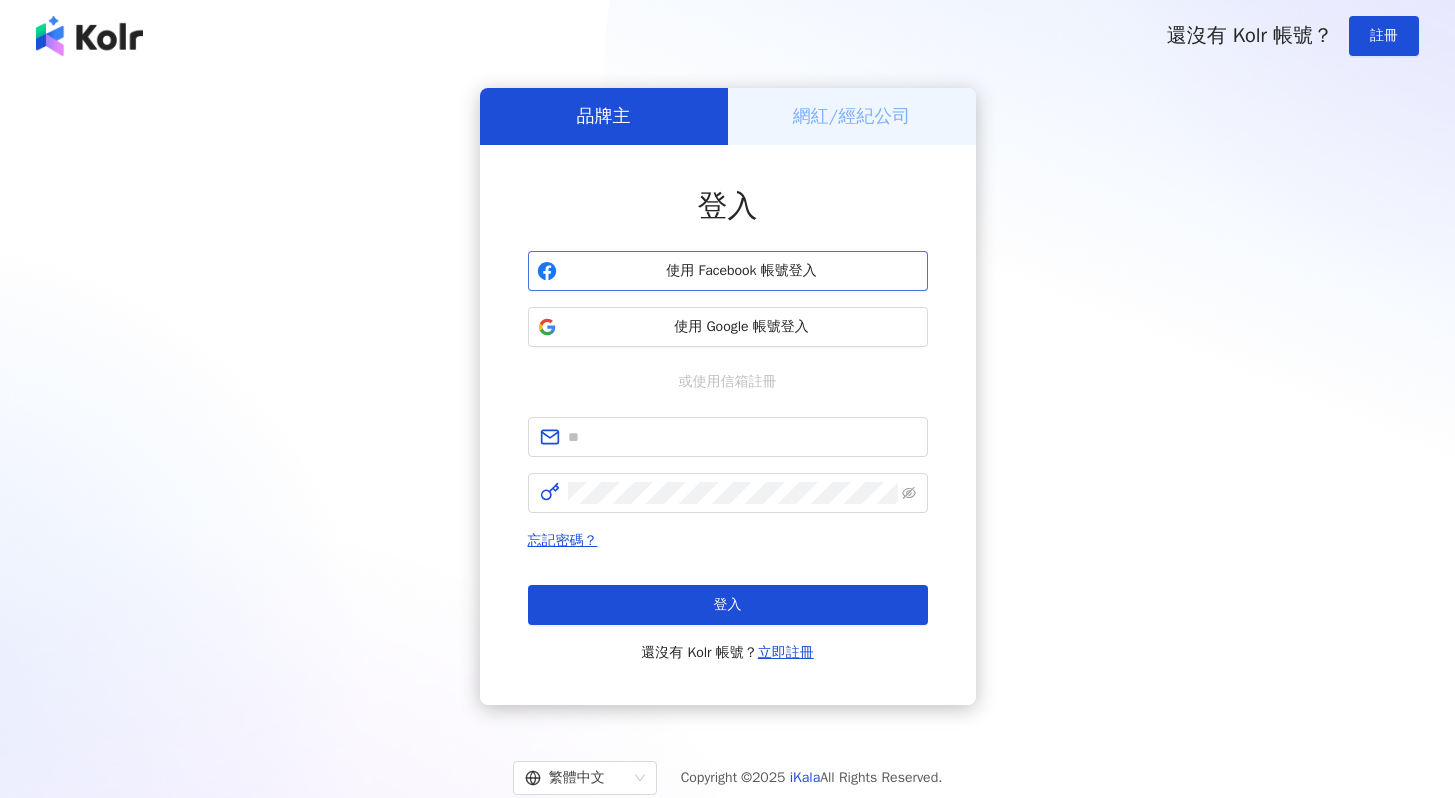 scroll, scrollTop: 0, scrollLeft: 0, axis: both 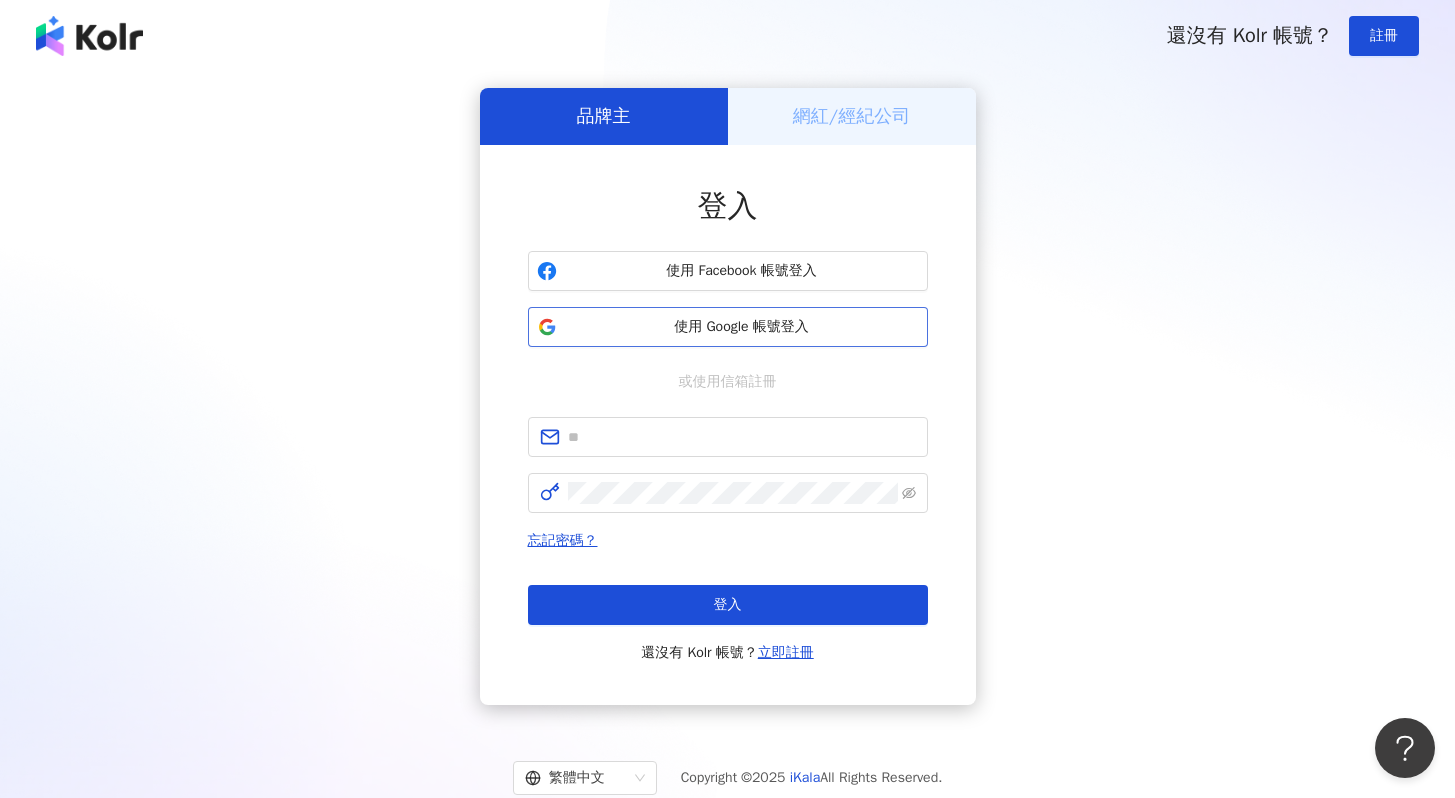 click on "使用 Google 帳號登入" at bounding box center [742, 327] 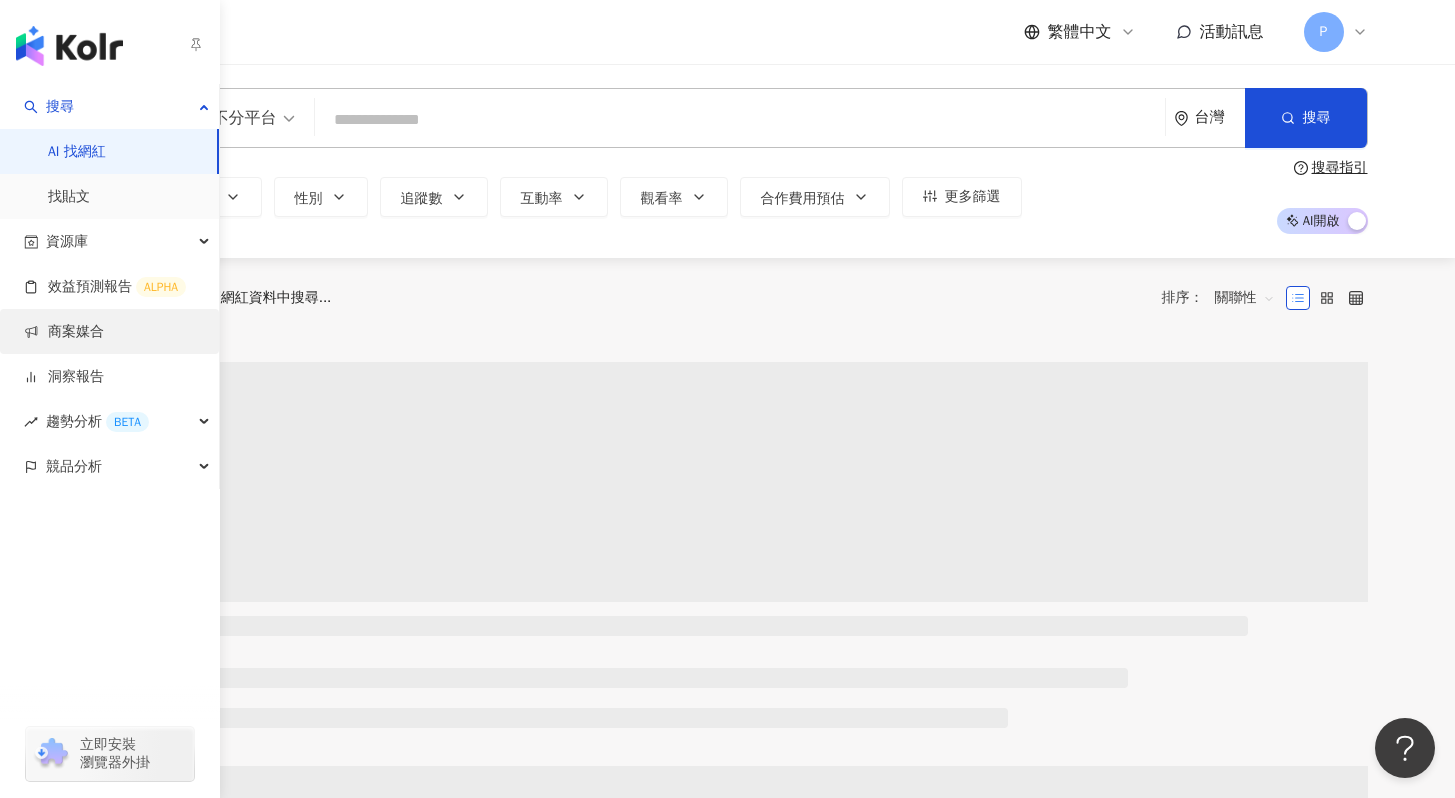 click on "商案媒合" at bounding box center (64, 332) 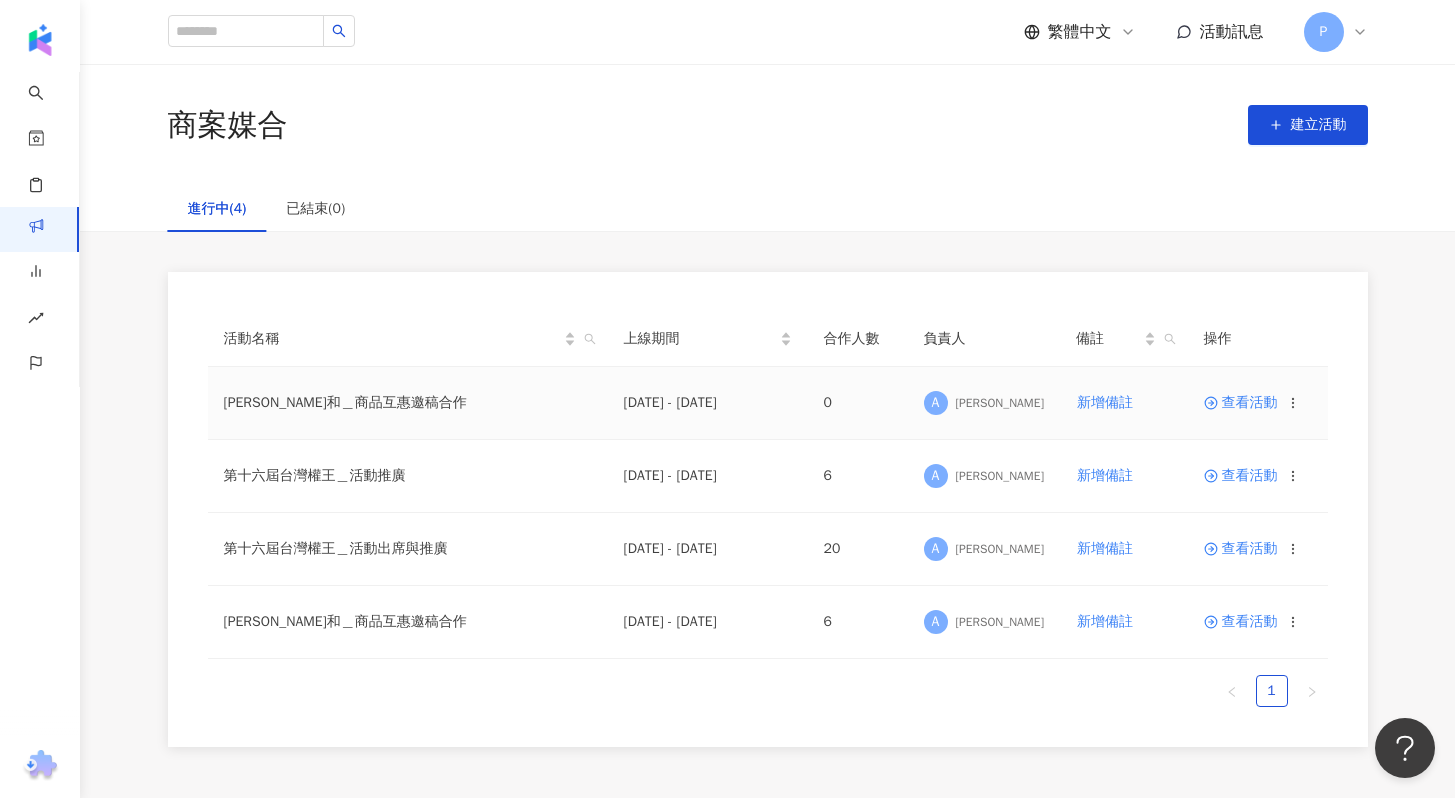 click on "查看活動" at bounding box center [1241, 403] 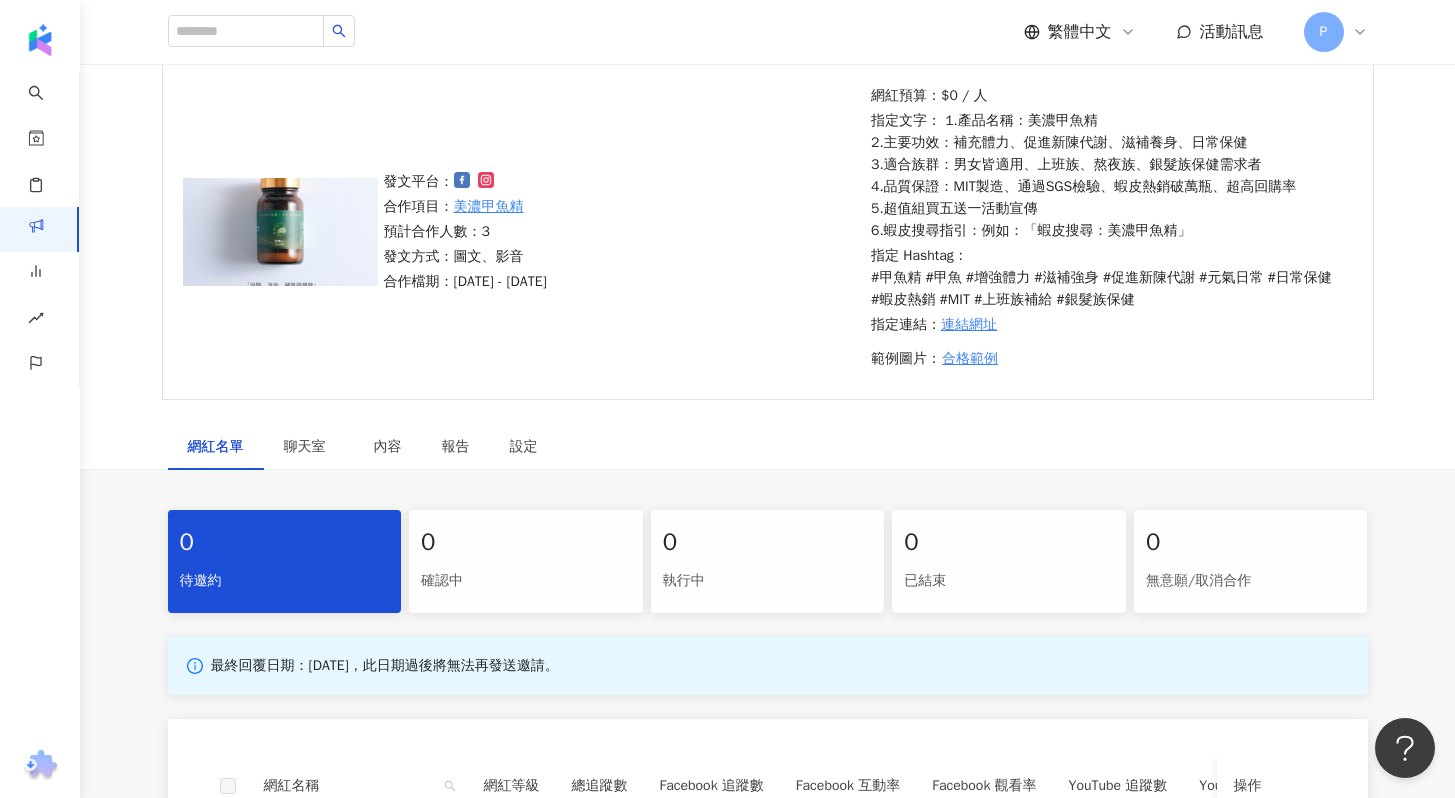 scroll, scrollTop: 0, scrollLeft: 0, axis: both 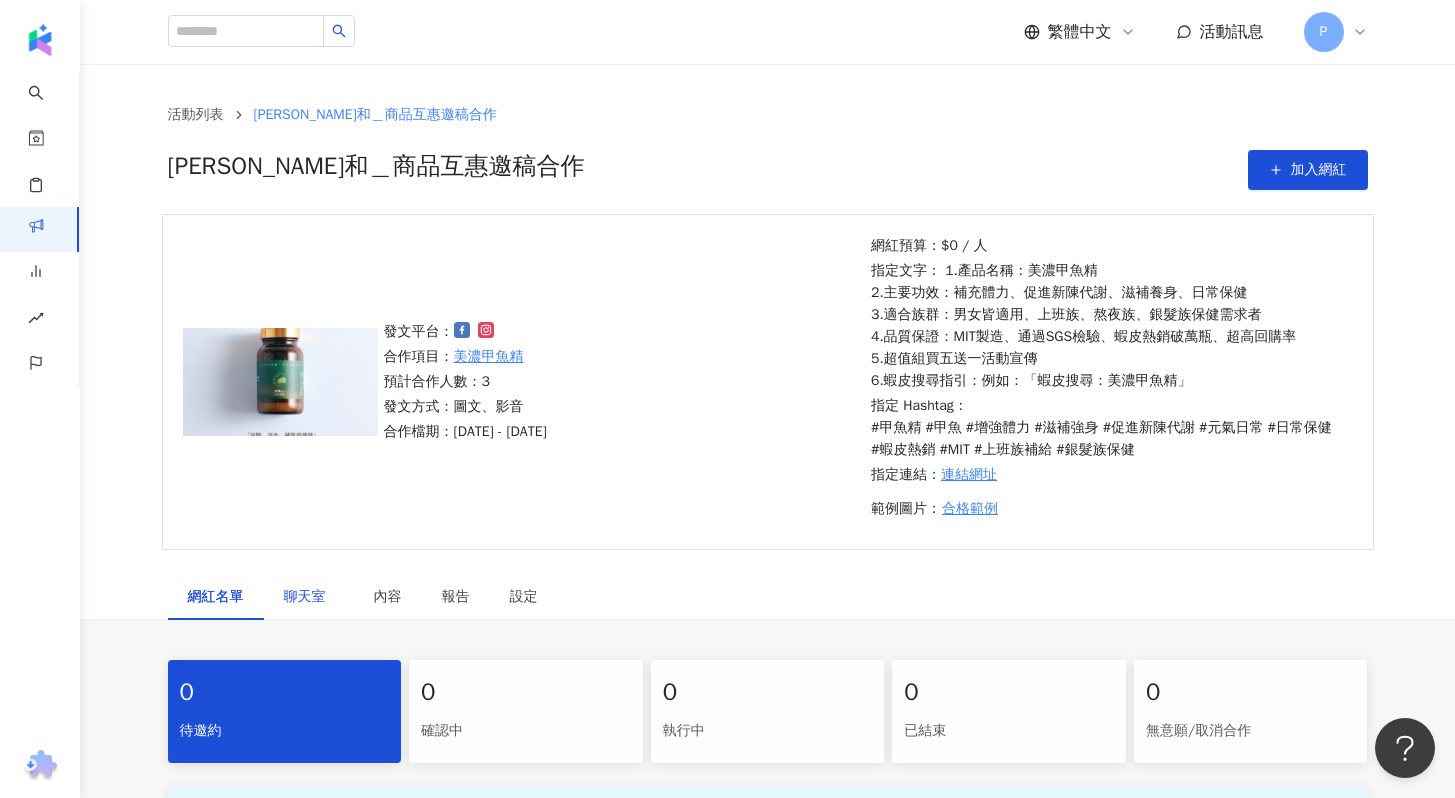 click on "聊天室" at bounding box center (309, 597) 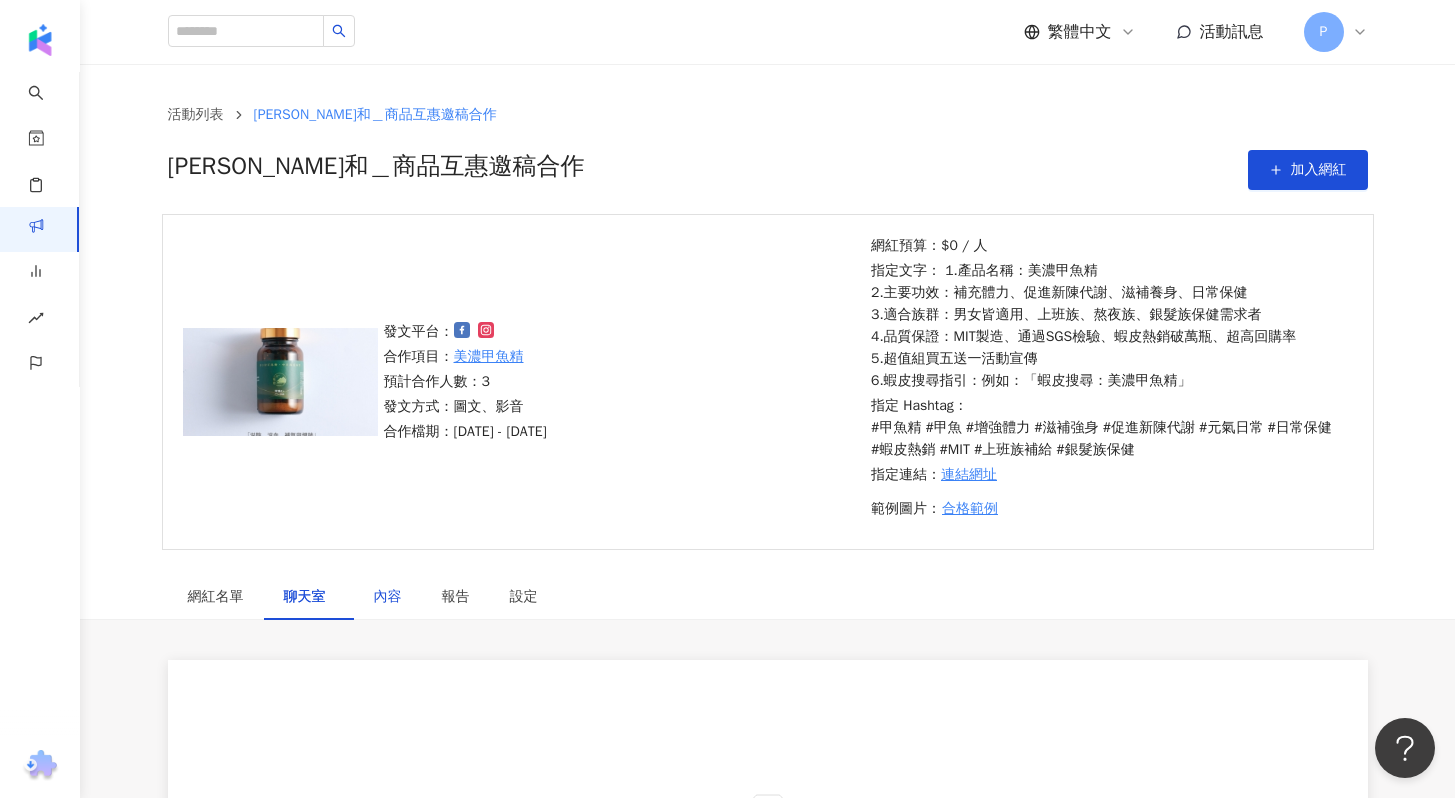 click on "內容" at bounding box center [388, 597] 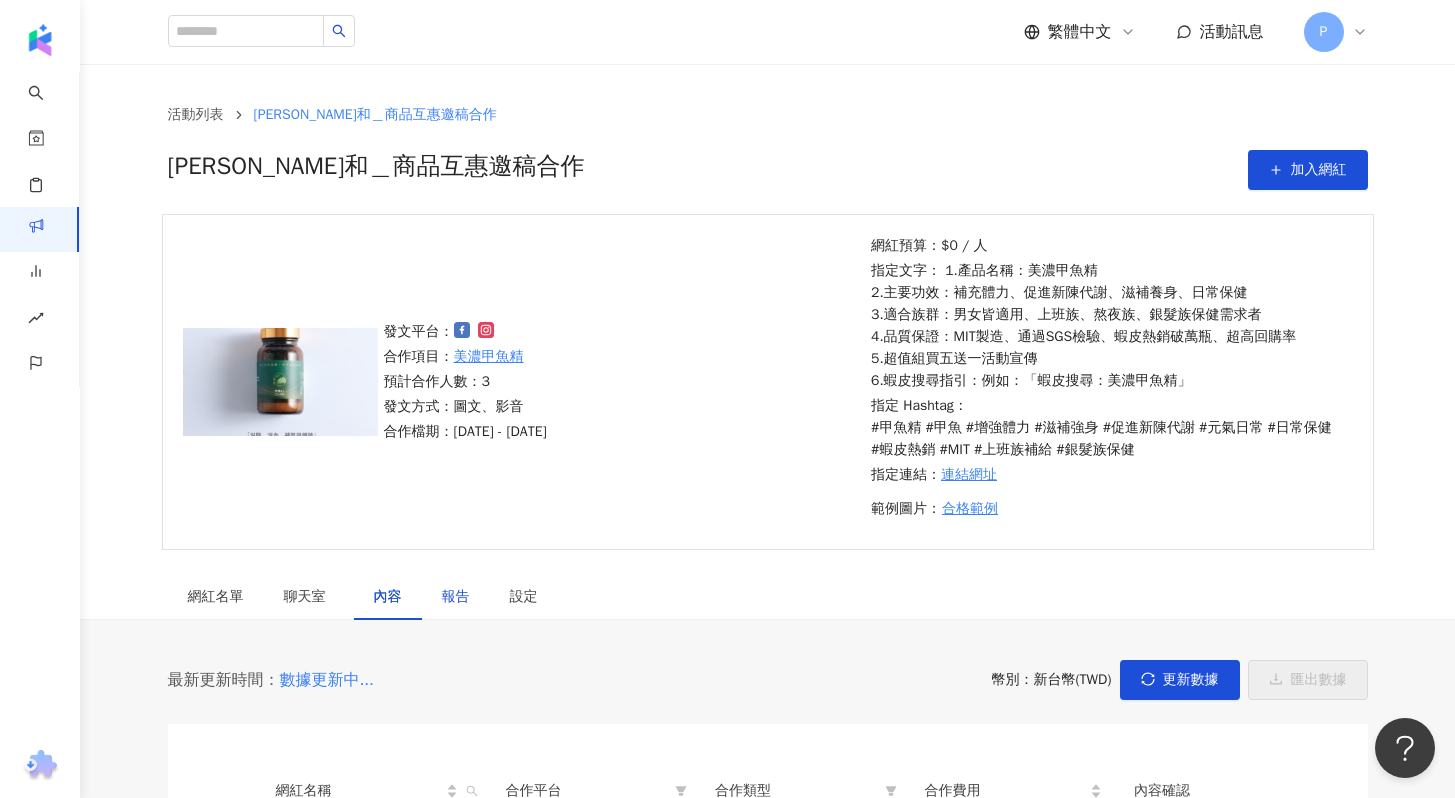 click on "報告" at bounding box center (456, 597) 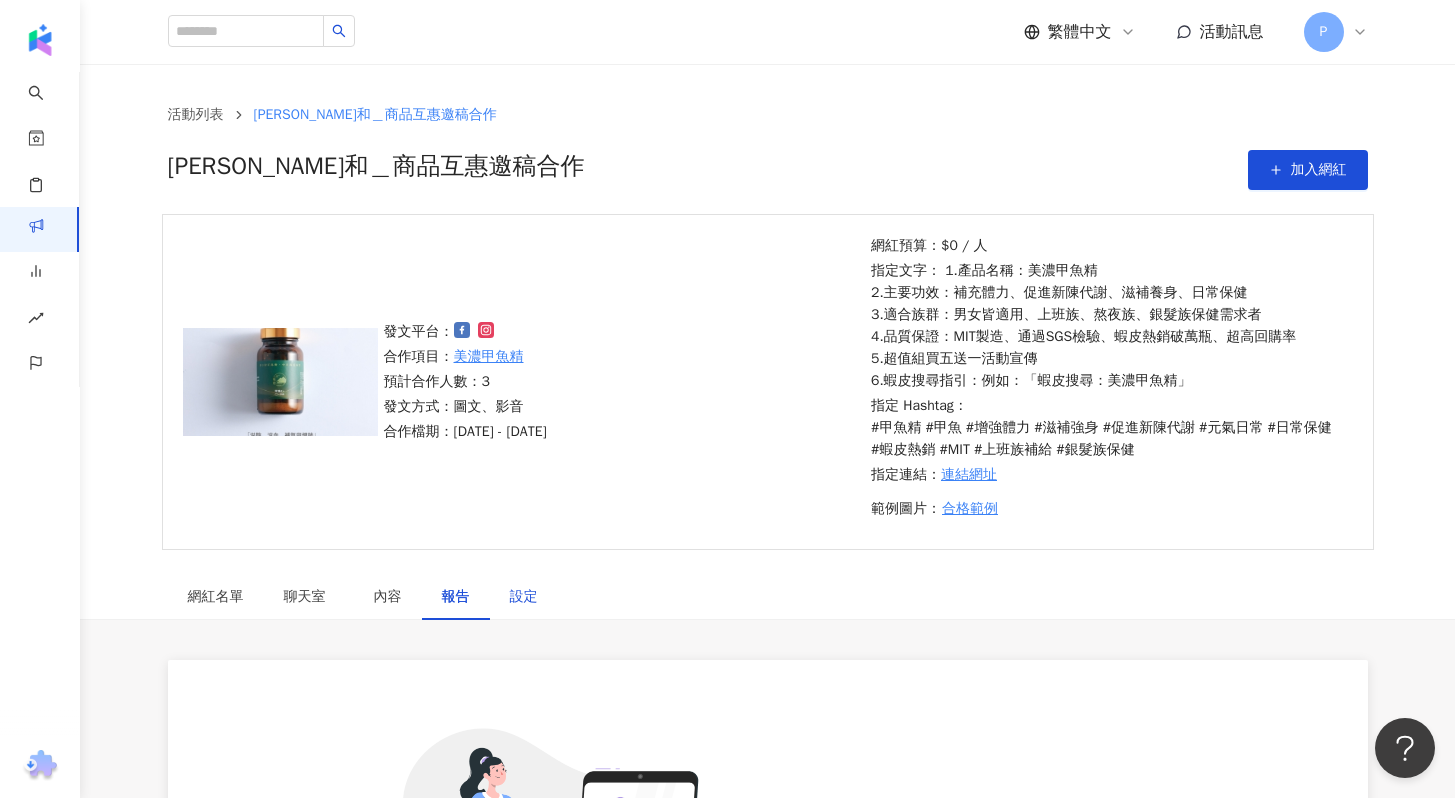 click on "設定" at bounding box center (524, 597) 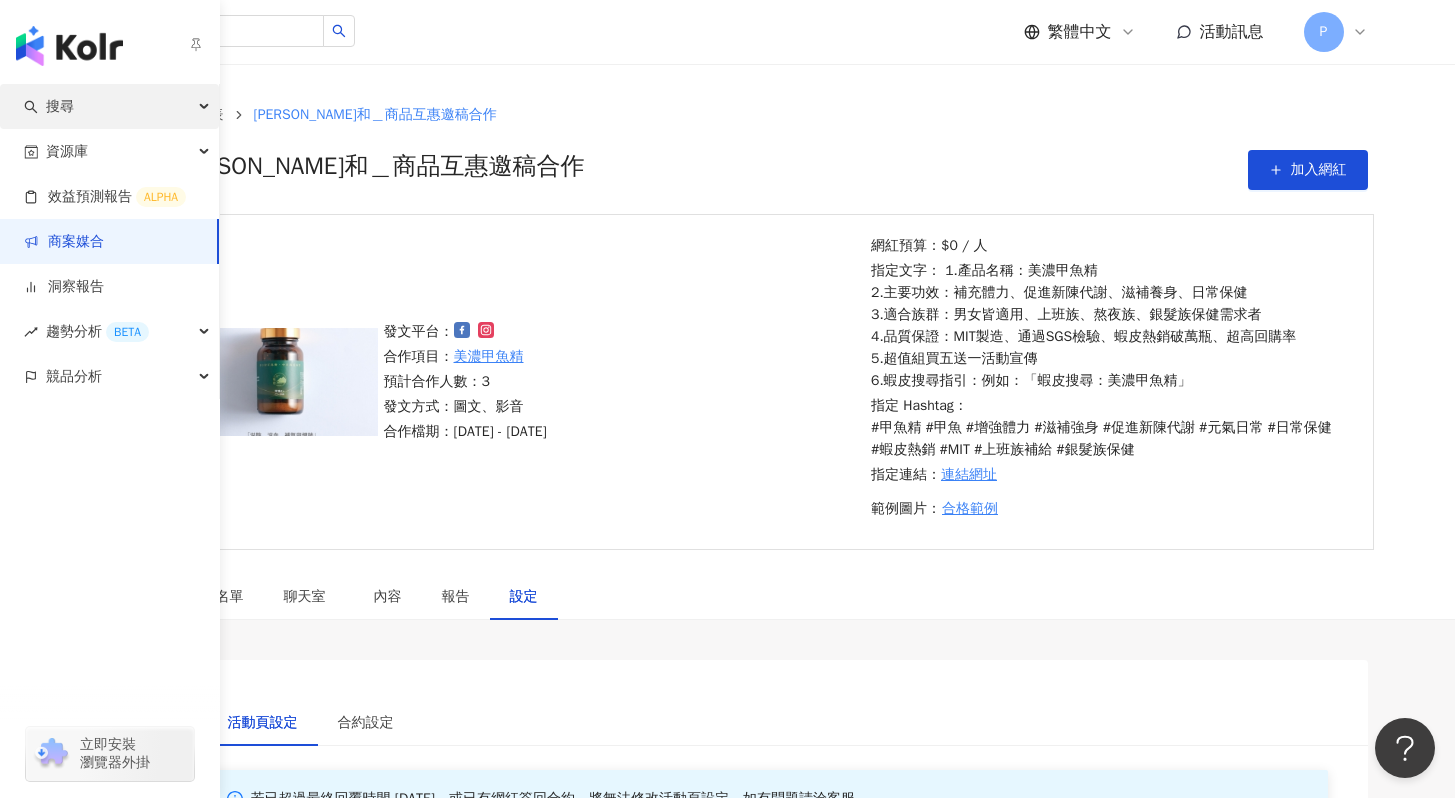click on "搜尋" at bounding box center [109, 106] 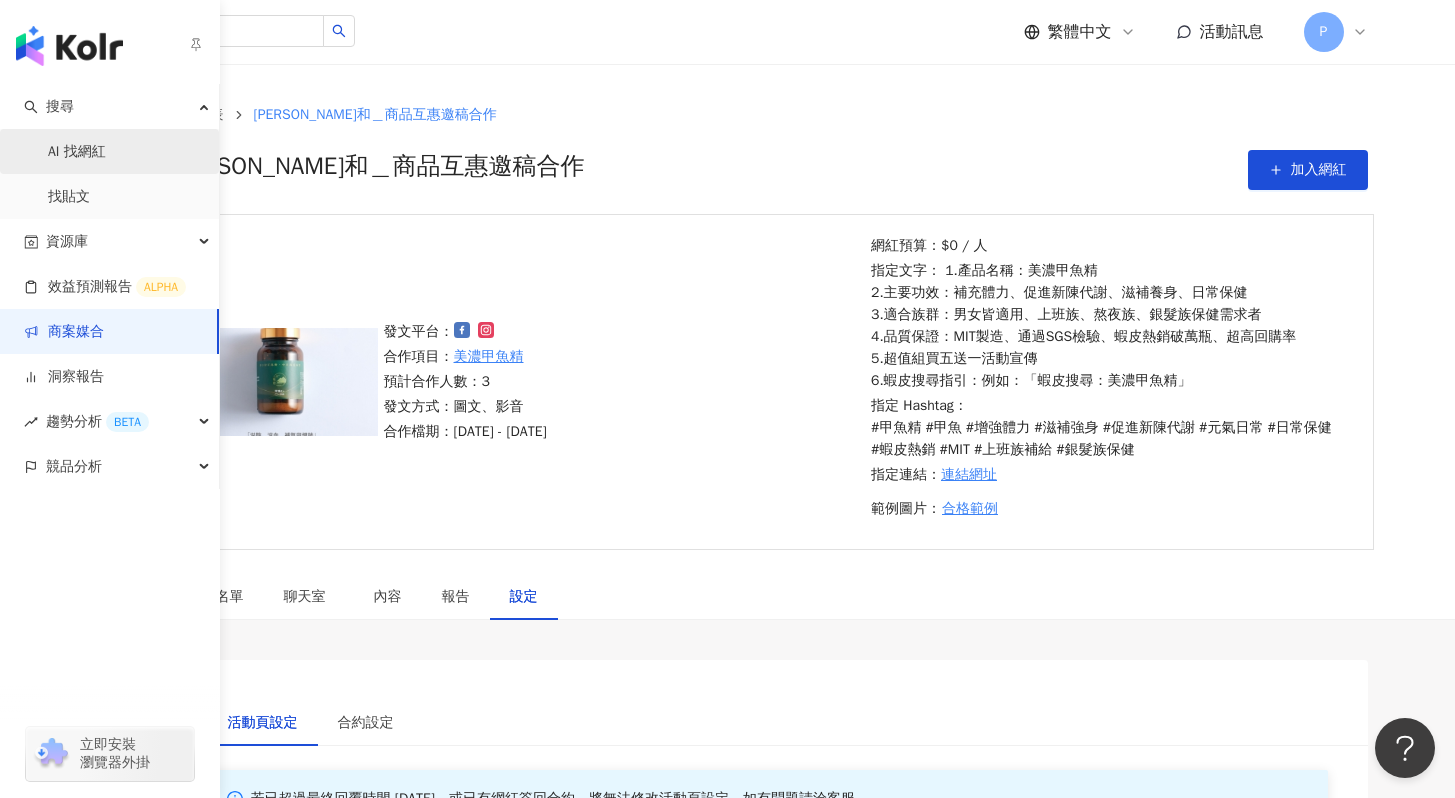 click on "AI 找網紅" at bounding box center [77, 152] 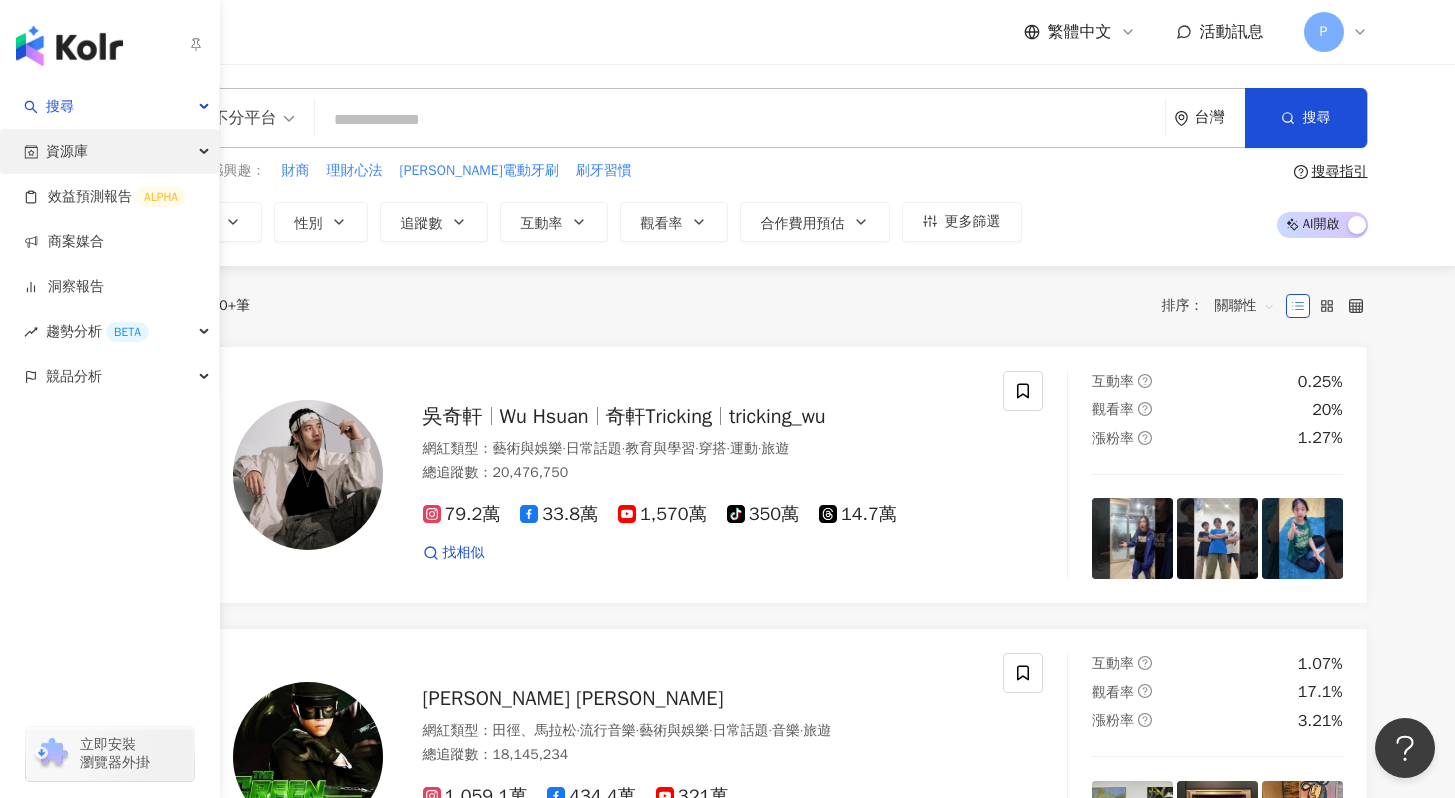 click on "資源庫" at bounding box center (67, 151) 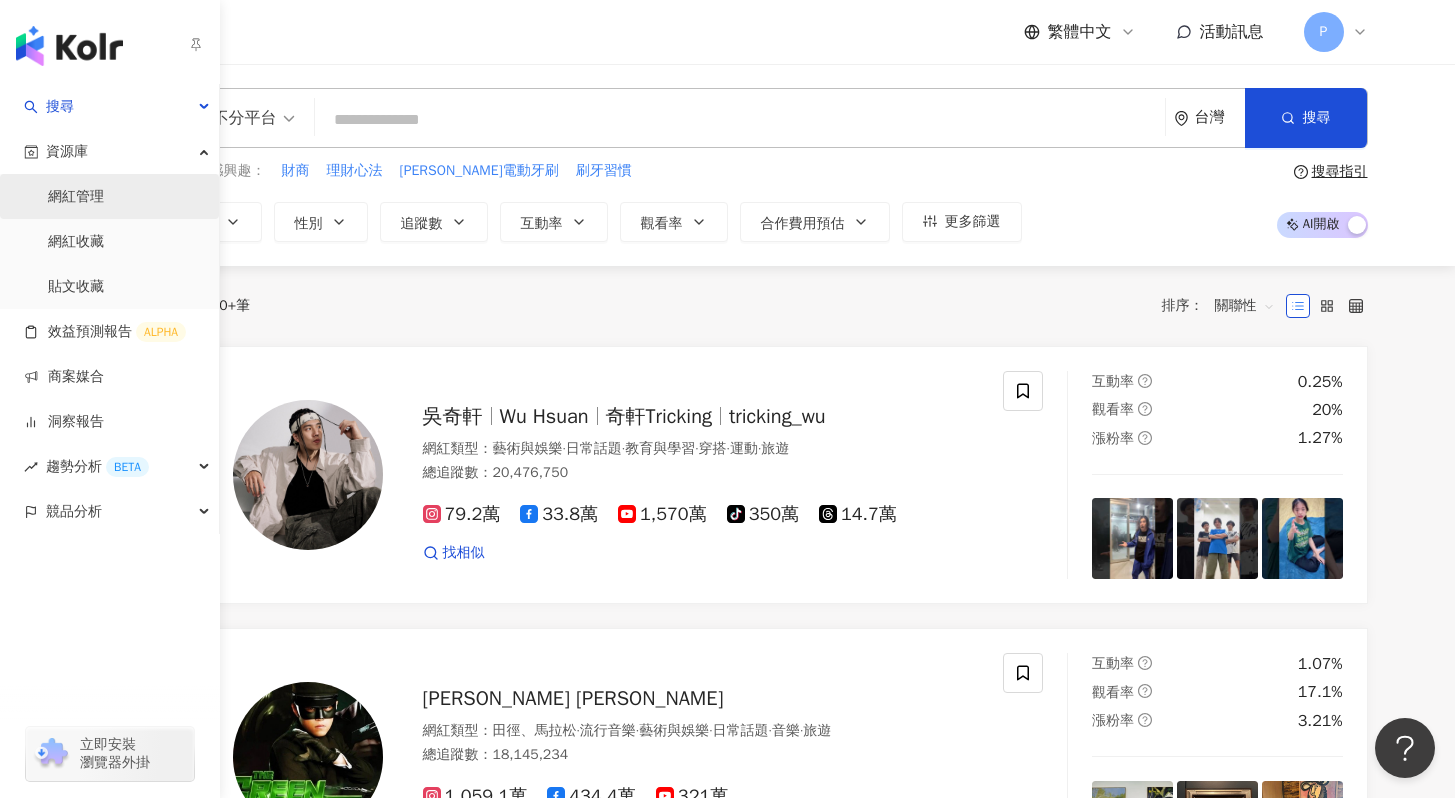click on "網紅管理" at bounding box center (76, 197) 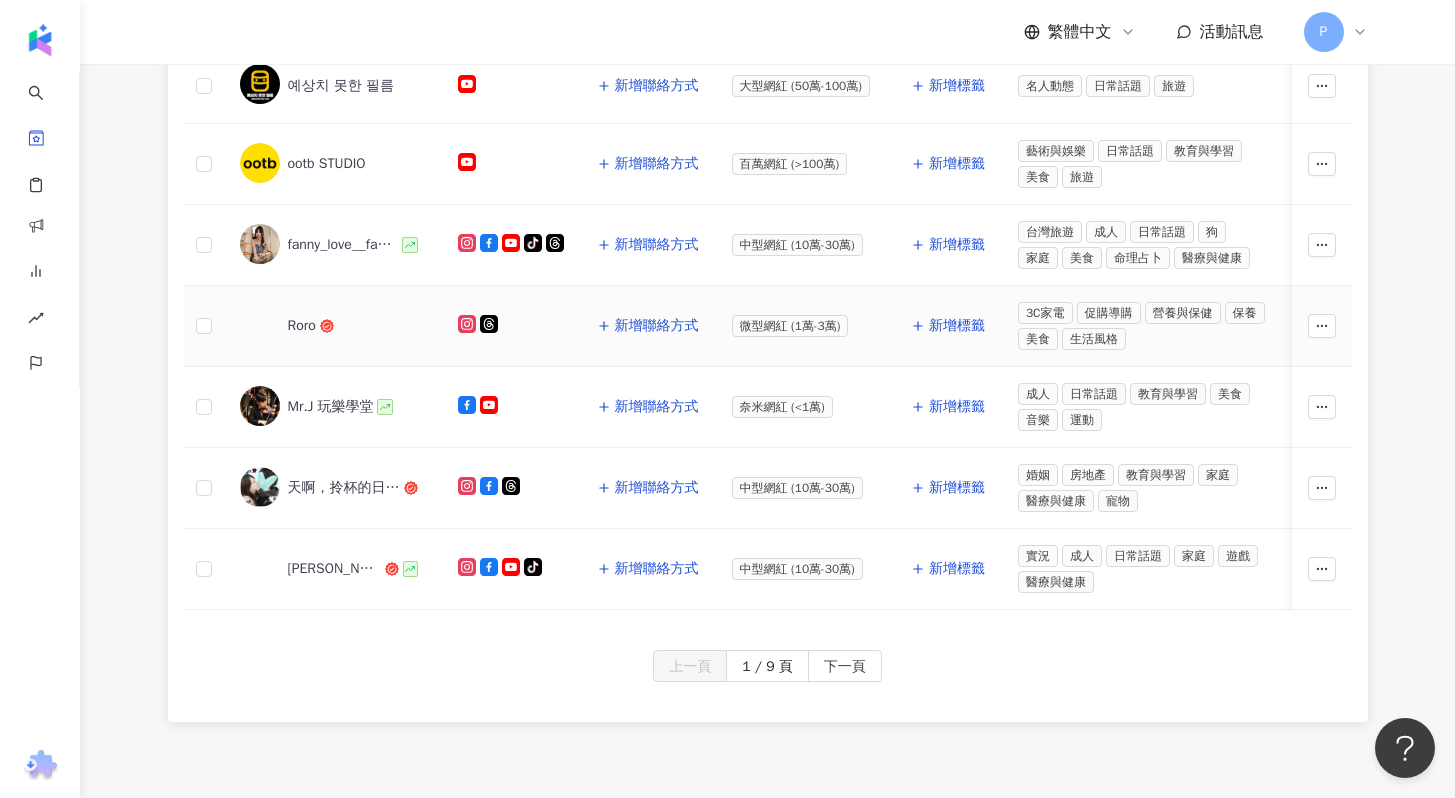 scroll, scrollTop: 830, scrollLeft: 0, axis: vertical 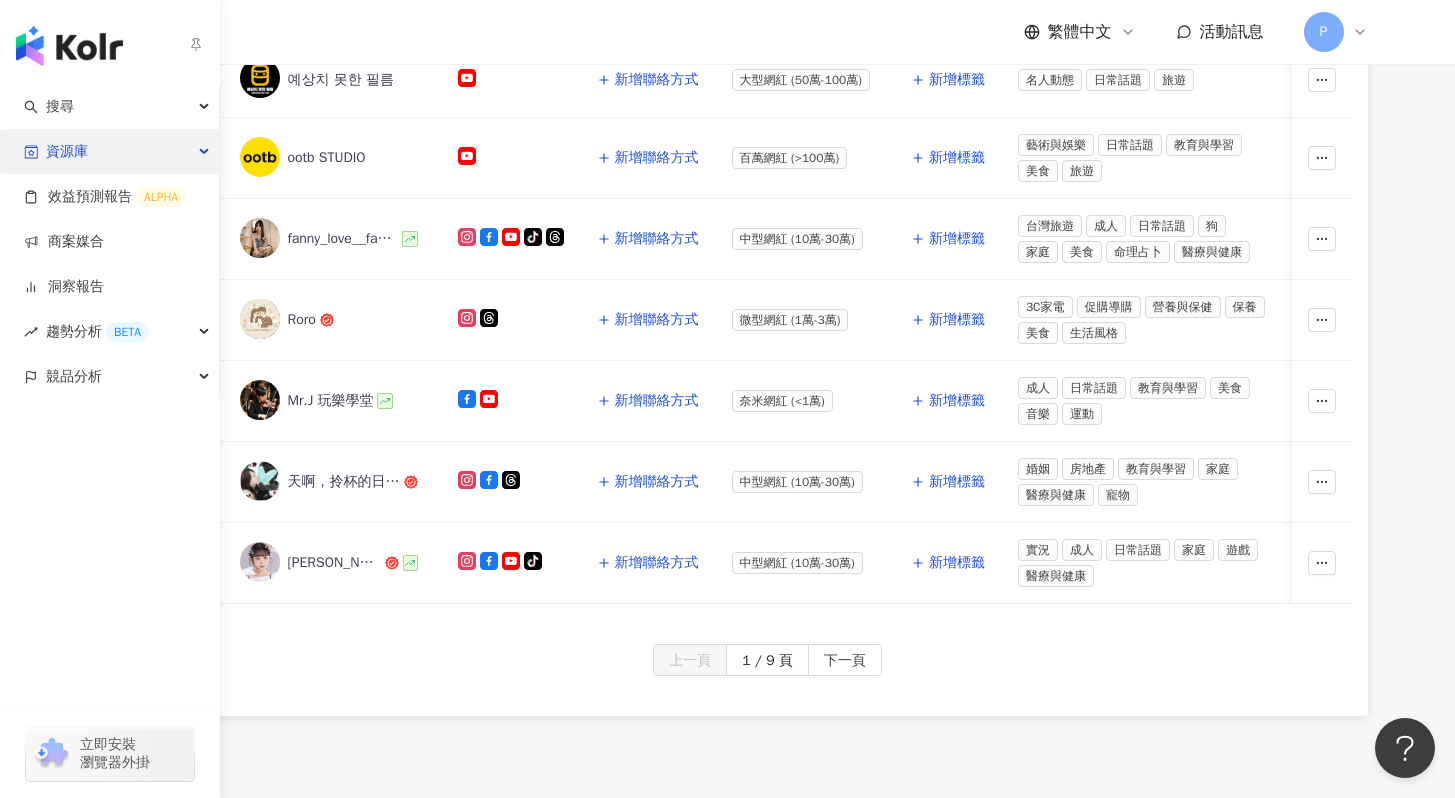 click on "資源庫" at bounding box center (67, 151) 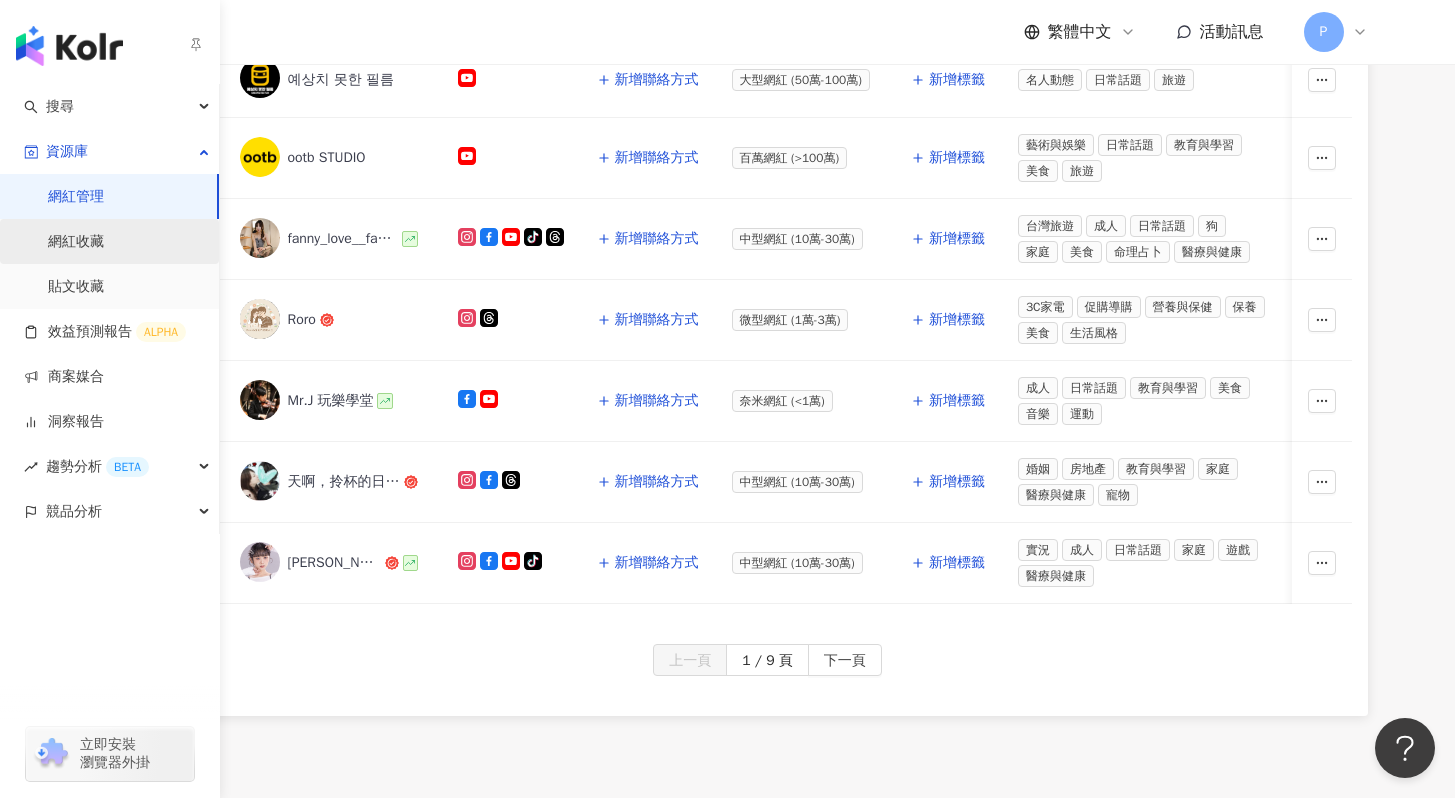 click on "網紅收藏" at bounding box center (76, 242) 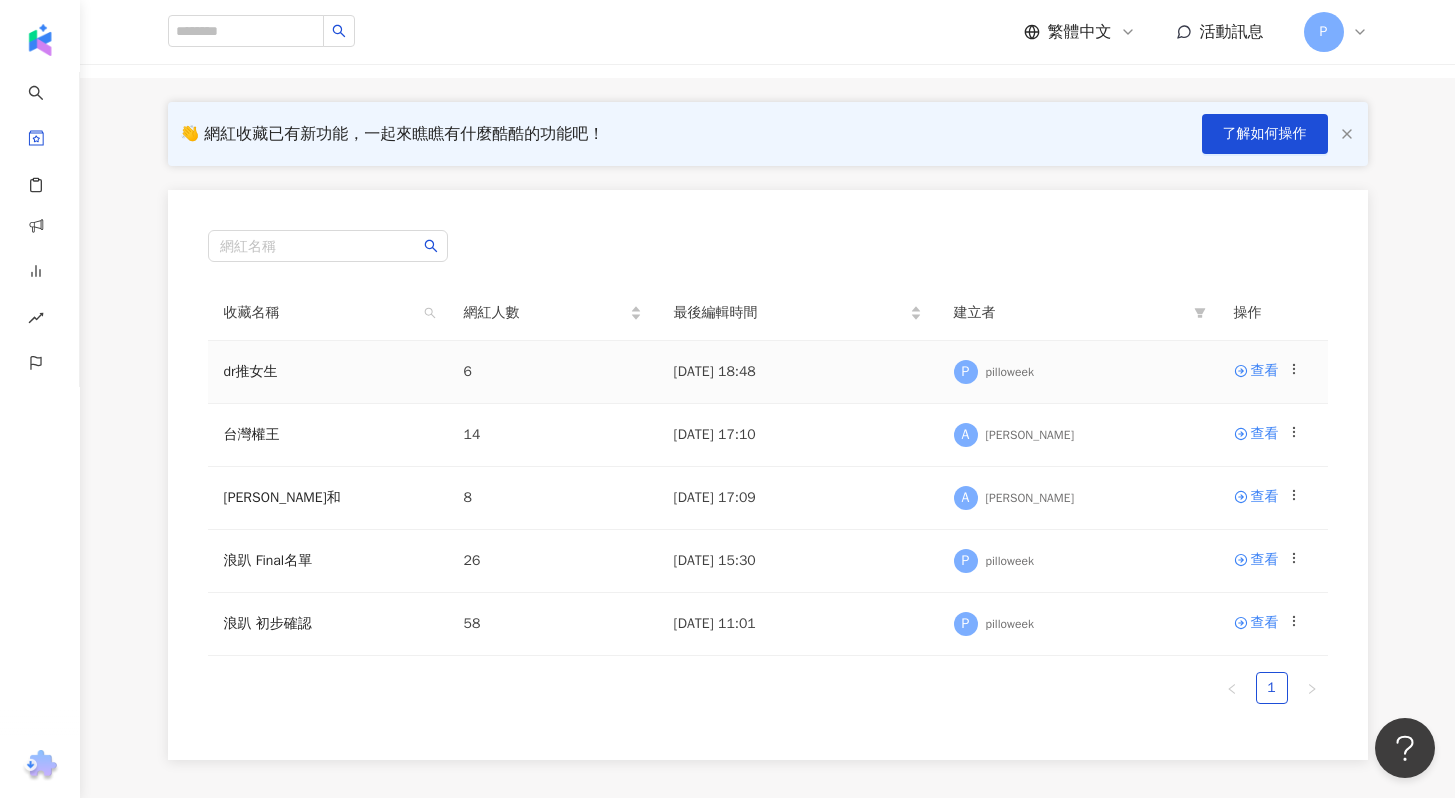 scroll, scrollTop: 116, scrollLeft: 0, axis: vertical 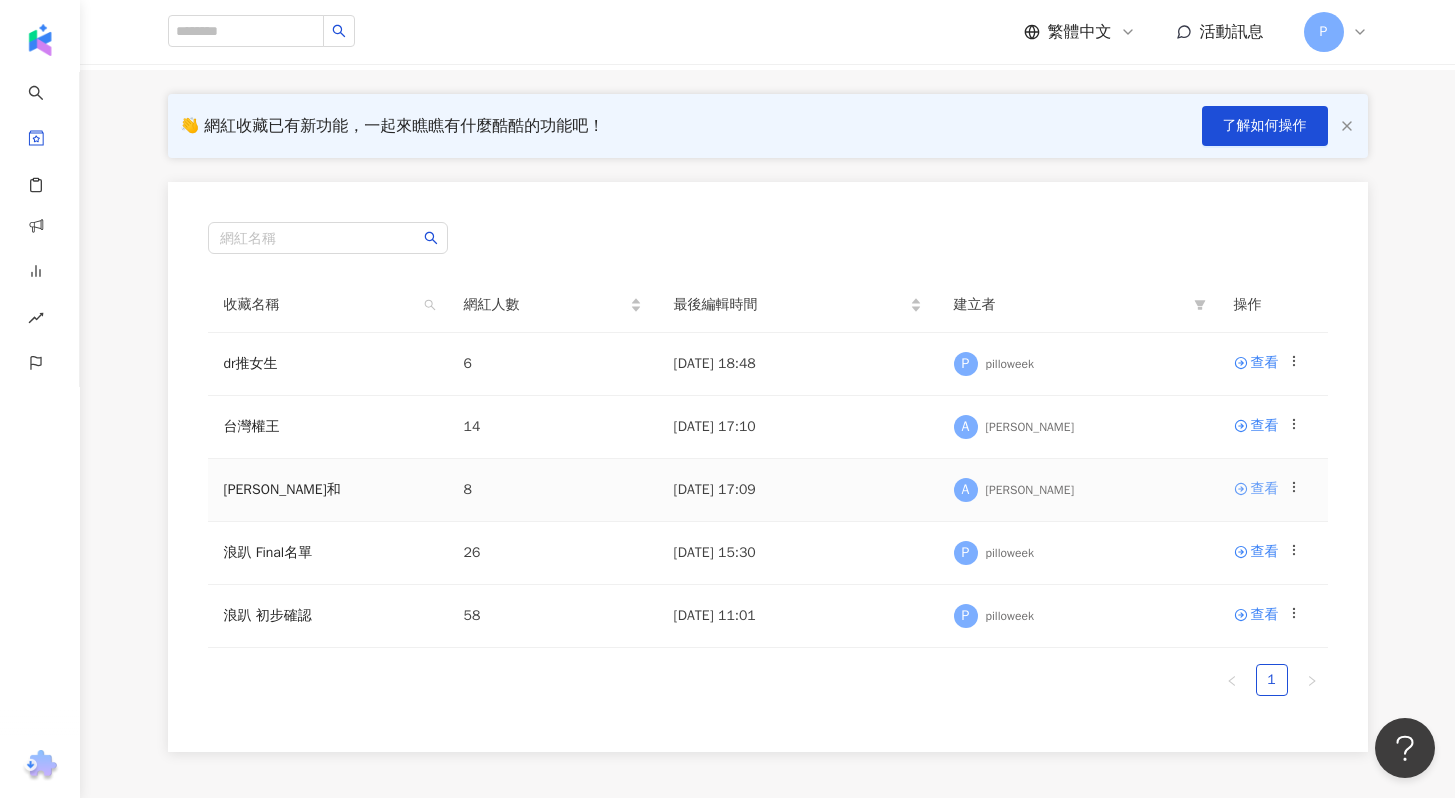 click on "查看" at bounding box center (1265, 489) 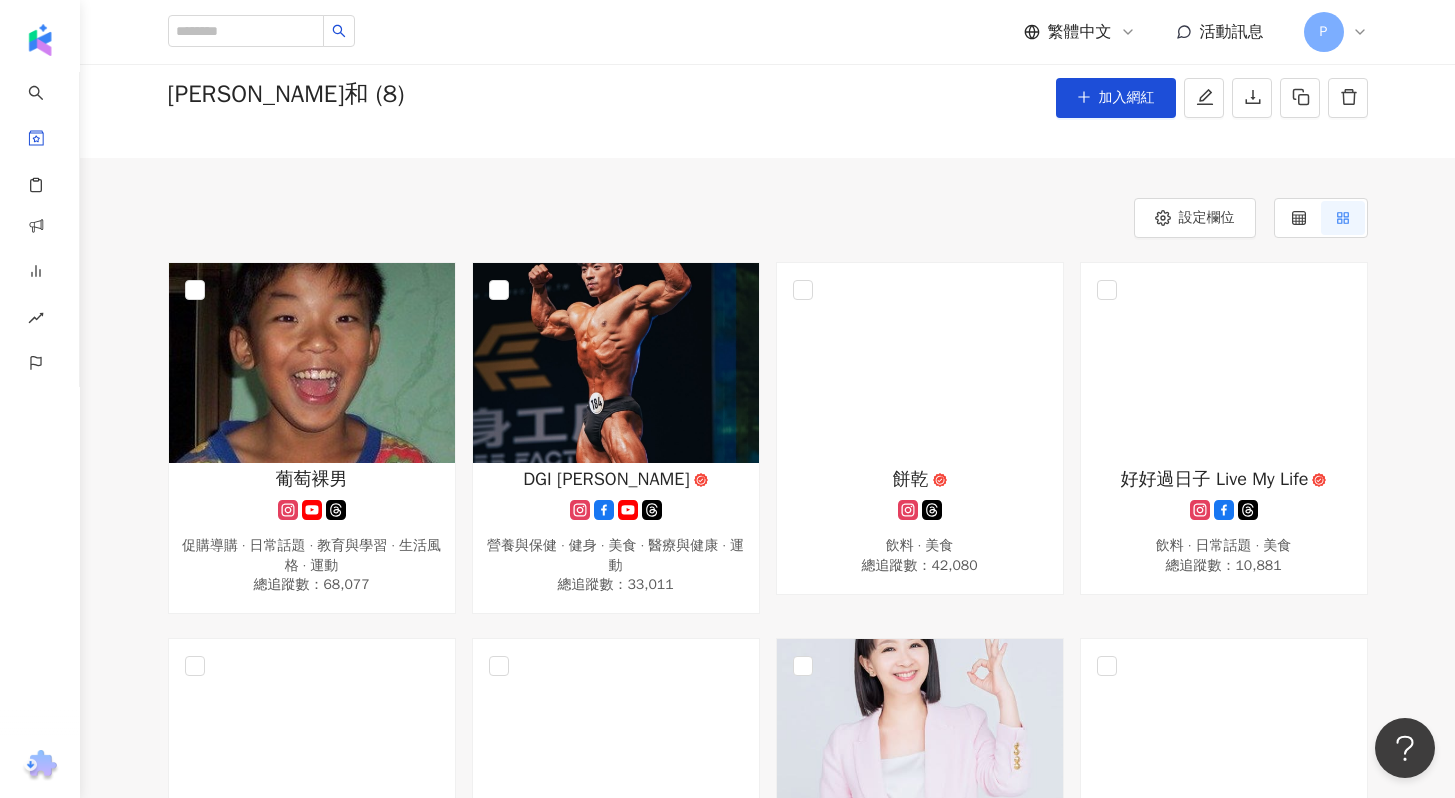 scroll, scrollTop: 0, scrollLeft: 0, axis: both 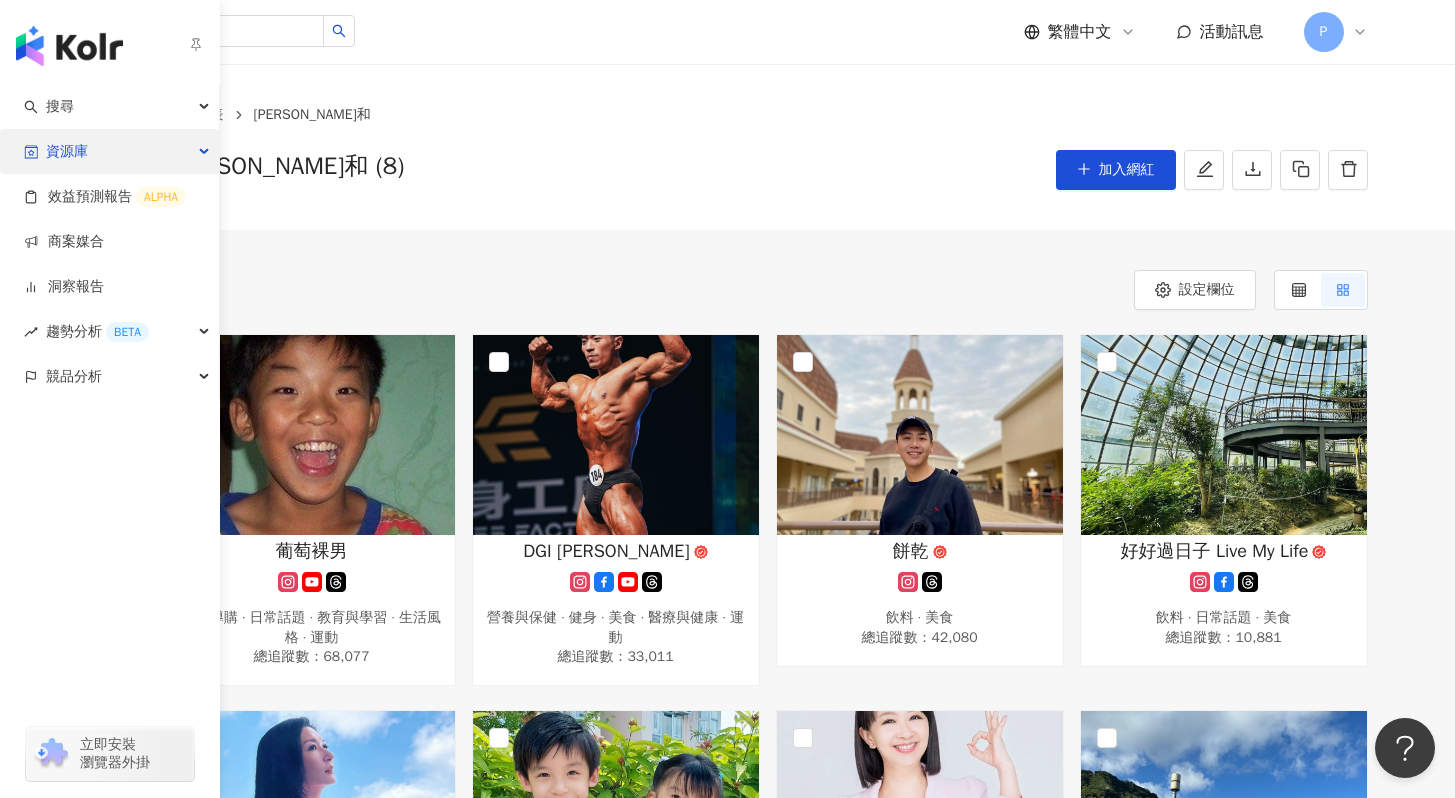 click on "資源庫" at bounding box center [109, 151] 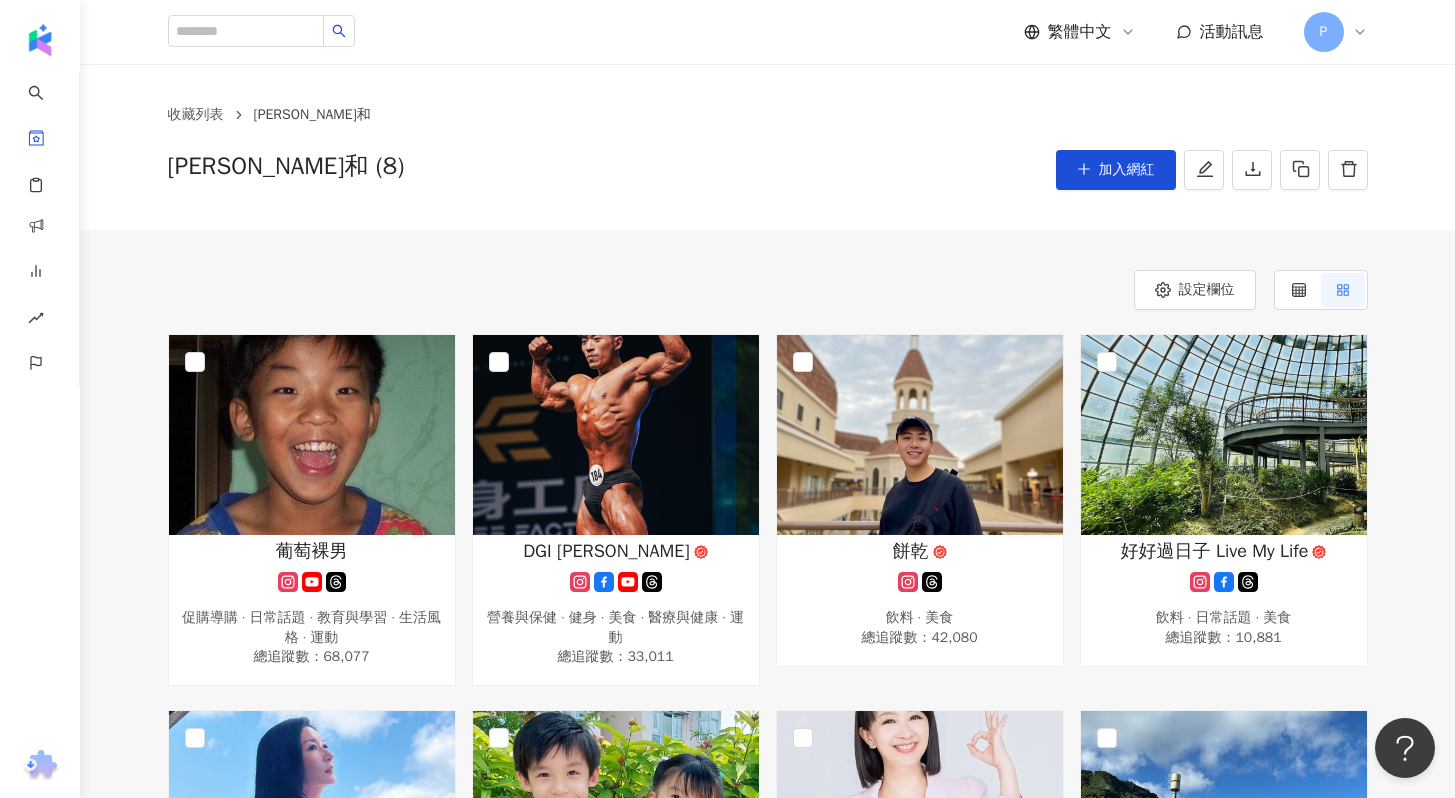 click on "設定欄位 葡萄裸男 促購導購 · 日常話題 · 教育與學習 · 生活風格 · 運動 總追蹤數 ： 68,077 DGI 黃威杰 營養與保健 · 健身 · 美食 · 醫療與健康 · 運動 總追蹤數 ： 33,011 餅乾 飲料 · 美食 總追蹤數 ： 42,080 好好過日子 Live My Life 飲料 · 日常話題 · 美食 總追蹤數 ： 10,881 Kenny Poon 台灣旅遊 · 營養與保健 · 保養 · 美髮 · 旅遊 總追蹤數 ： 7,497 Manfred and Kanice 甜點 · 親子旅遊 · 美食 · 節慶 · 旅遊 總追蹤數 ： 7,997 劉怡里 營養與保健 · 教育與學習 · 美食 · 醫療與健康 總追蹤數 ： 41,058 陳昱誠 保養 · 飲料 · 運動 總追蹤數 ： 3,124 網紅名稱 社群平台 聯絡資訊 網紅量級 自訂標籤 網紅類型 追蹤數 K-Score 近三個月 受眾主要年齡 受眾主要性別 互動率 近三個月 Reels 互動率 近三個月 Reels 觀看率 近三個月 漲粉率 近三個月 已加入的收藏夾 已加入的商案媒合 最新足跡" at bounding box center [767, 646] 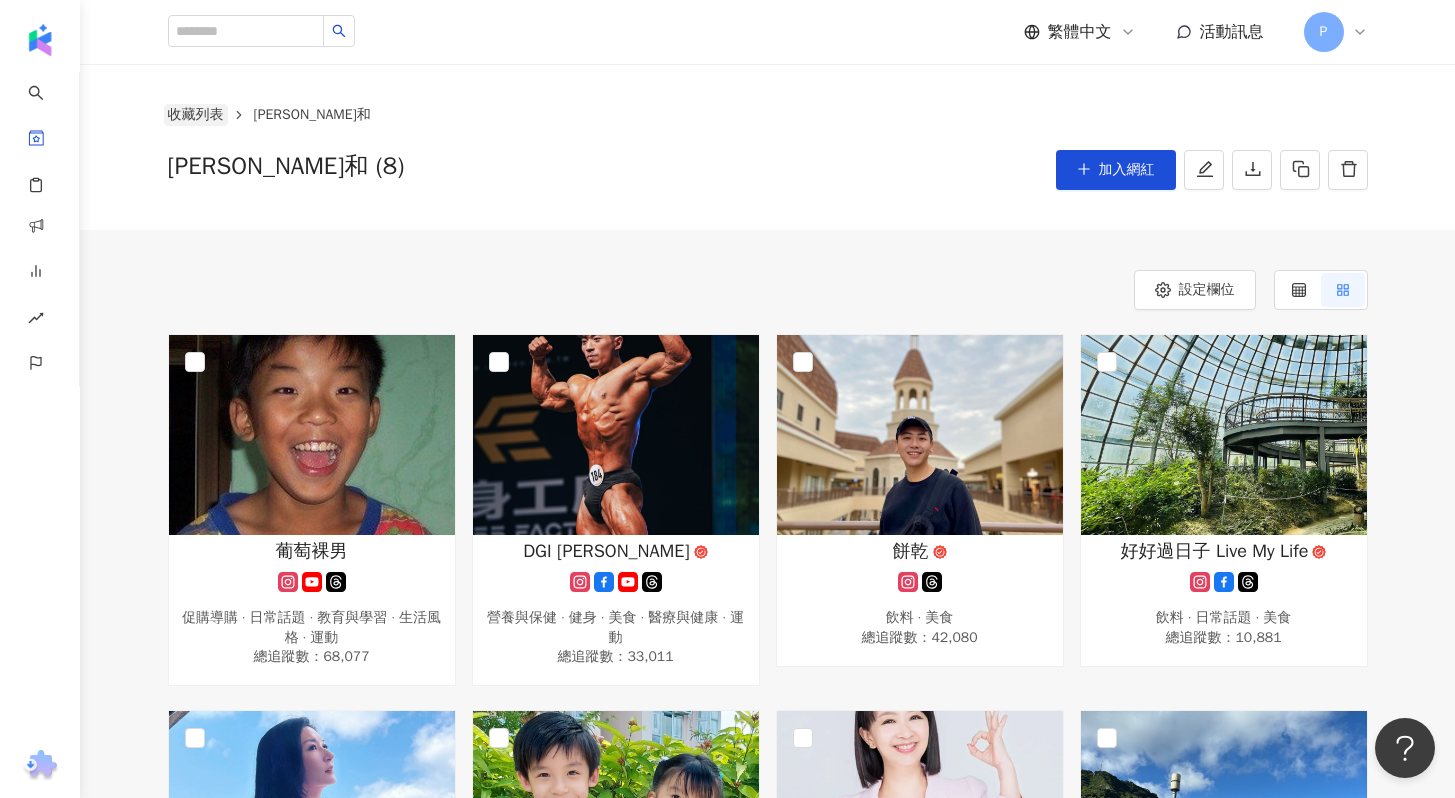 click on "收藏列表" at bounding box center [196, 115] 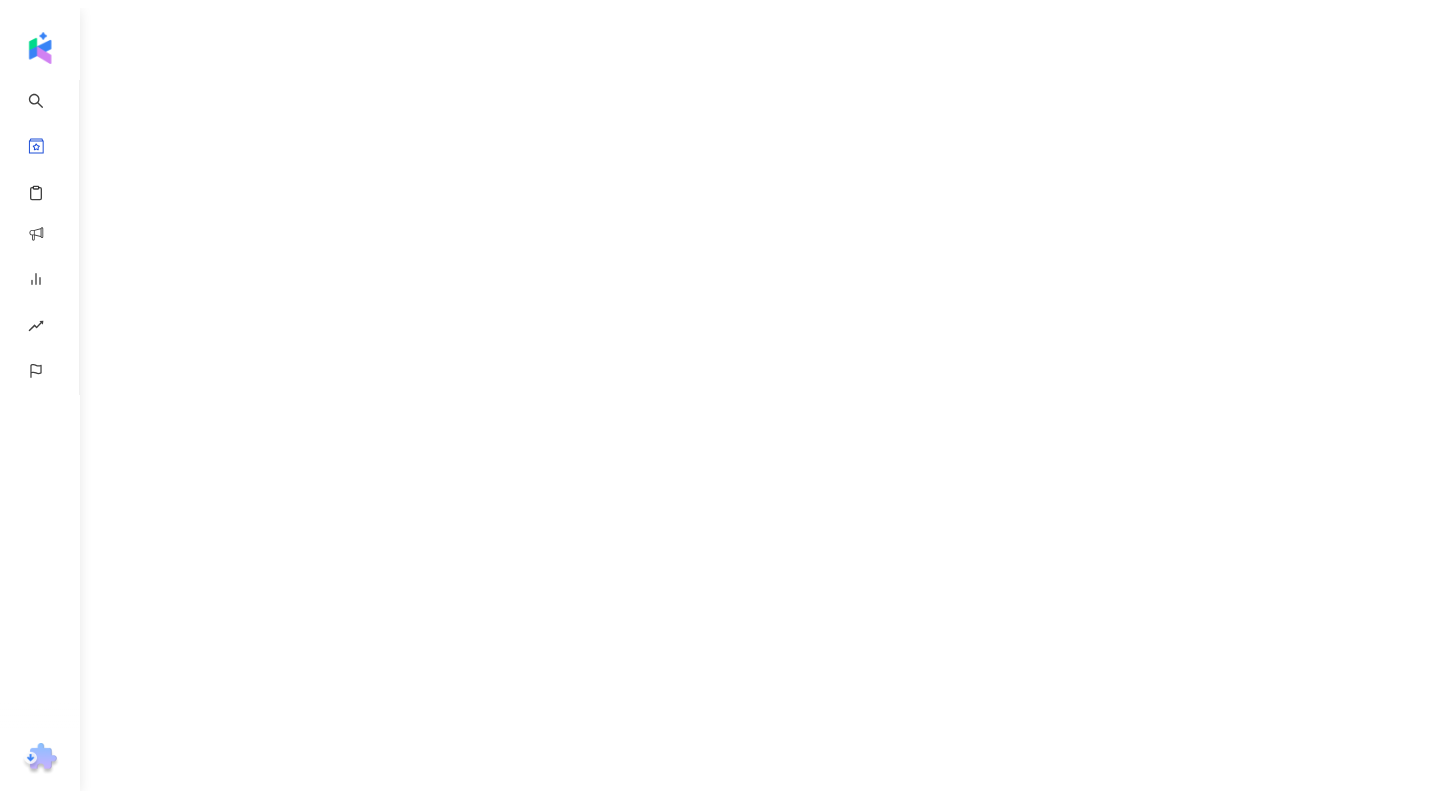 scroll, scrollTop: 0, scrollLeft: 0, axis: both 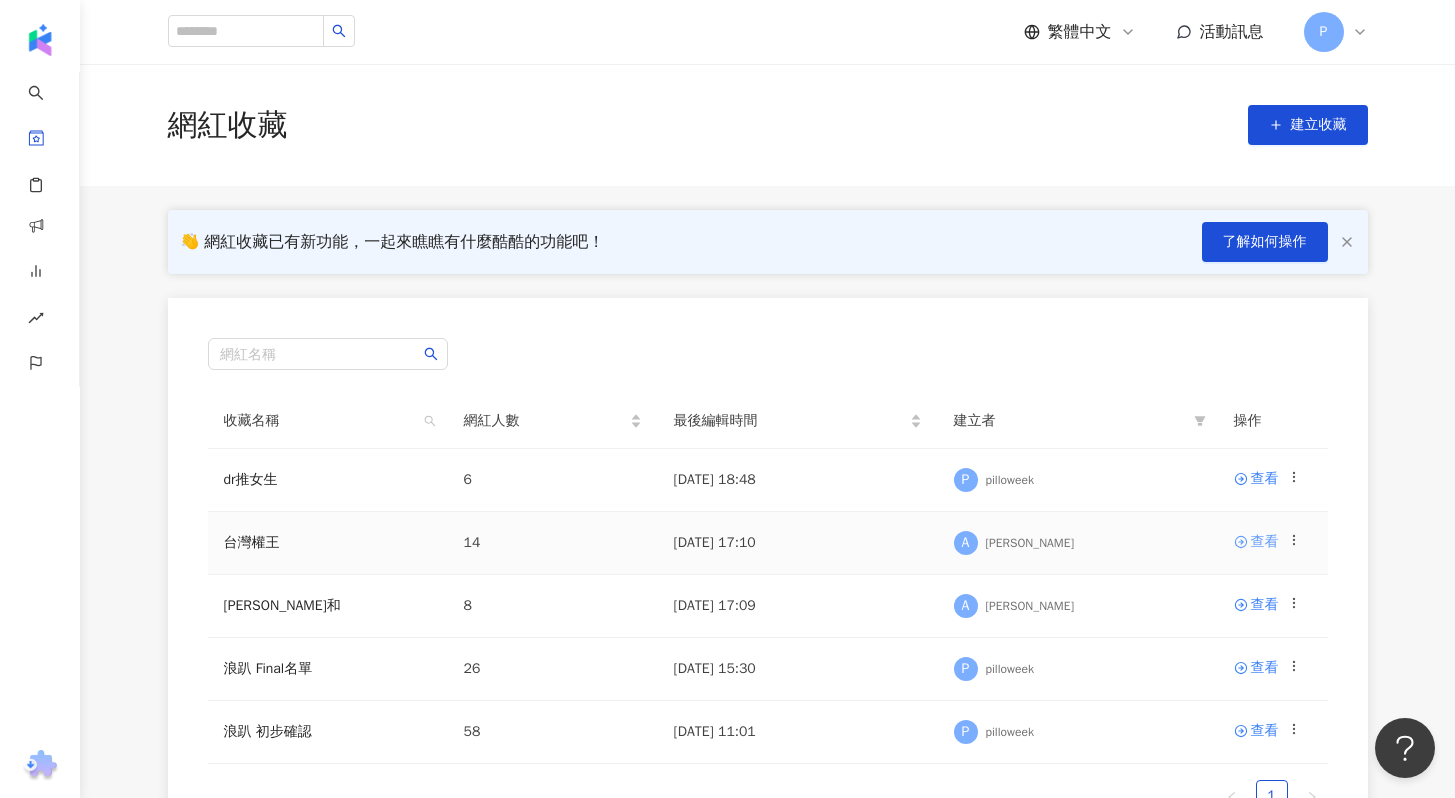 click on "查看" at bounding box center (1265, 542) 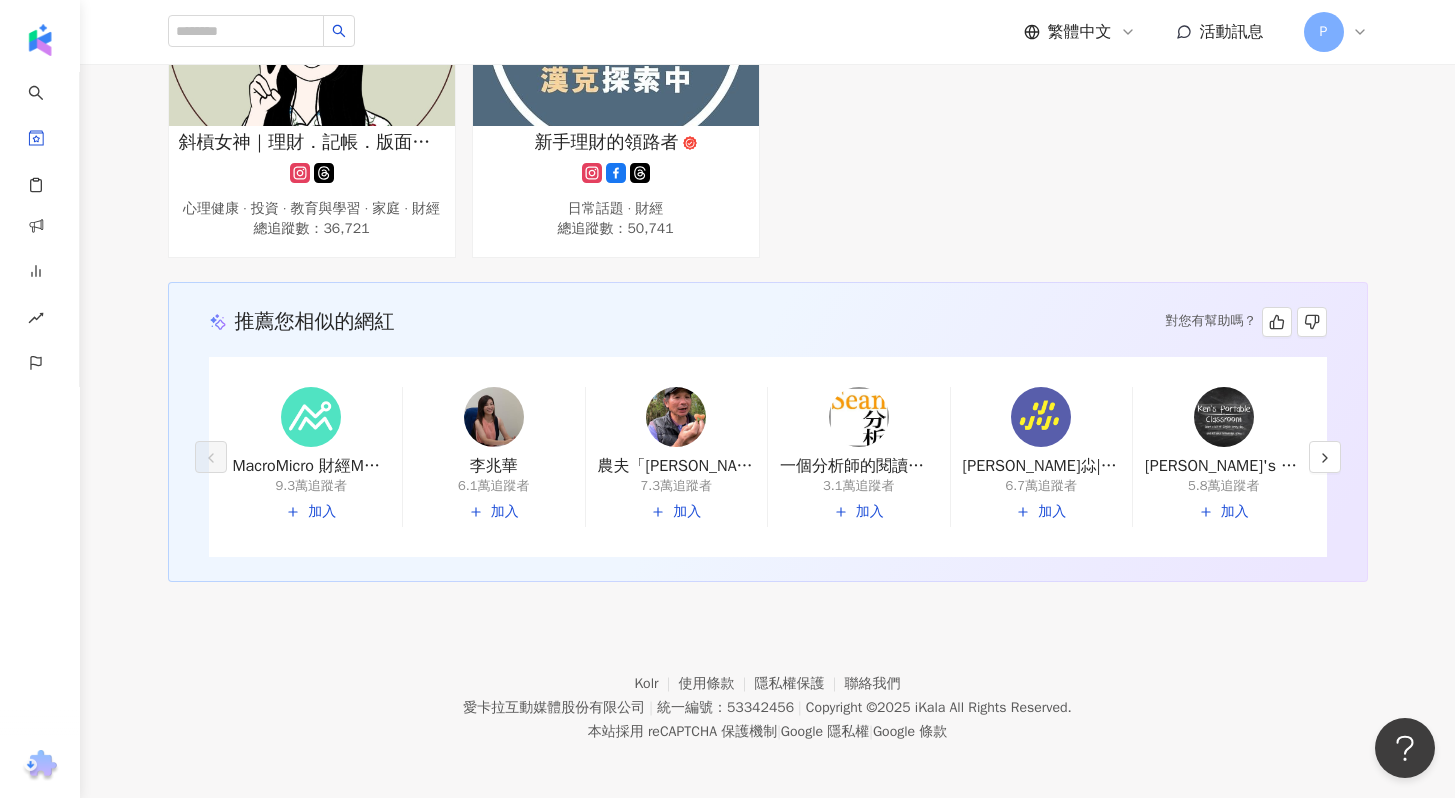 scroll, scrollTop: 1509, scrollLeft: 0, axis: vertical 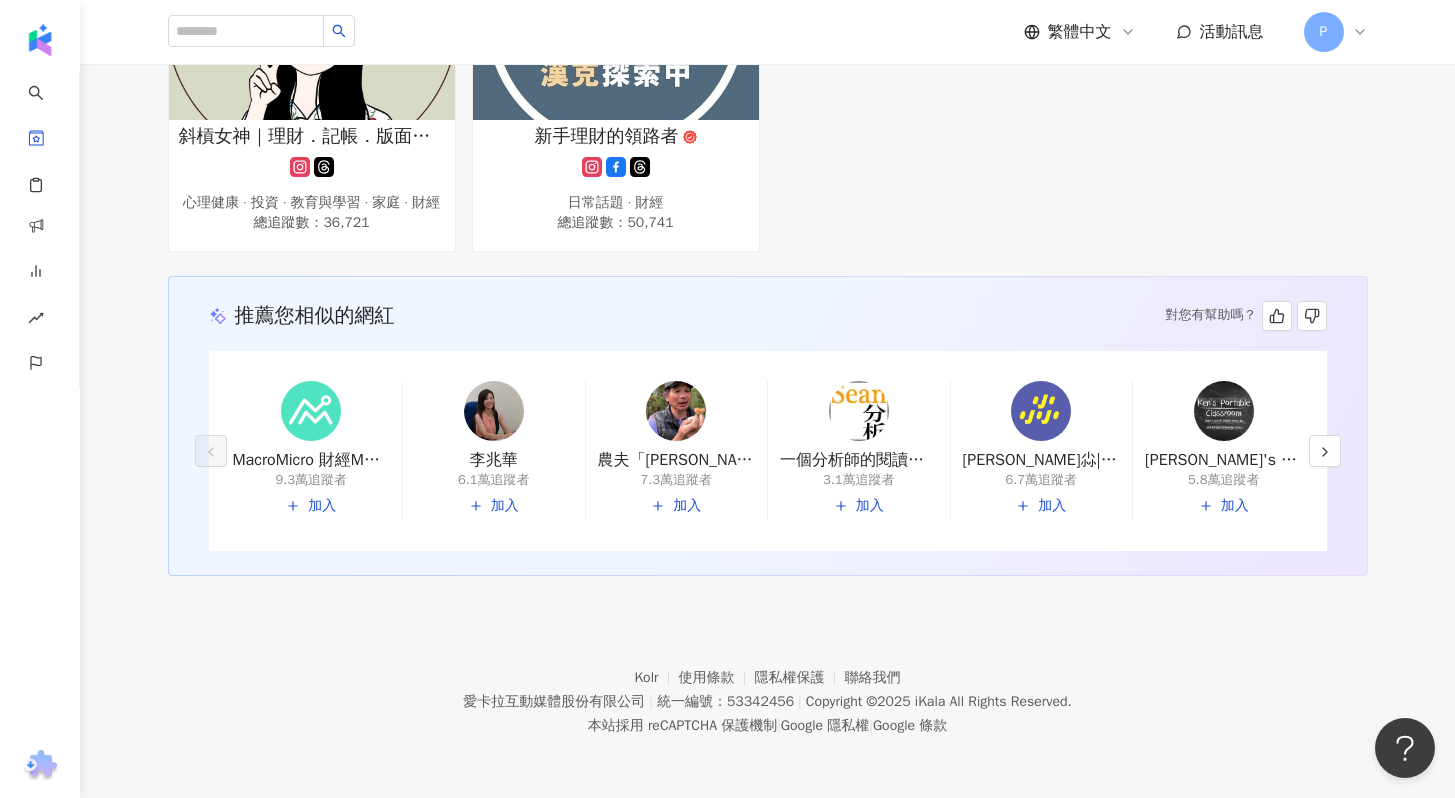 click at bounding box center [859, 411] 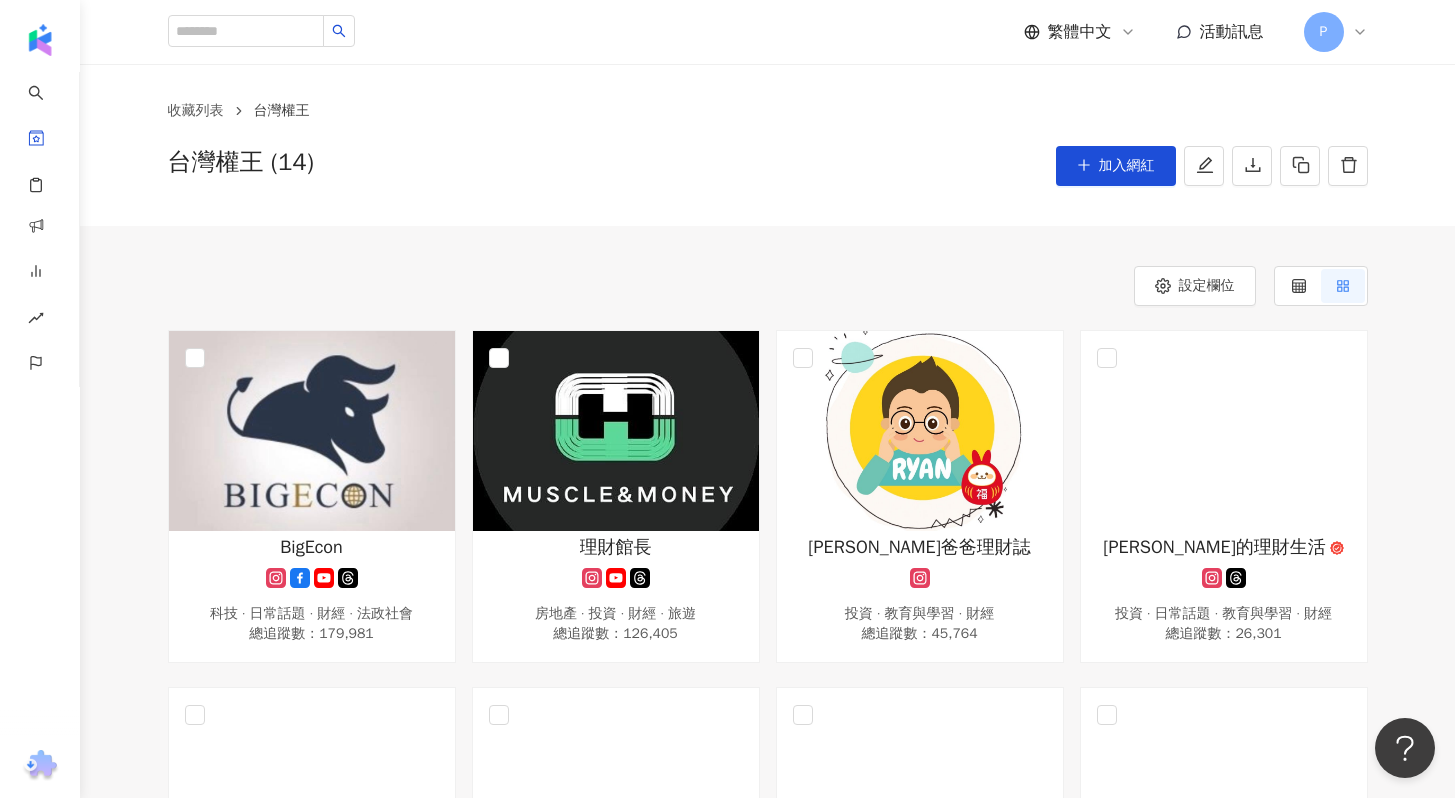 scroll, scrollTop: 0, scrollLeft: 0, axis: both 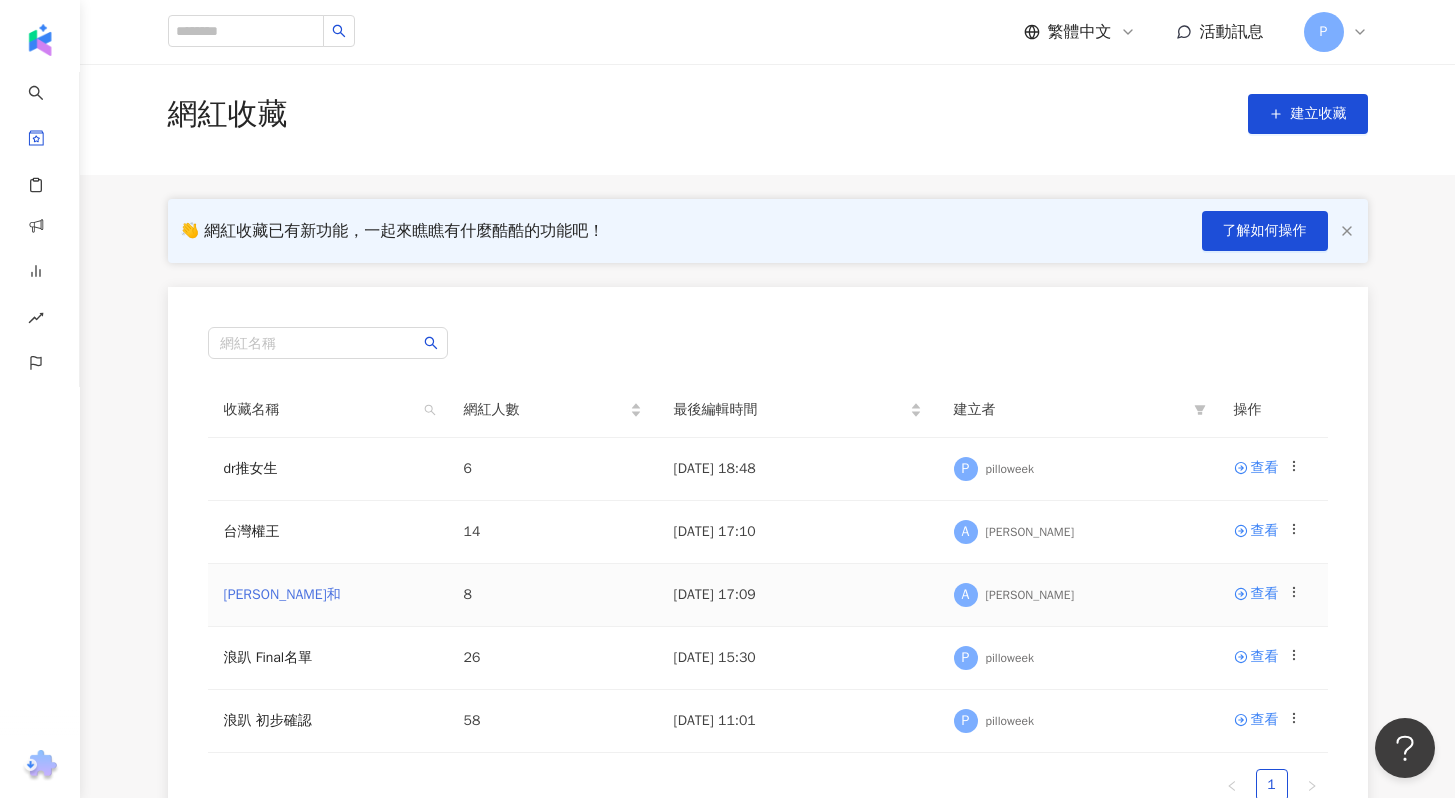 click on "耘和" at bounding box center [282, 594] 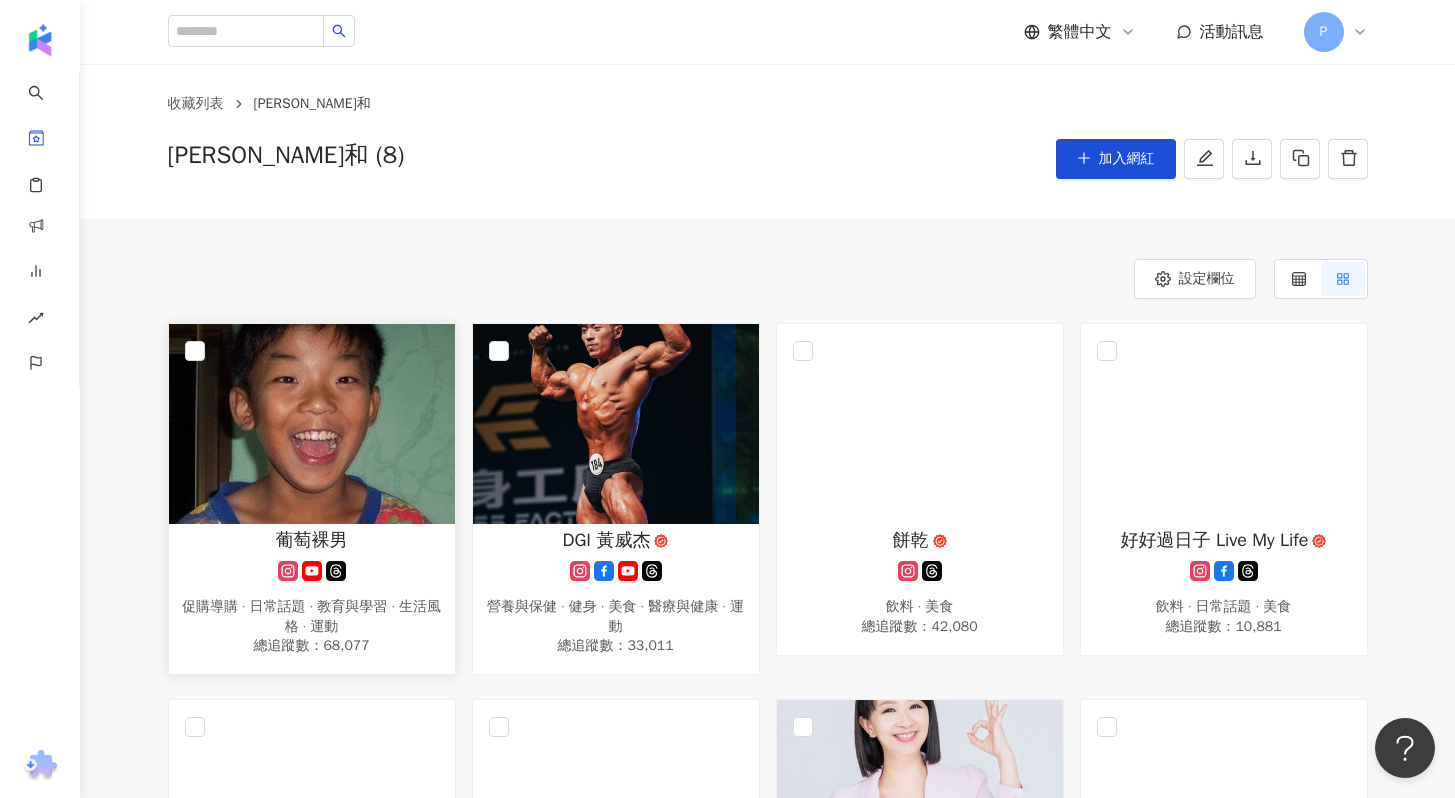 scroll, scrollTop: 0, scrollLeft: 0, axis: both 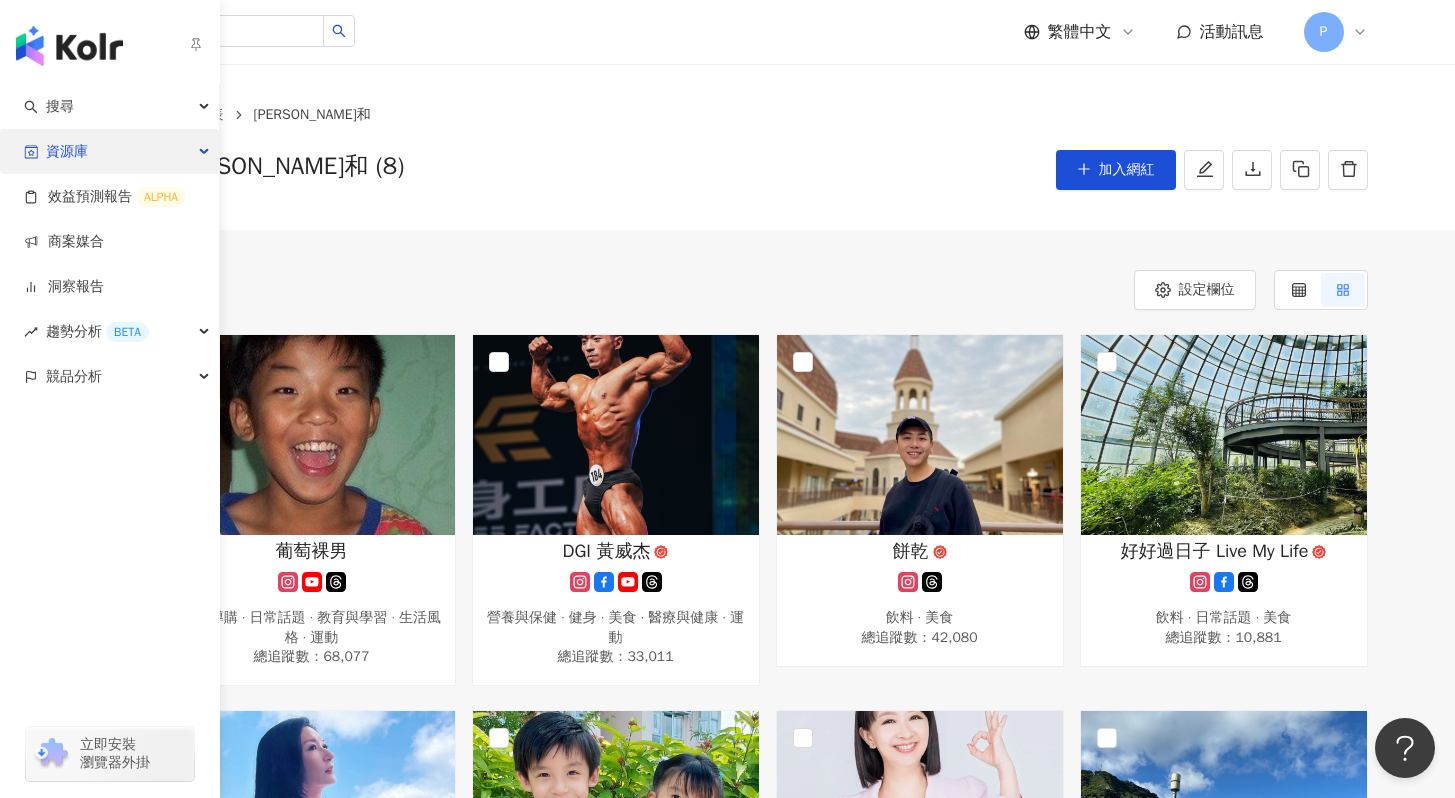 click on "資源庫" at bounding box center (67, 151) 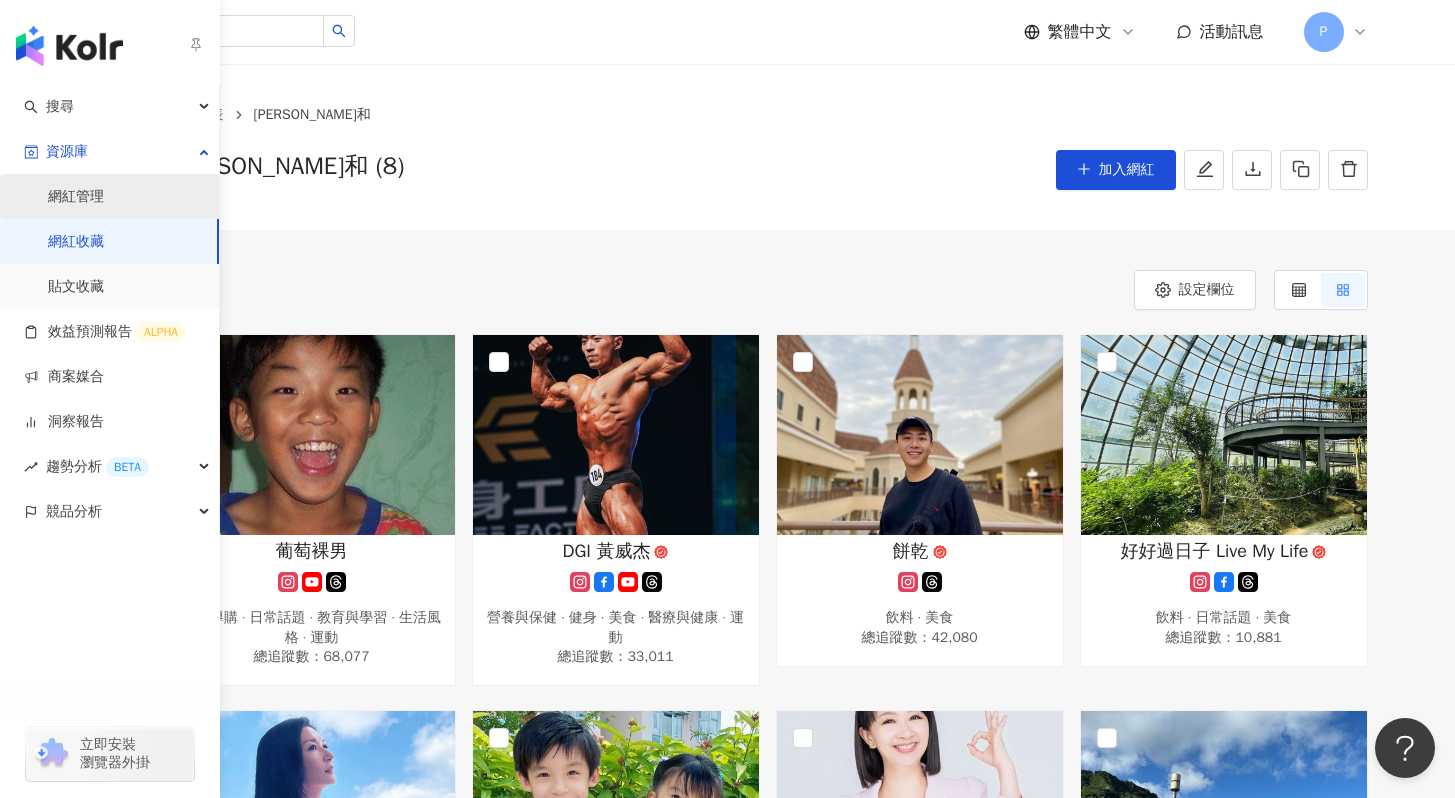 click on "網紅管理" at bounding box center [76, 197] 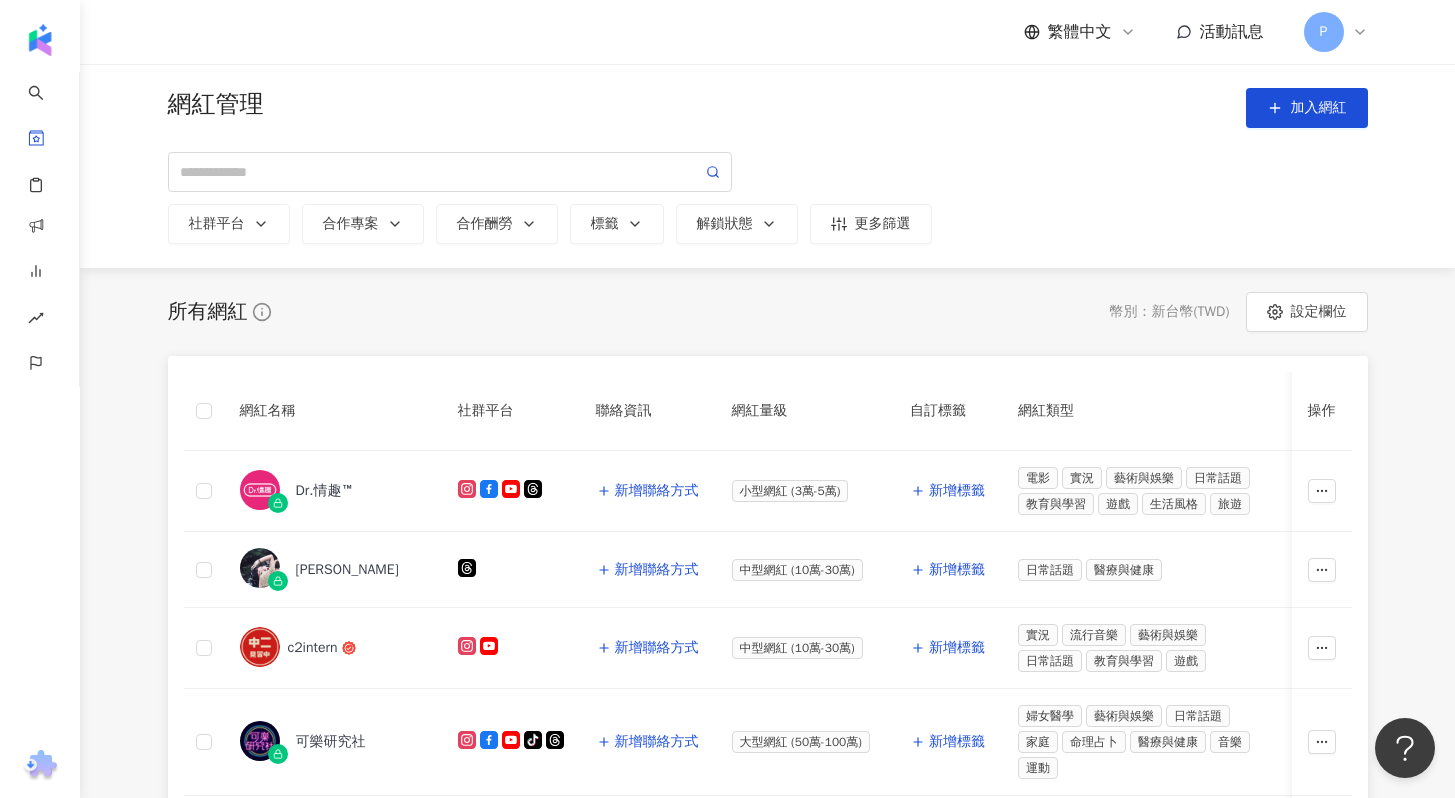 scroll, scrollTop: 934, scrollLeft: 0, axis: vertical 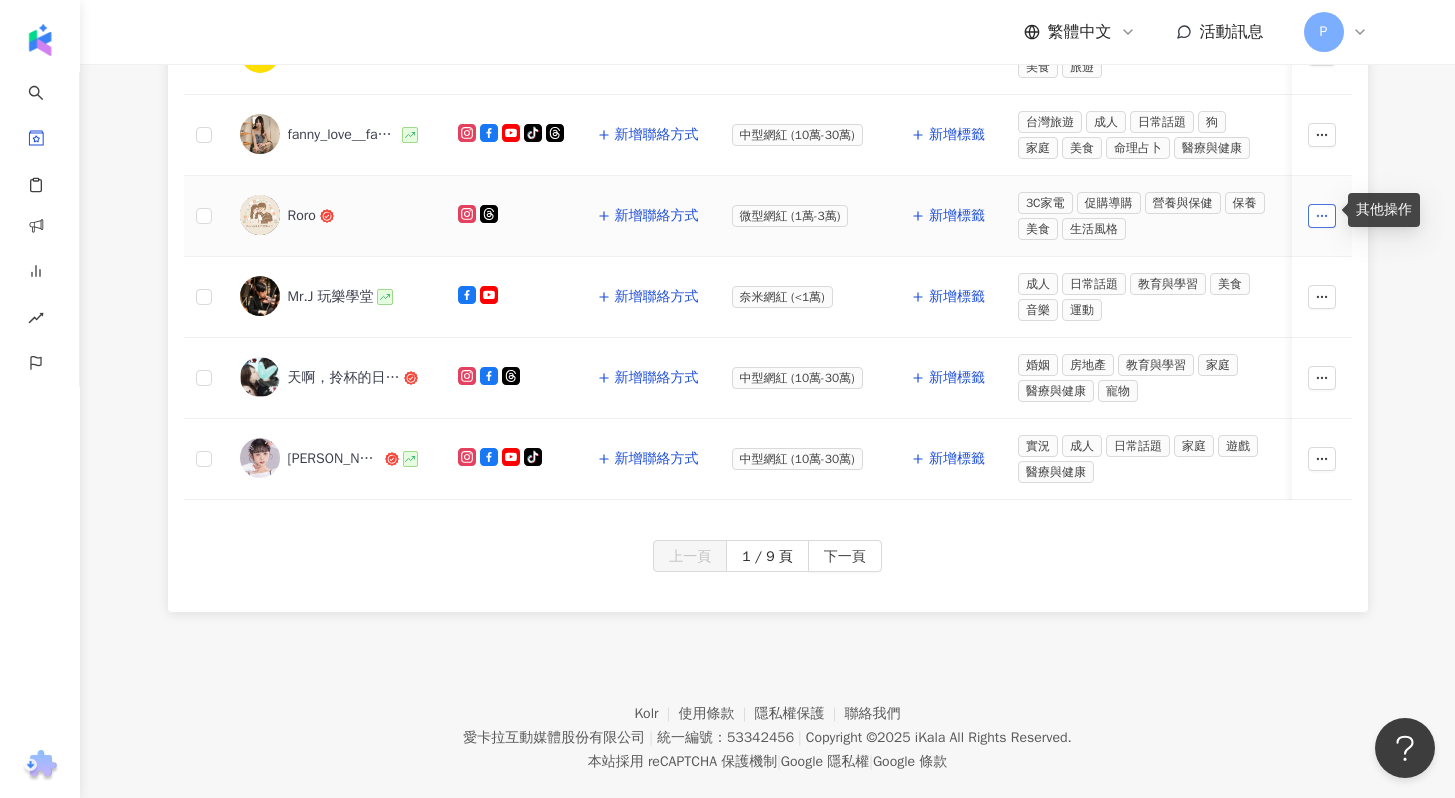 click at bounding box center [1322, 216] 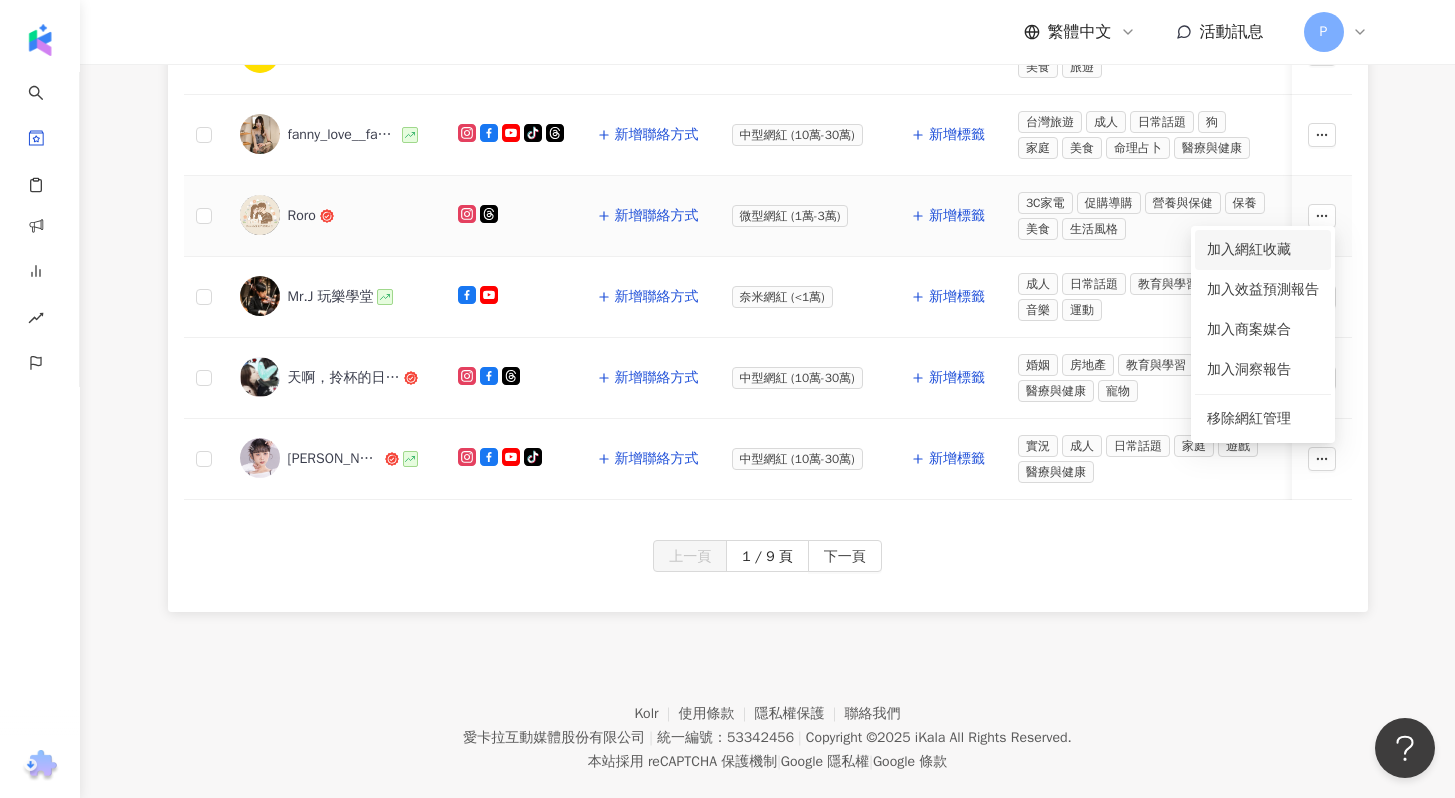 click on "加入網紅收藏" at bounding box center [1263, 250] 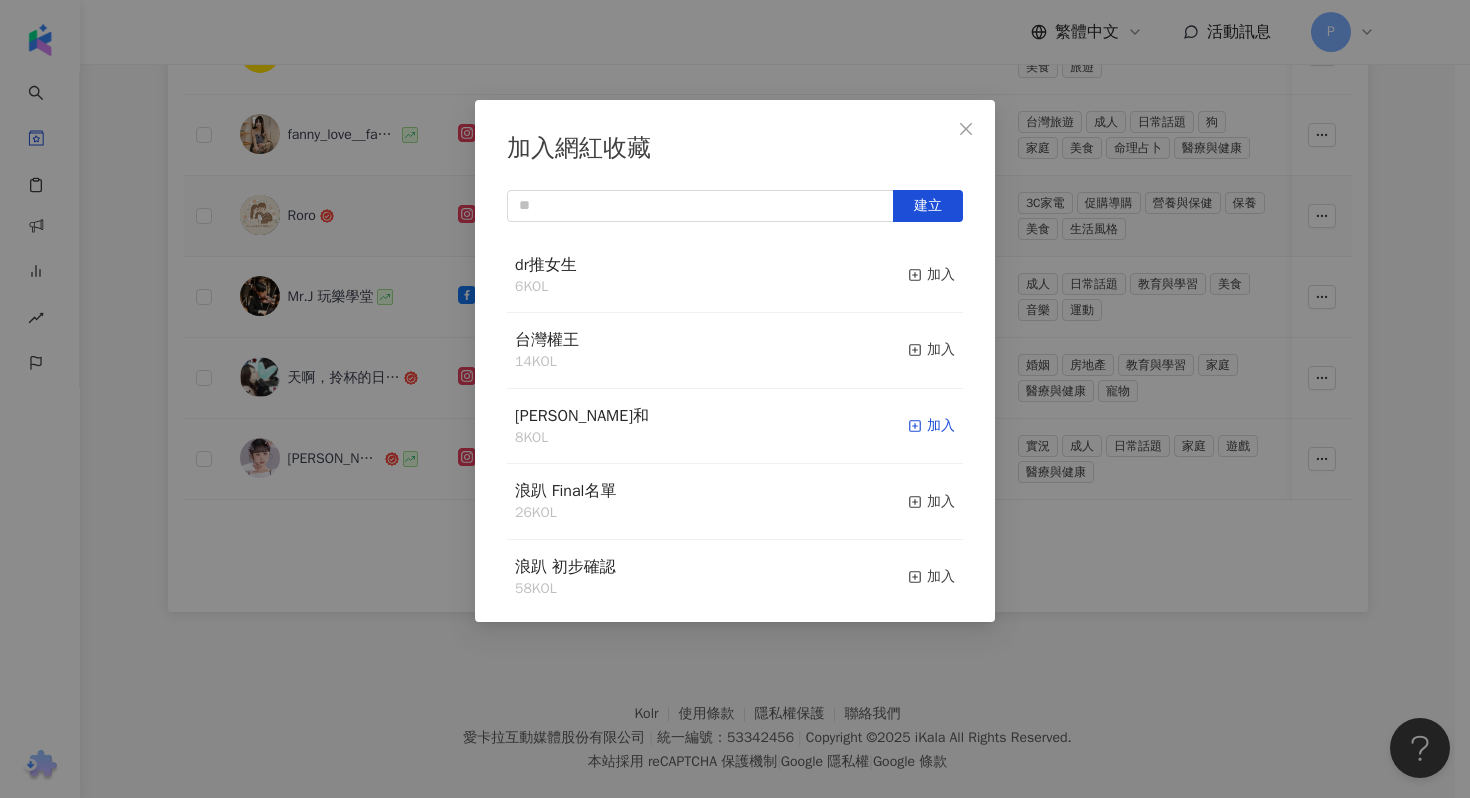 click on "加入" at bounding box center [931, 426] 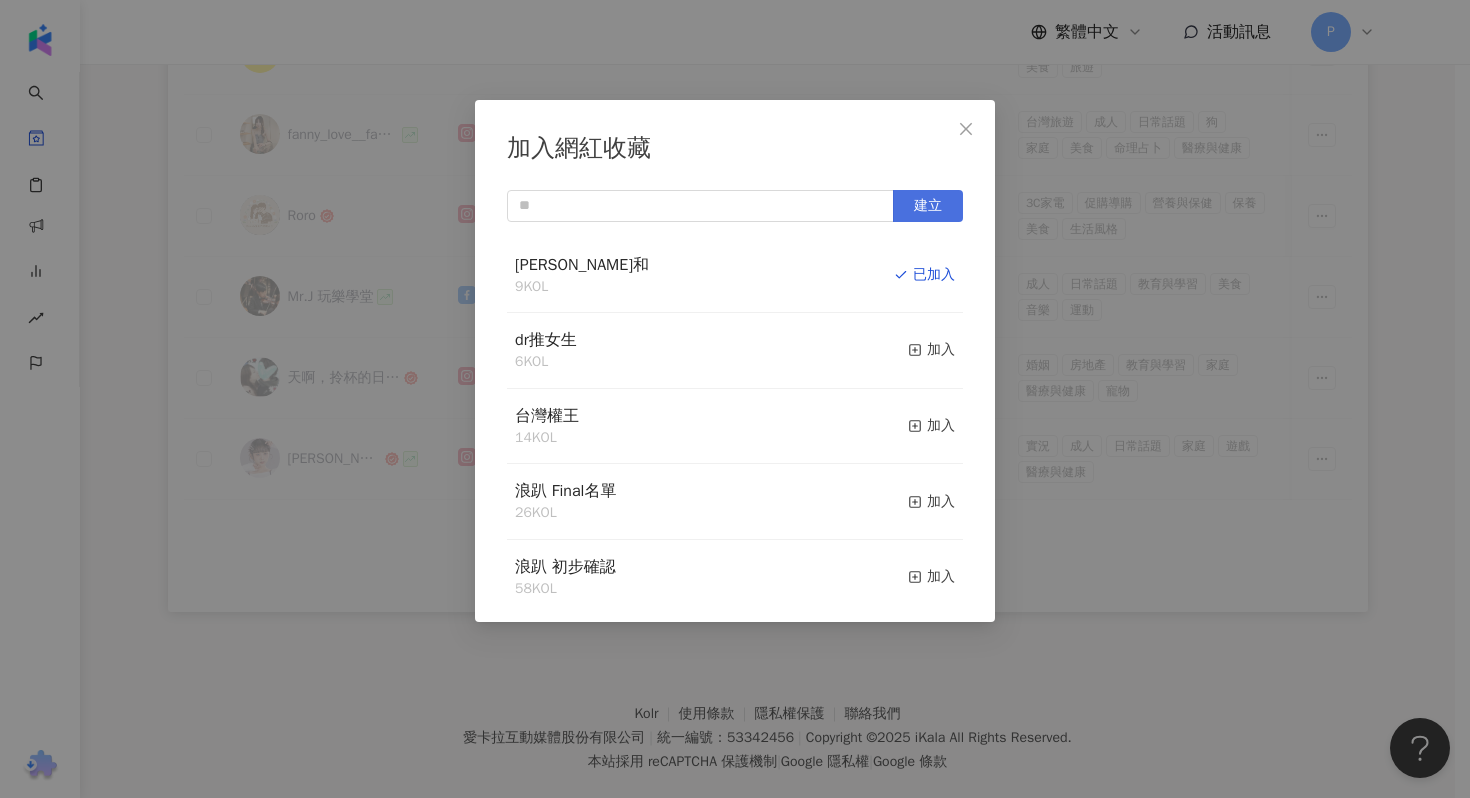 click on "建立" at bounding box center [928, 206] 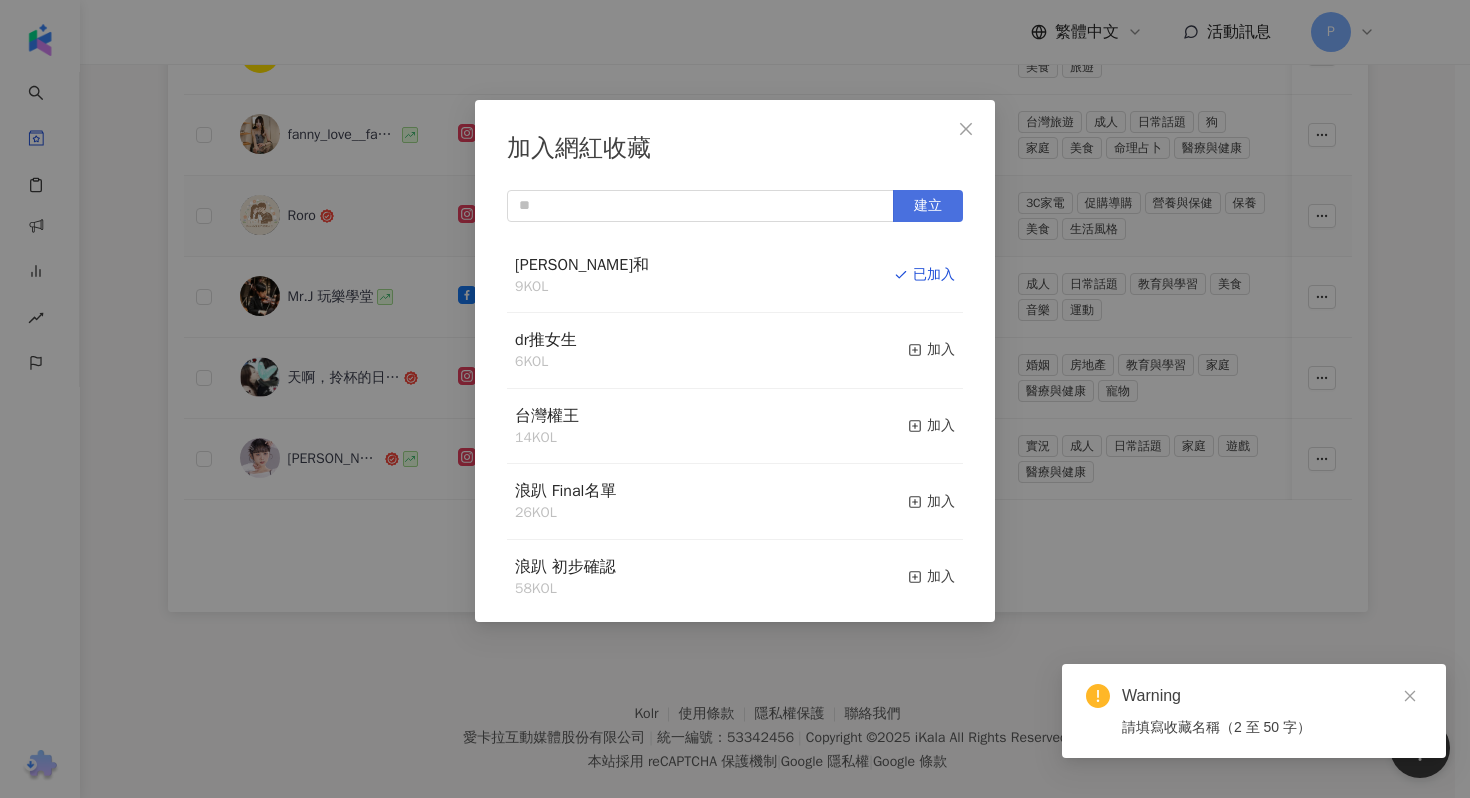 click on "建立" at bounding box center [928, 206] 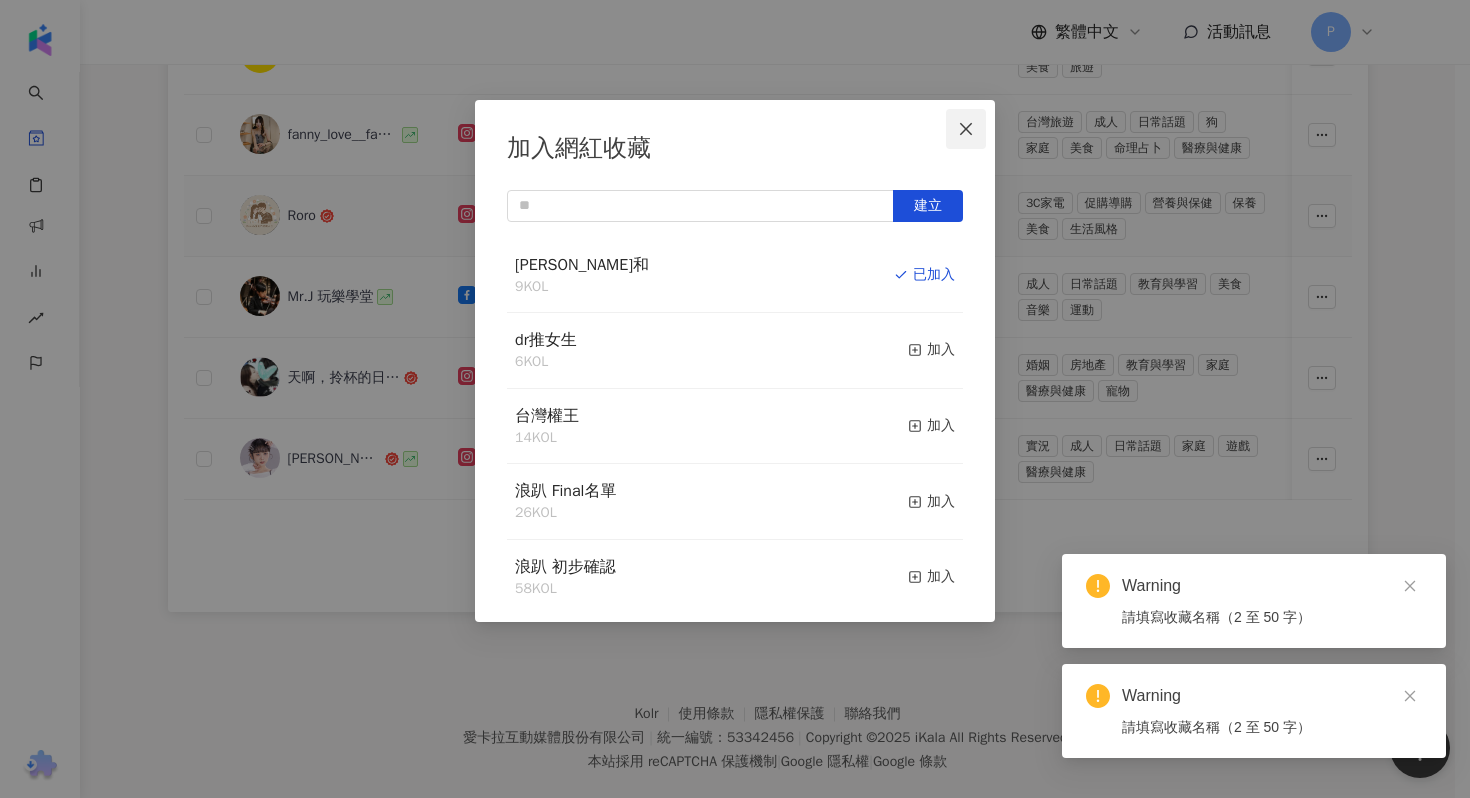 click at bounding box center (966, 129) 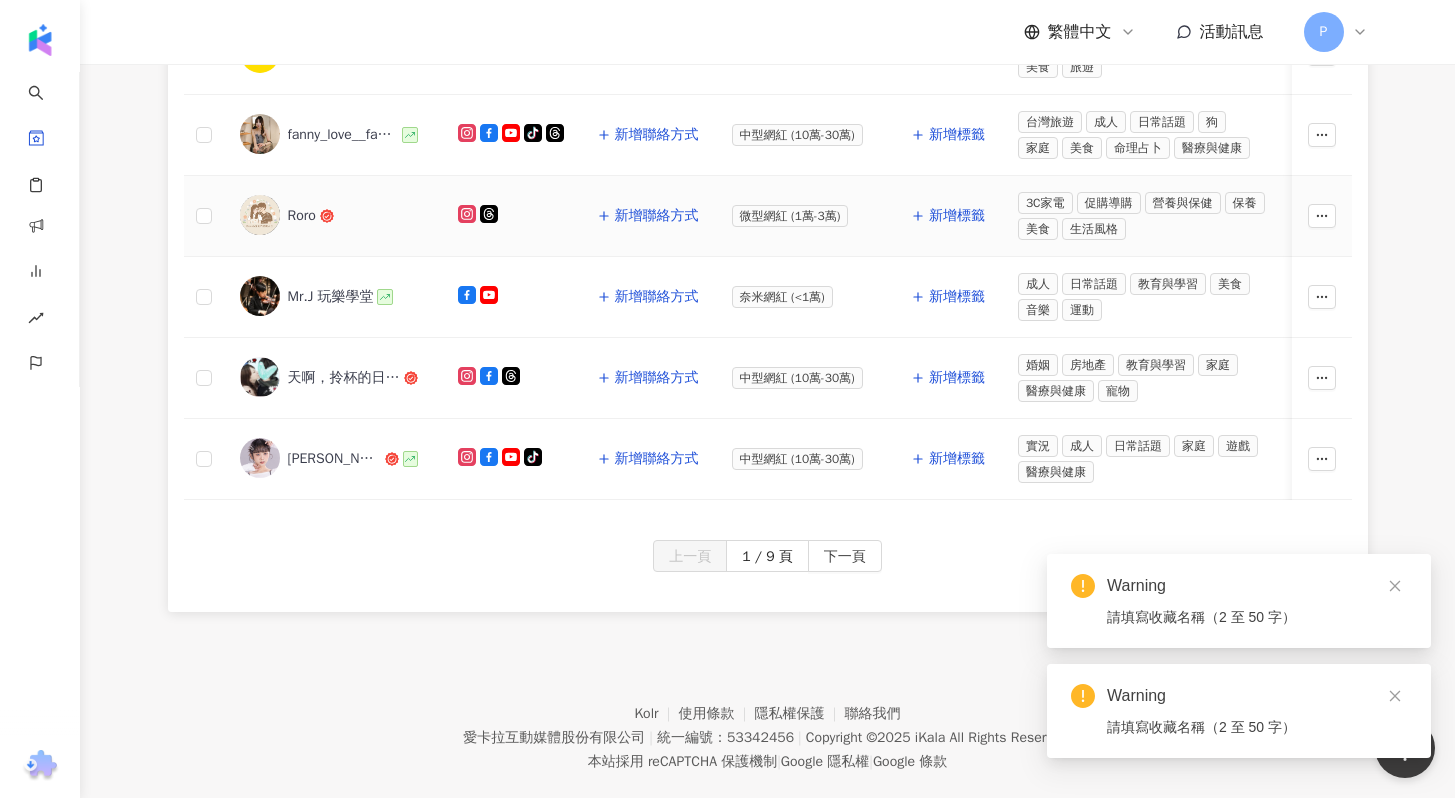 click on "Roro" at bounding box center [302, 216] 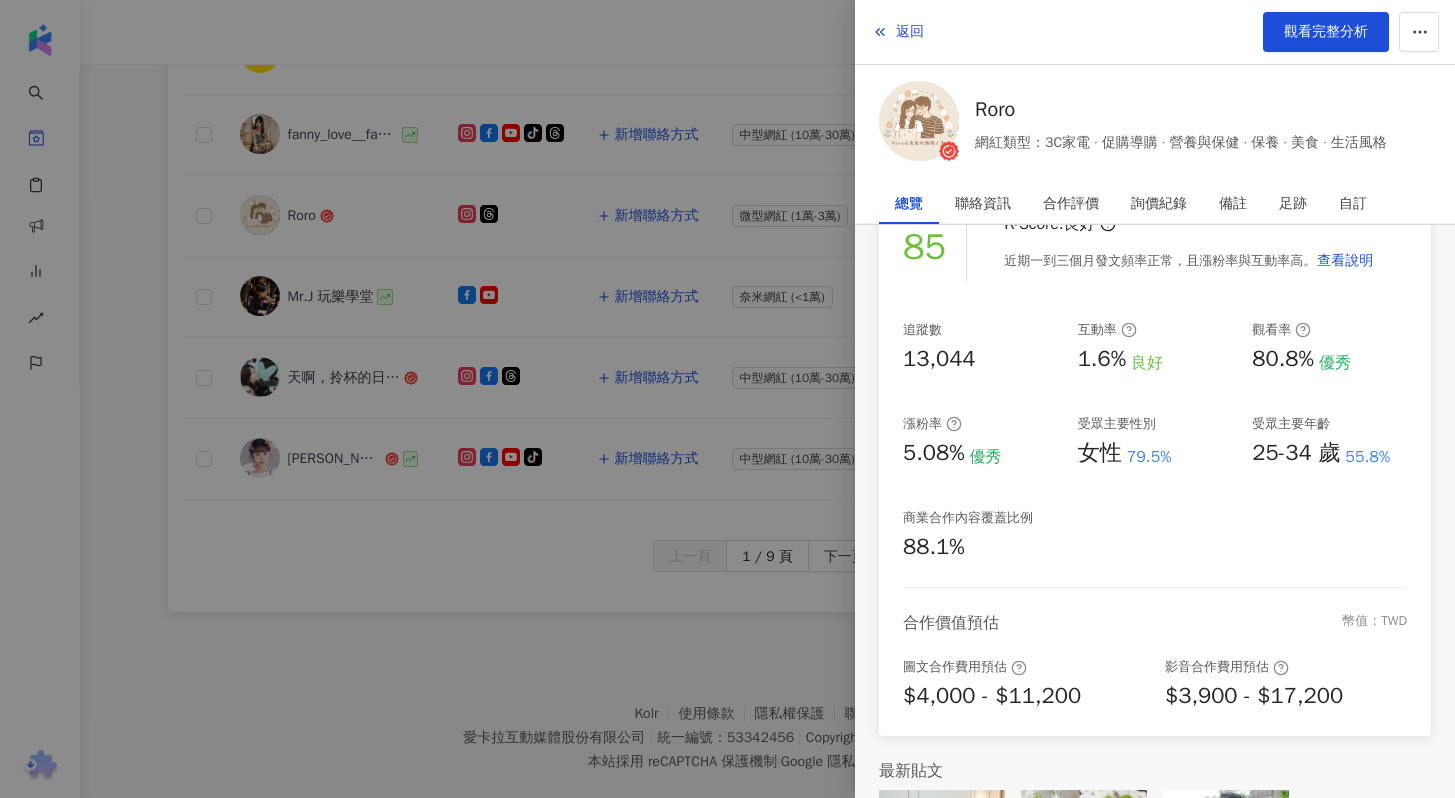 scroll, scrollTop: 351, scrollLeft: 0, axis: vertical 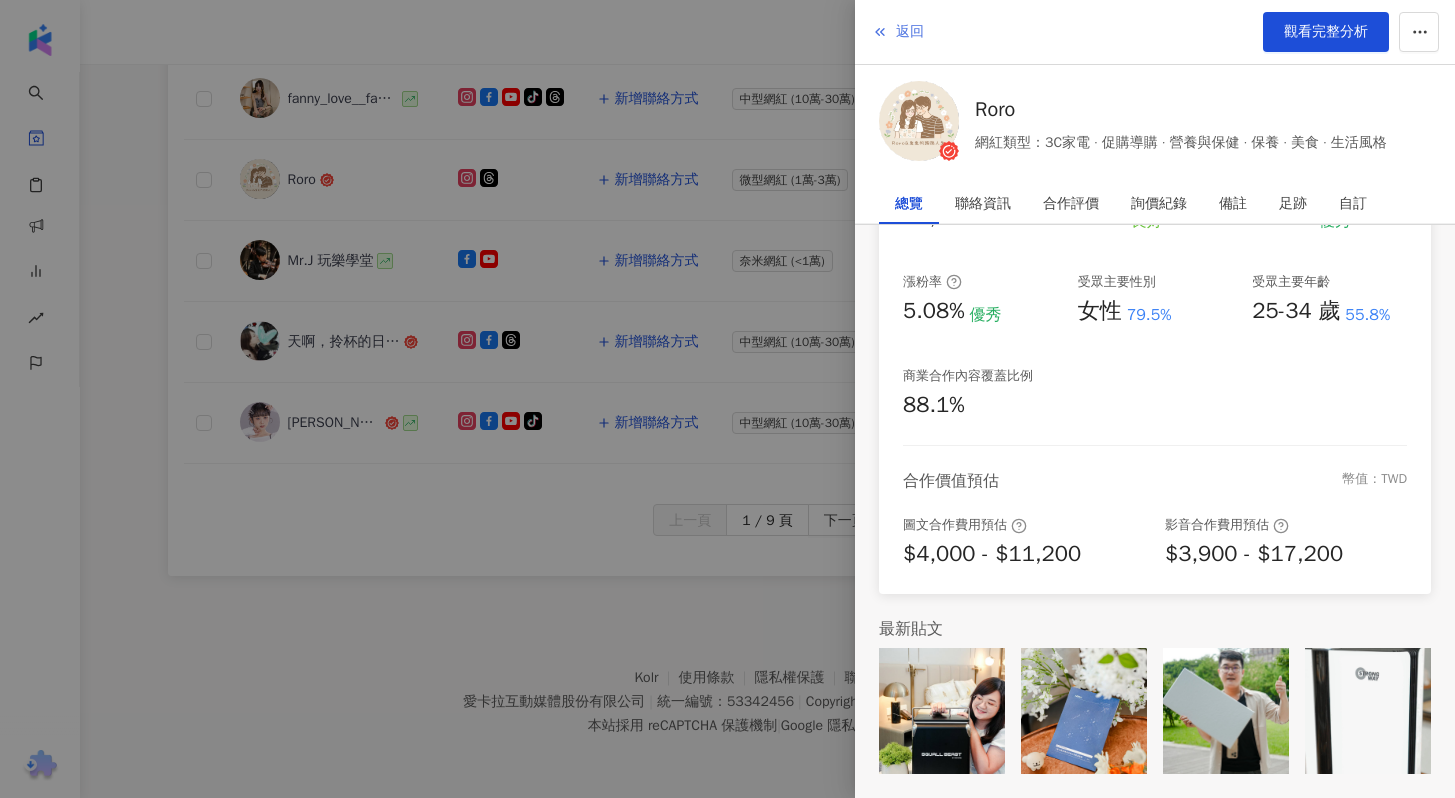click on "返回" at bounding box center [898, 32] 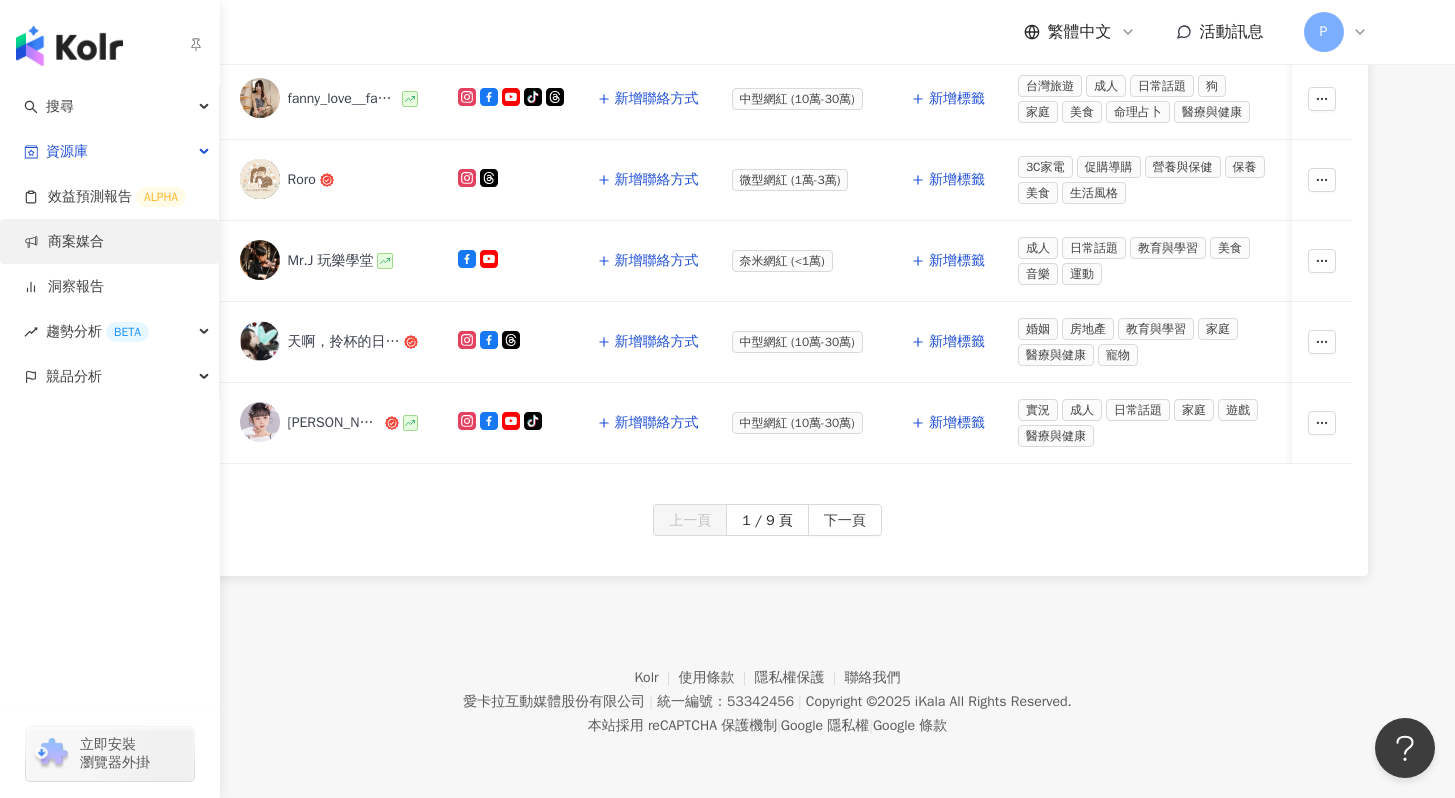 click on "商案媒合" at bounding box center (64, 242) 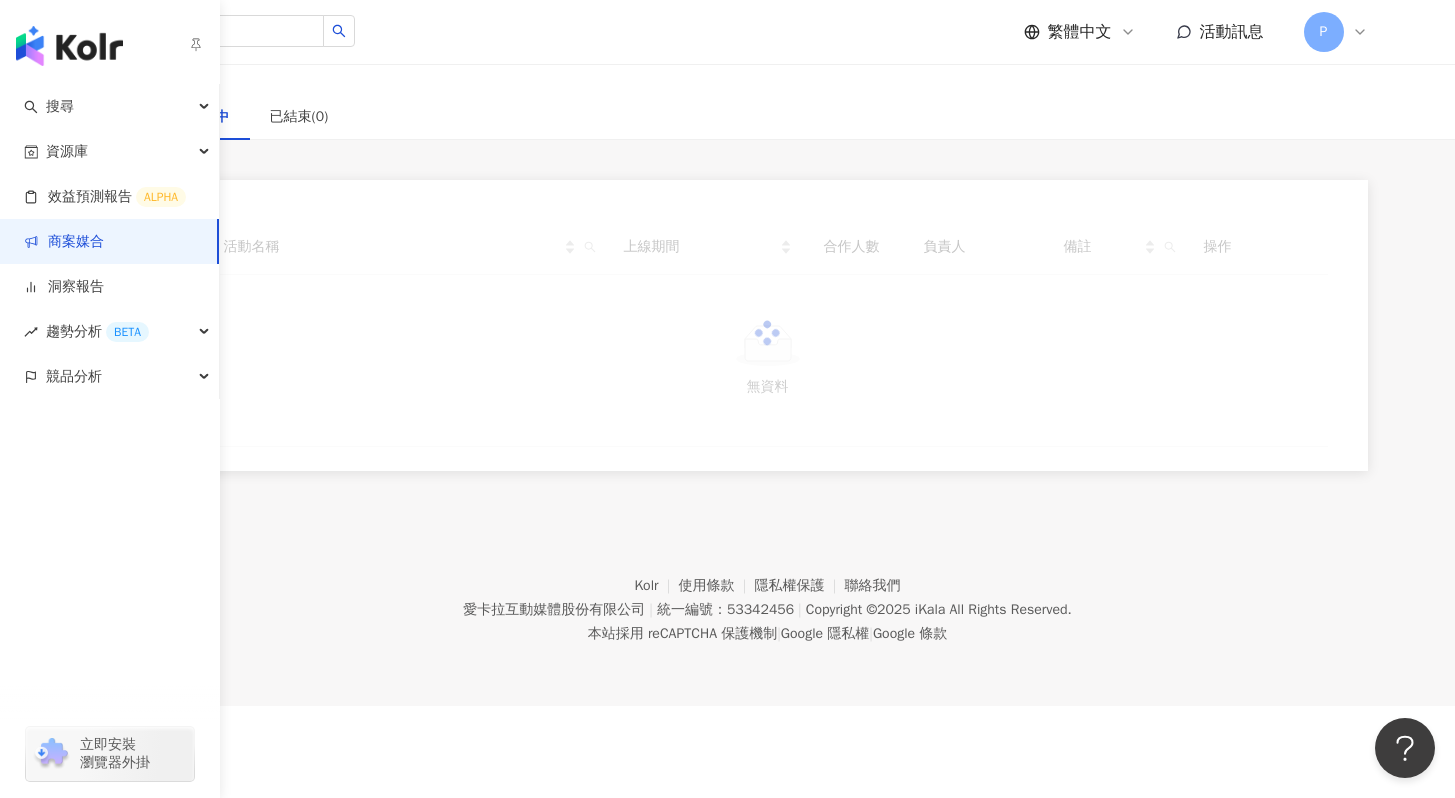 scroll, scrollTop: 0, scrollLeft: 0, axis: both 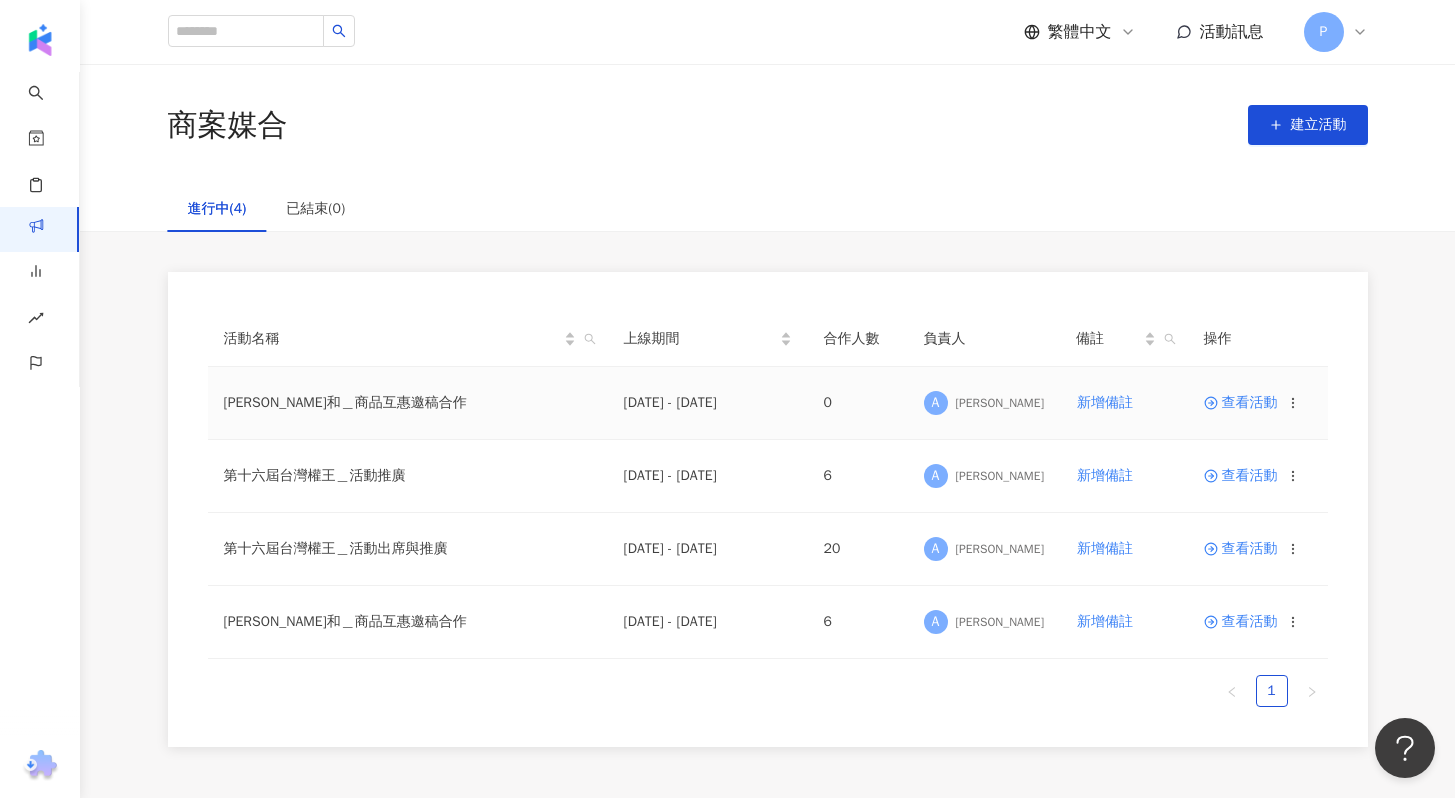 click on "查看活動" at bounding box center (1241, 403) 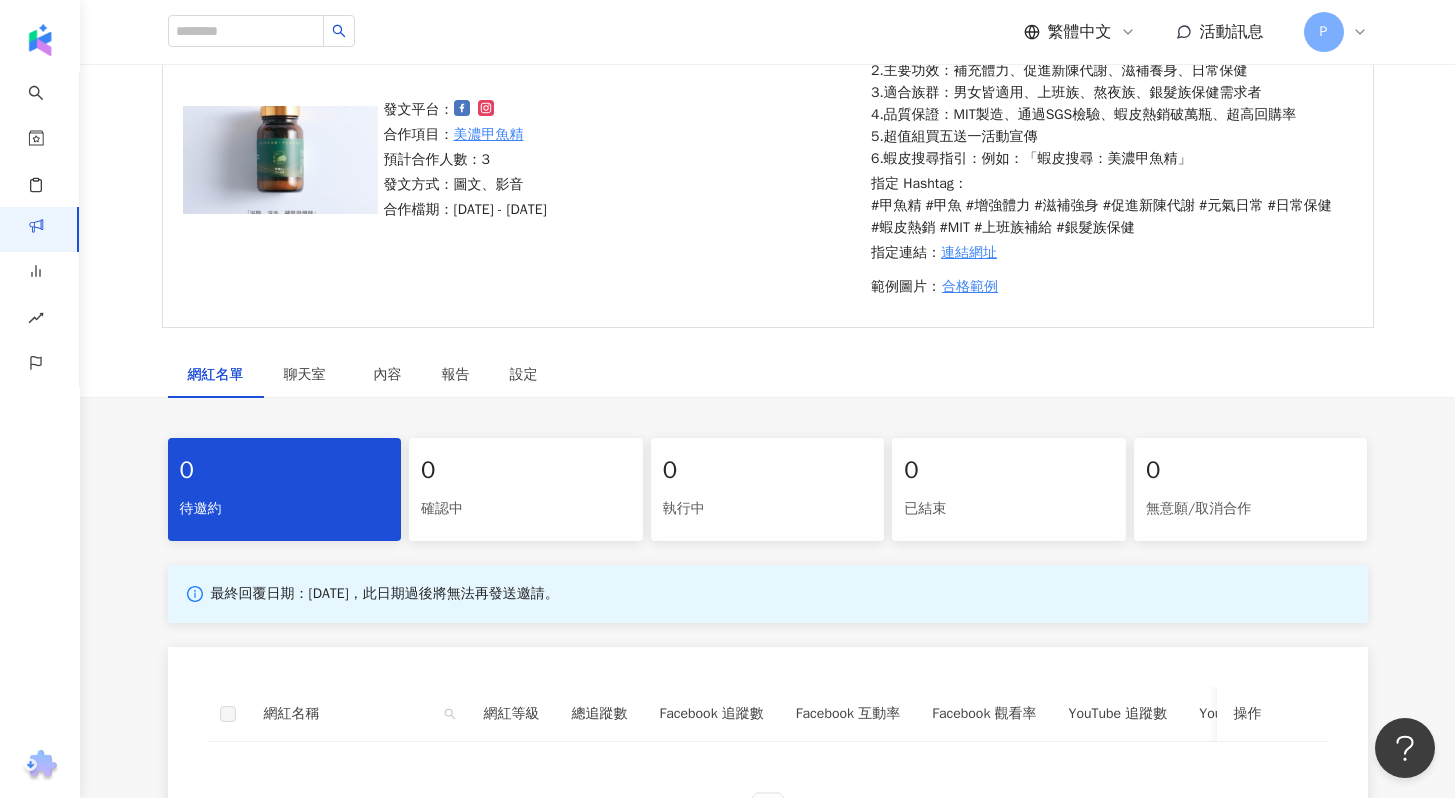 scroll, scrollTop: 374, scrollLeft: 0, axis: vertical 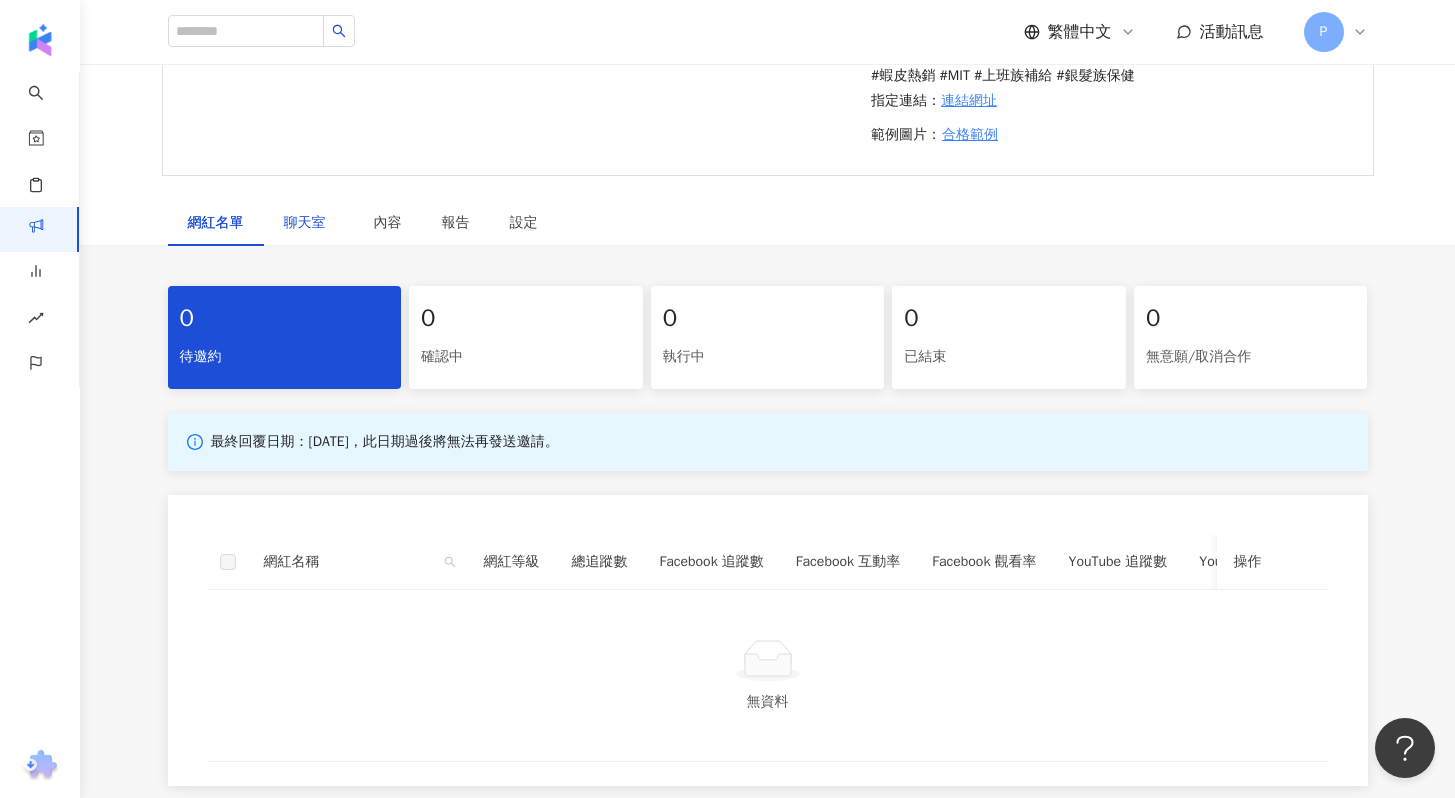 click on "聊天室" at bounding box center (309, 223) 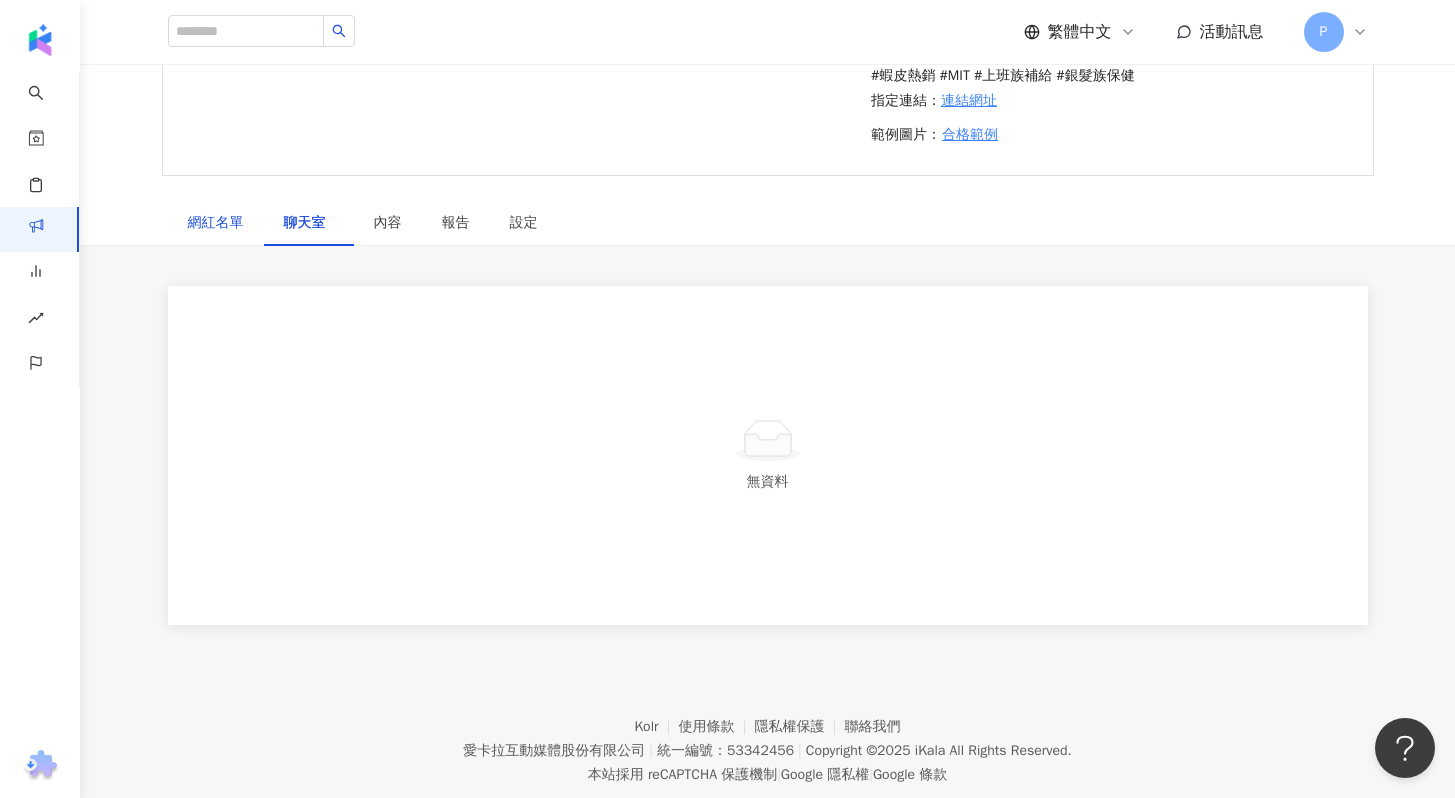 click on "網紅名單" at bounding box center [216, 223] 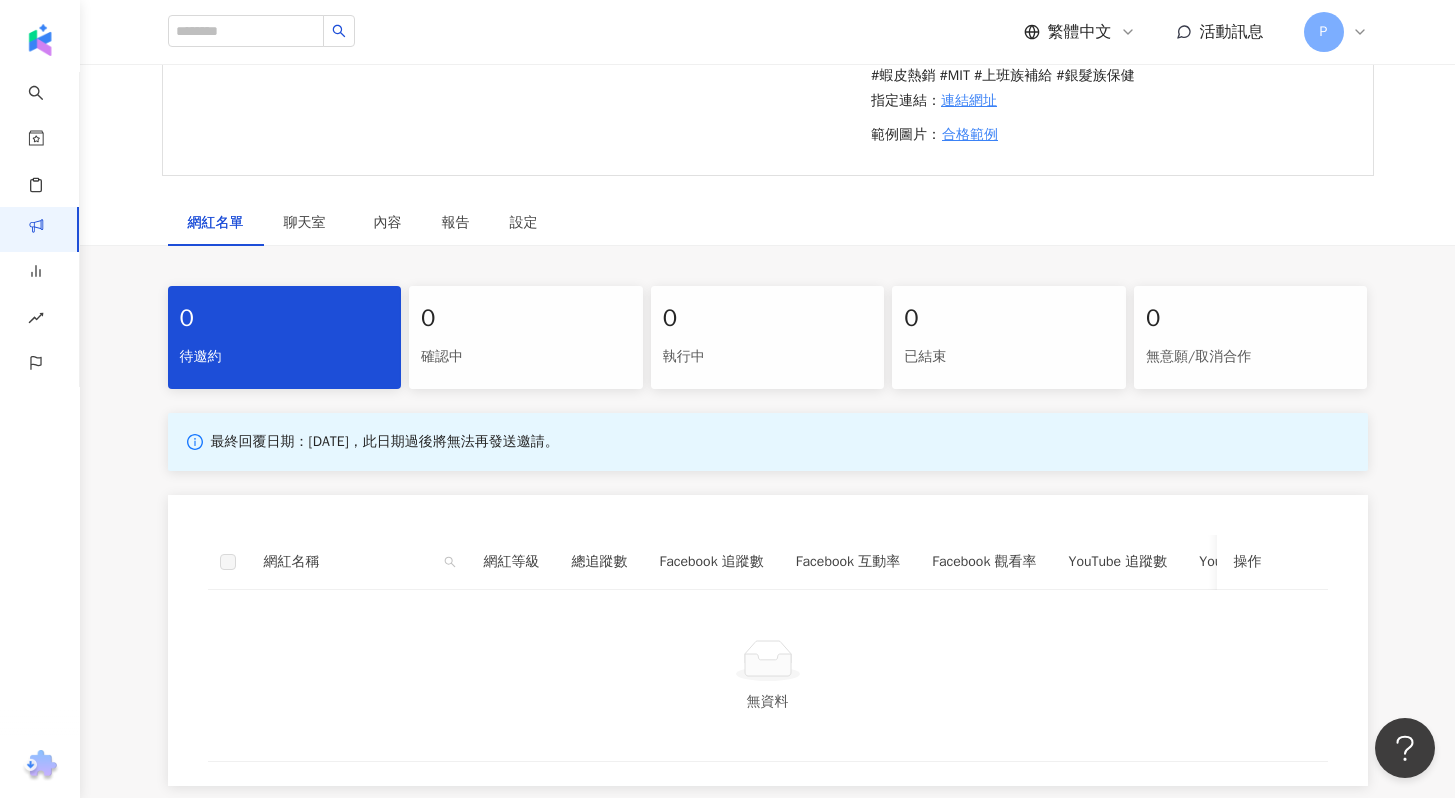 click on "待邀約" at bounding box center (285, 357) 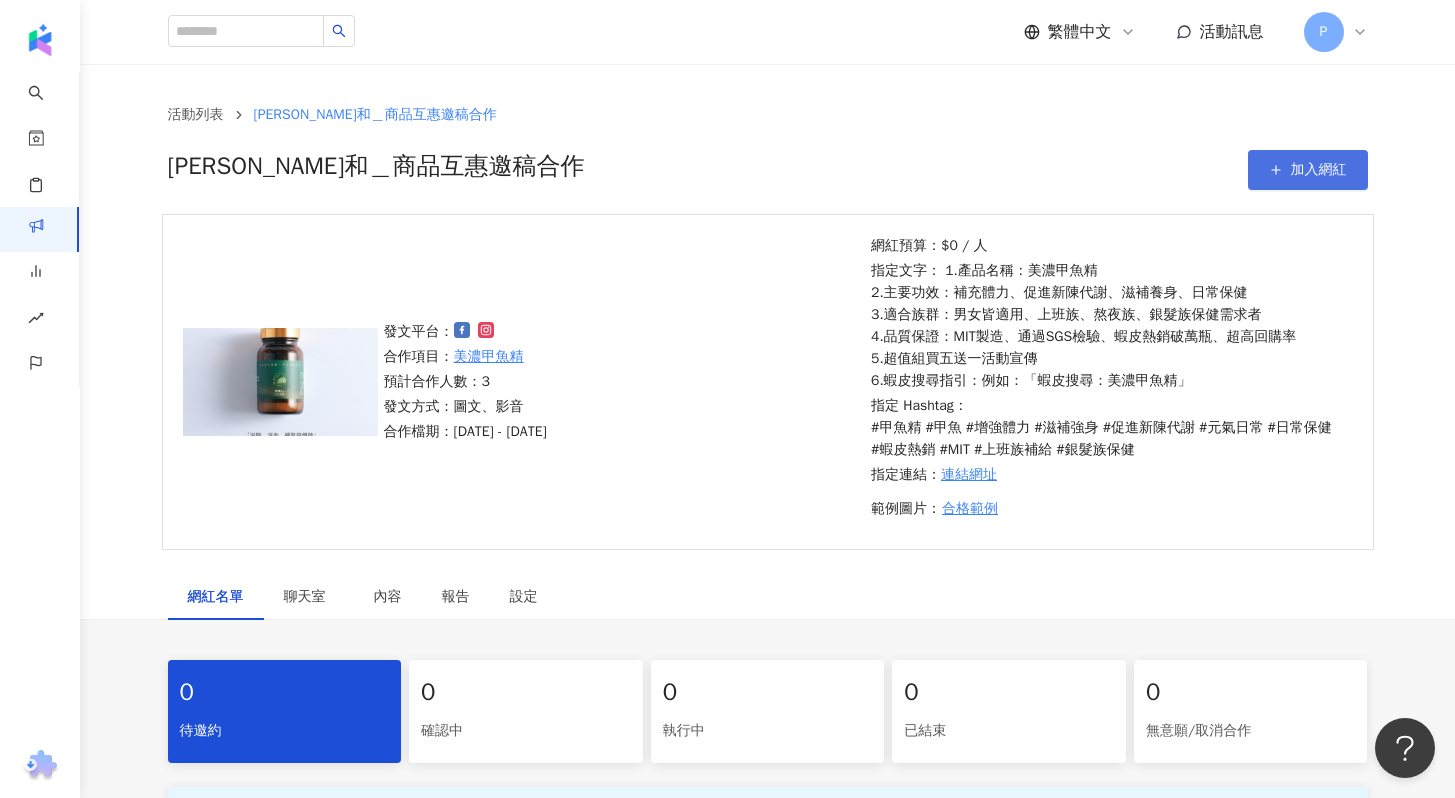 click on "加入網紅" at bounding box center [1308, 170] 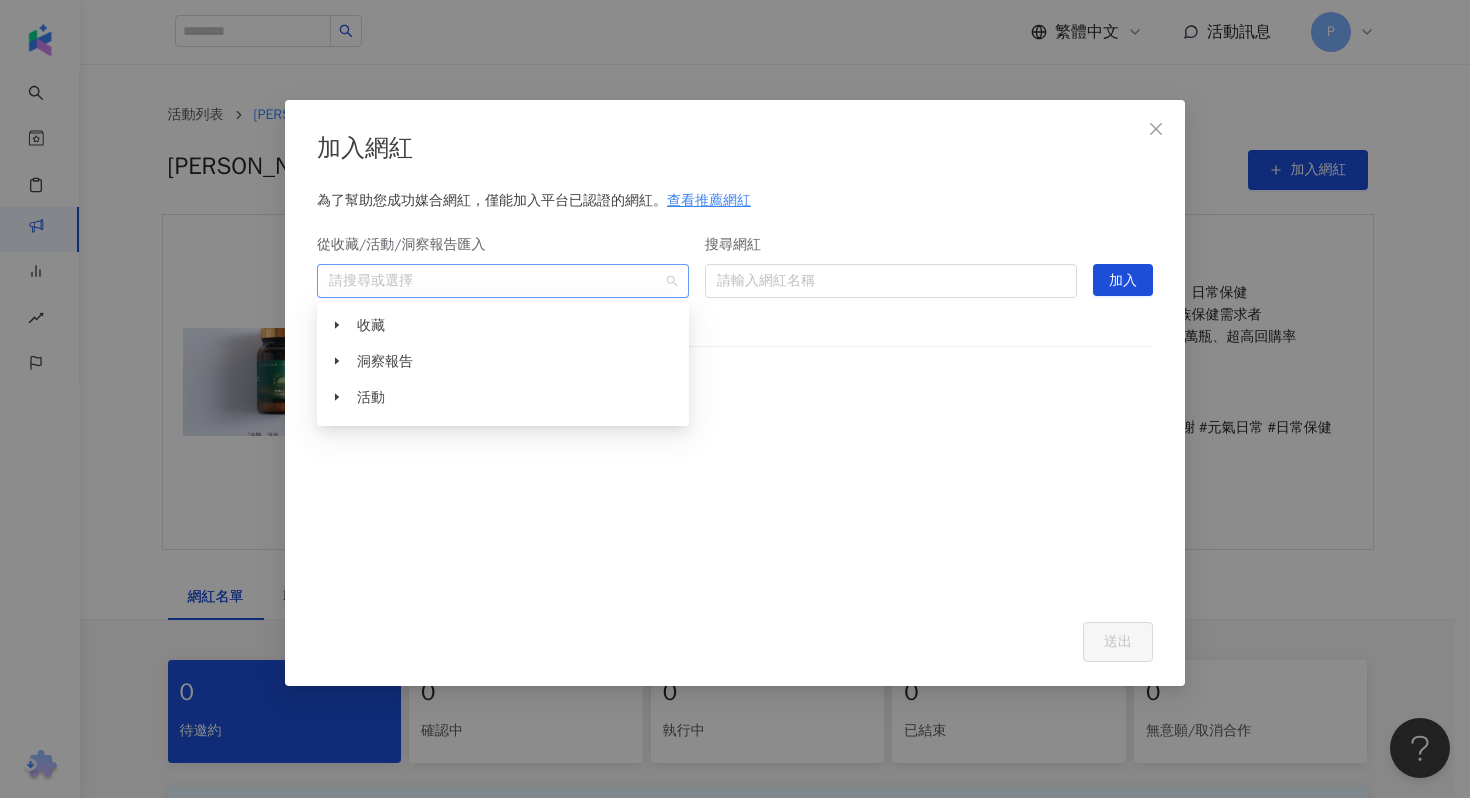 click at bounding box center [492, 280] 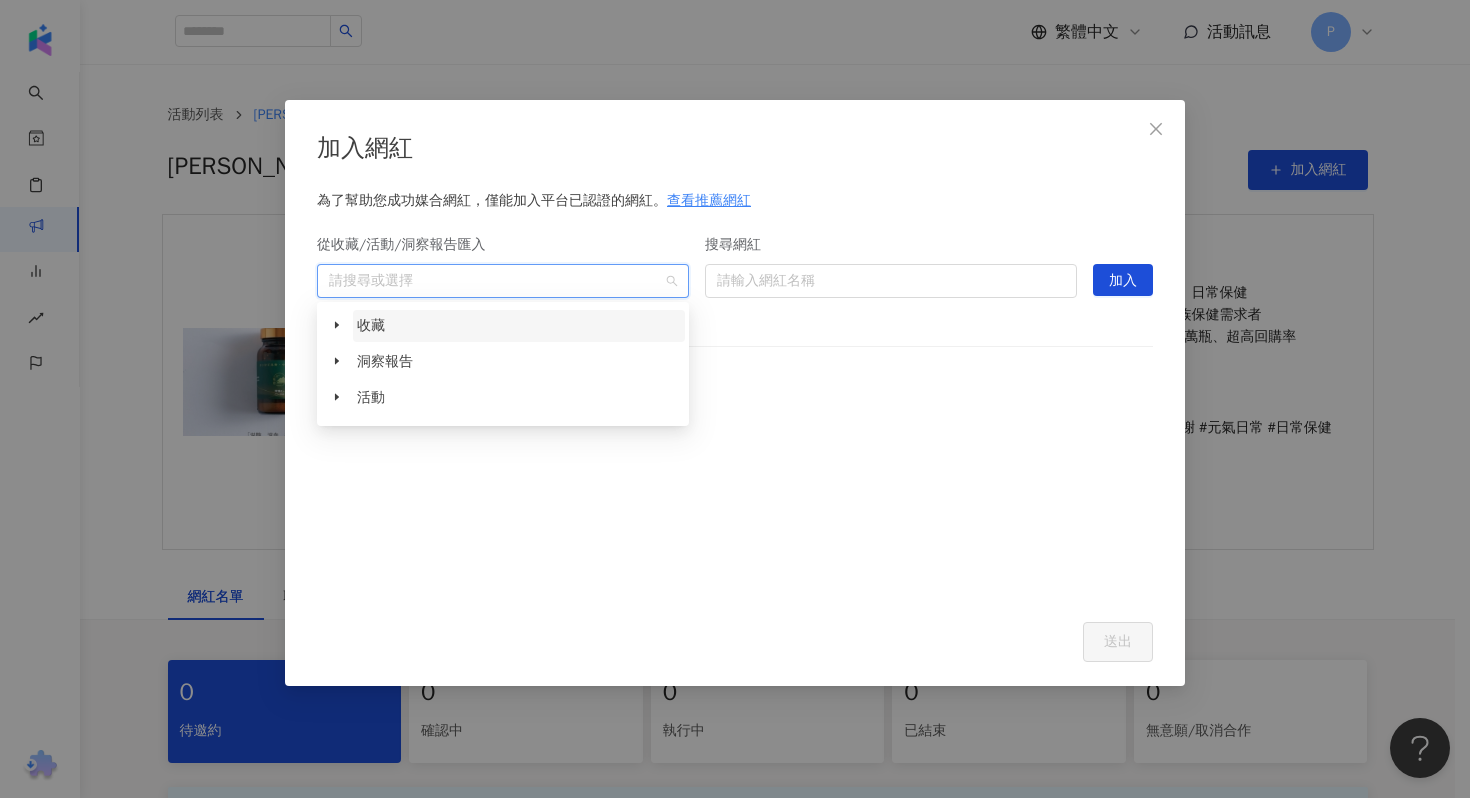 click on "收藏" at bounding box center (519, 326) 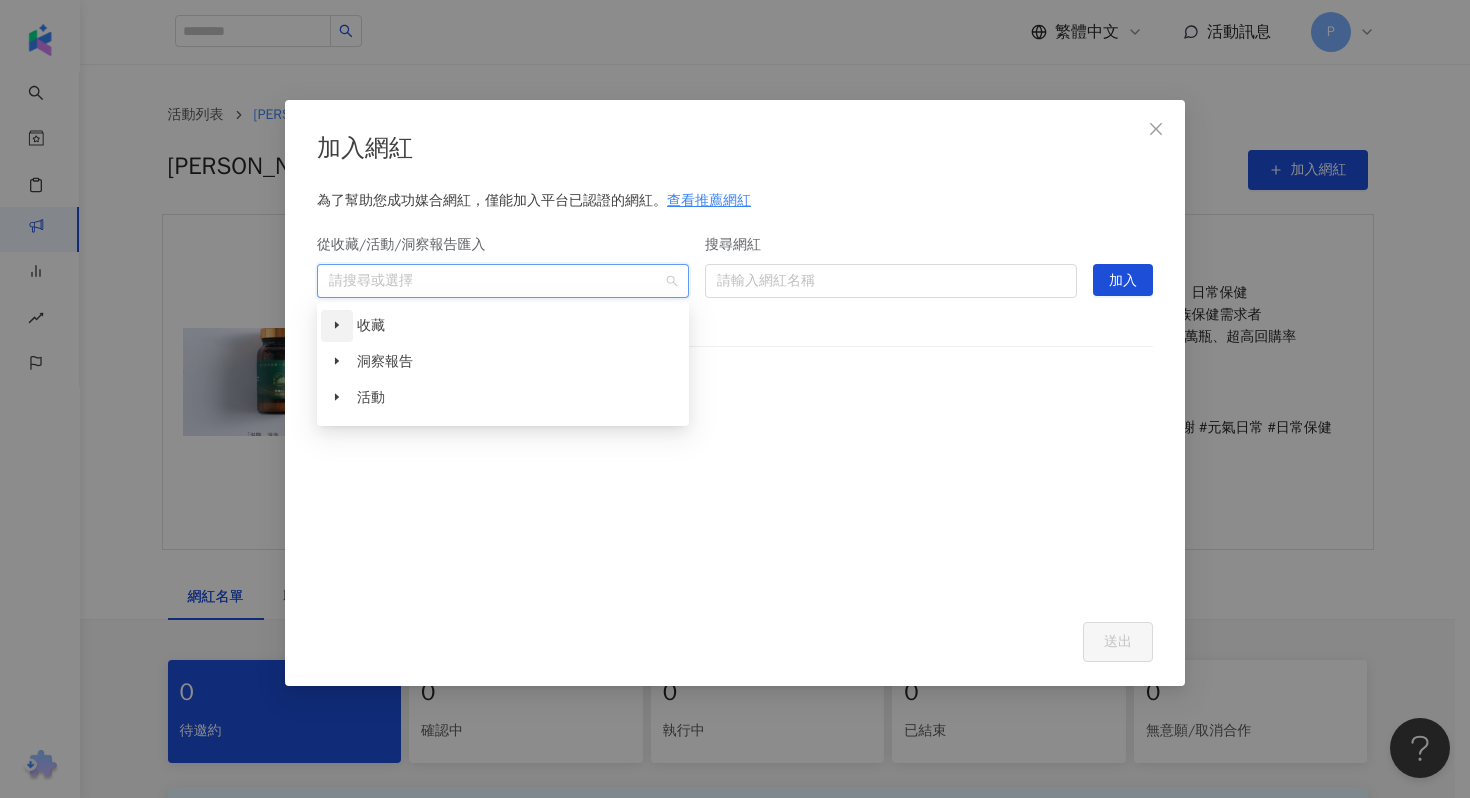 click at bounding box center [337, 326] 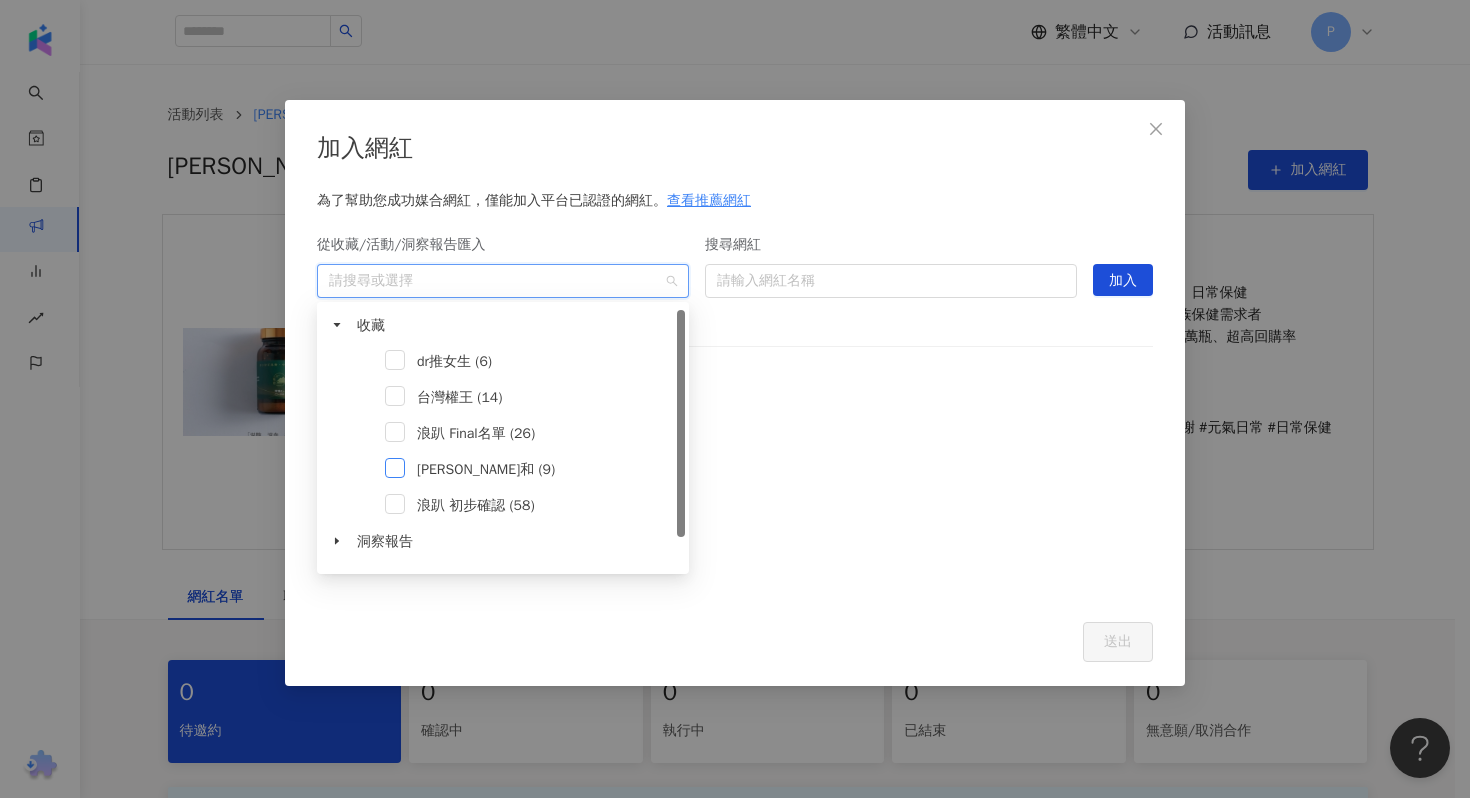 click at bounding box center [395, 468] 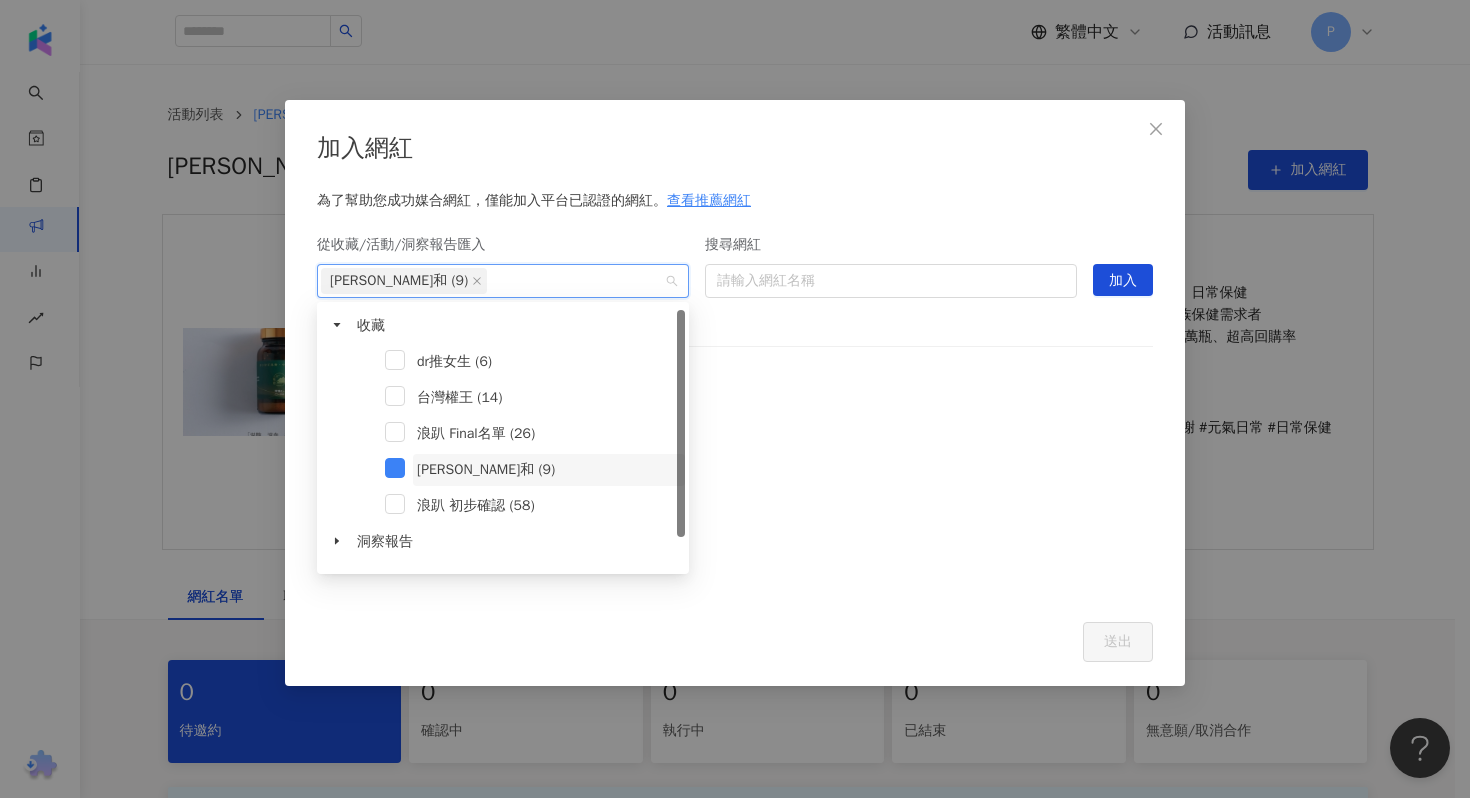 click on "耘和 (9)" at bounding box center (486, 469) 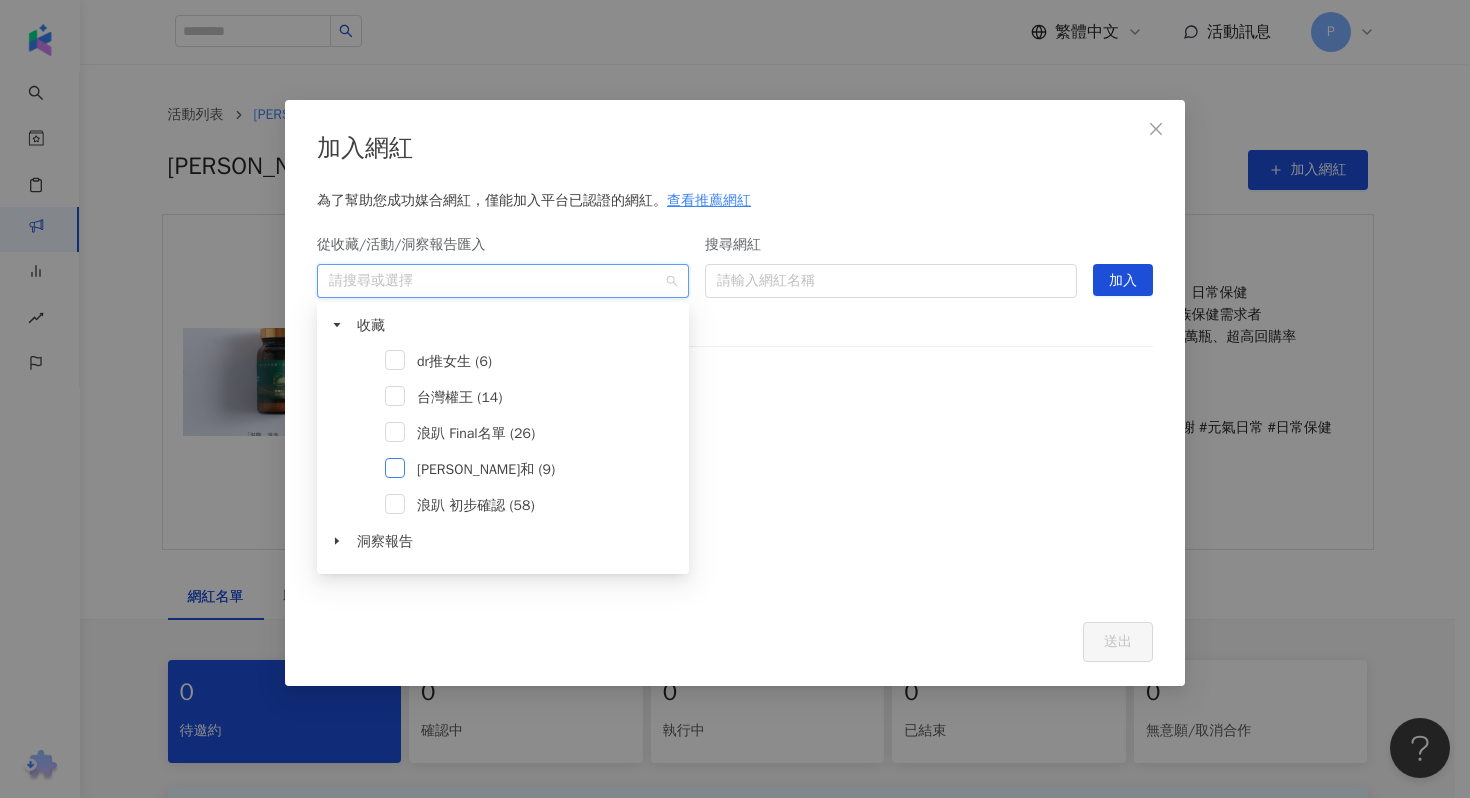 click at bounding box center [395, 468] 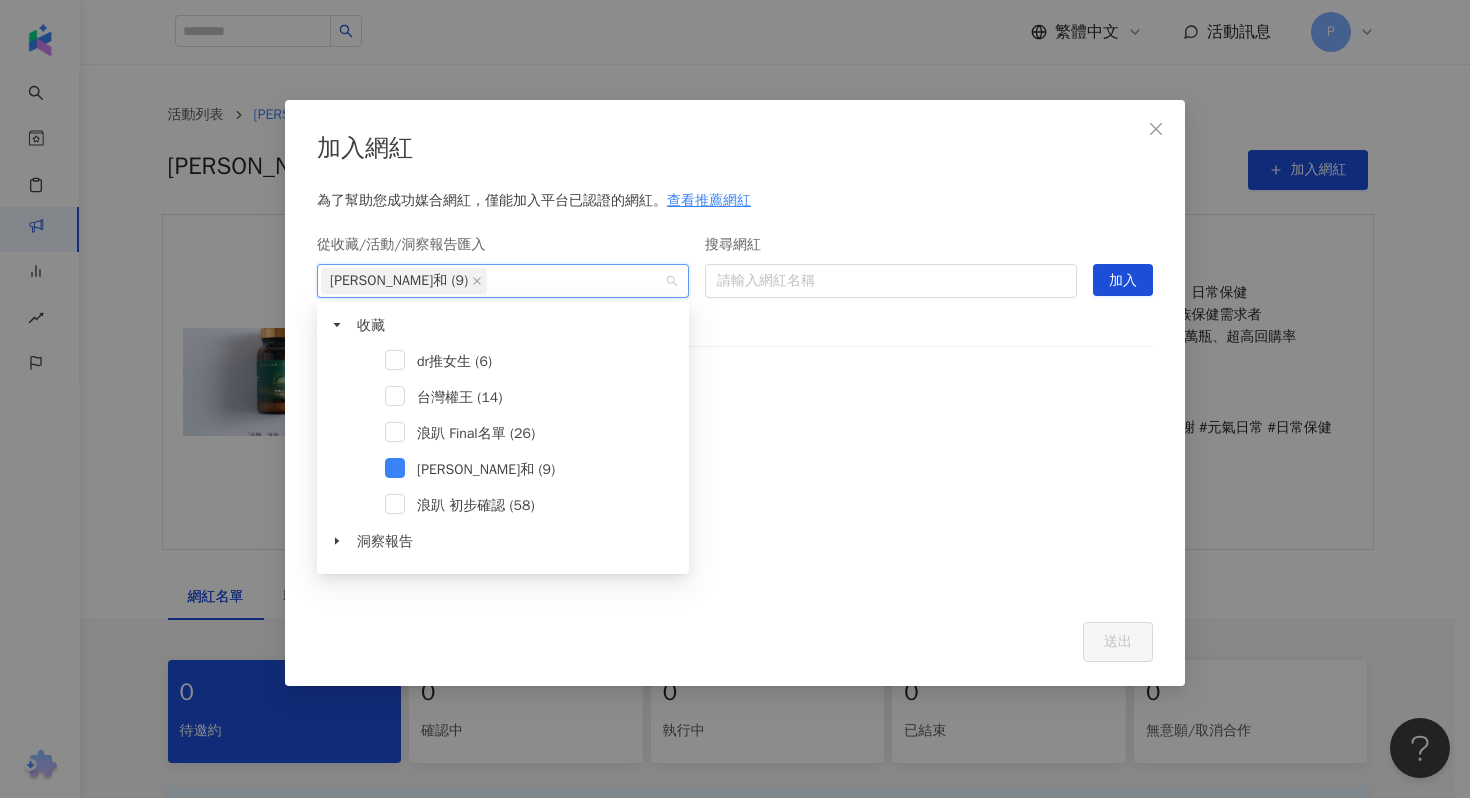 click at bounding box center [735, 505] 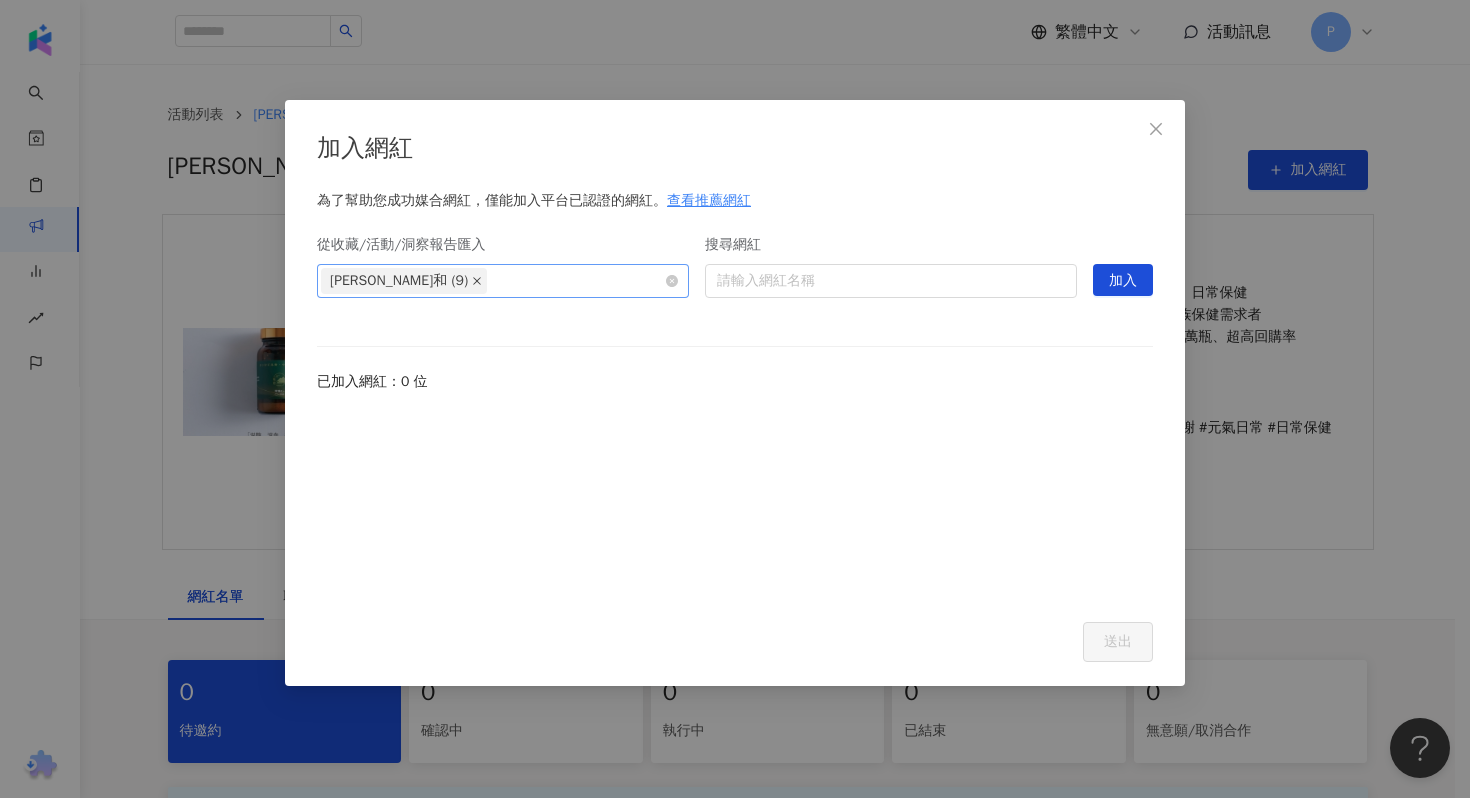 click 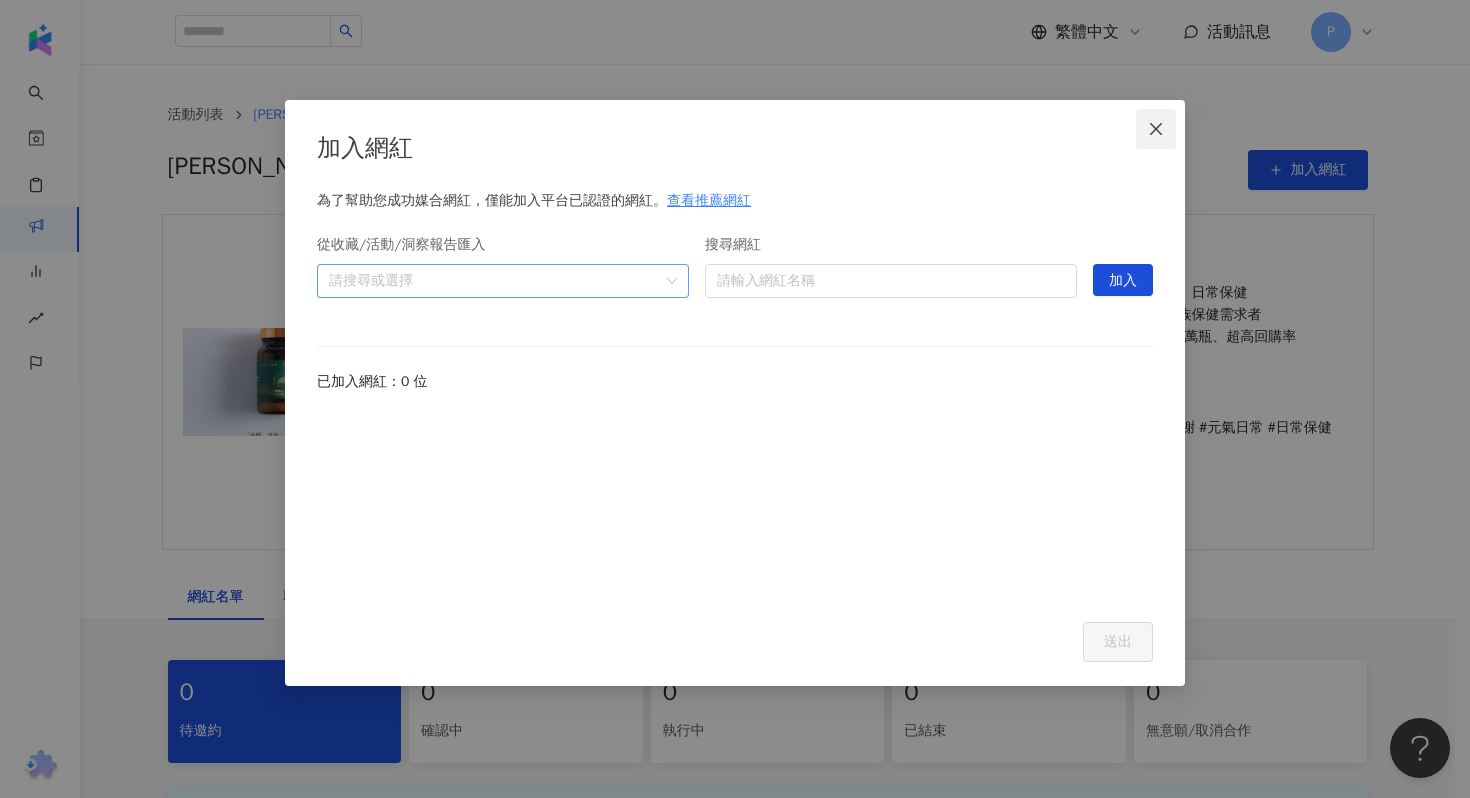click at bounding box center [1156, 129] 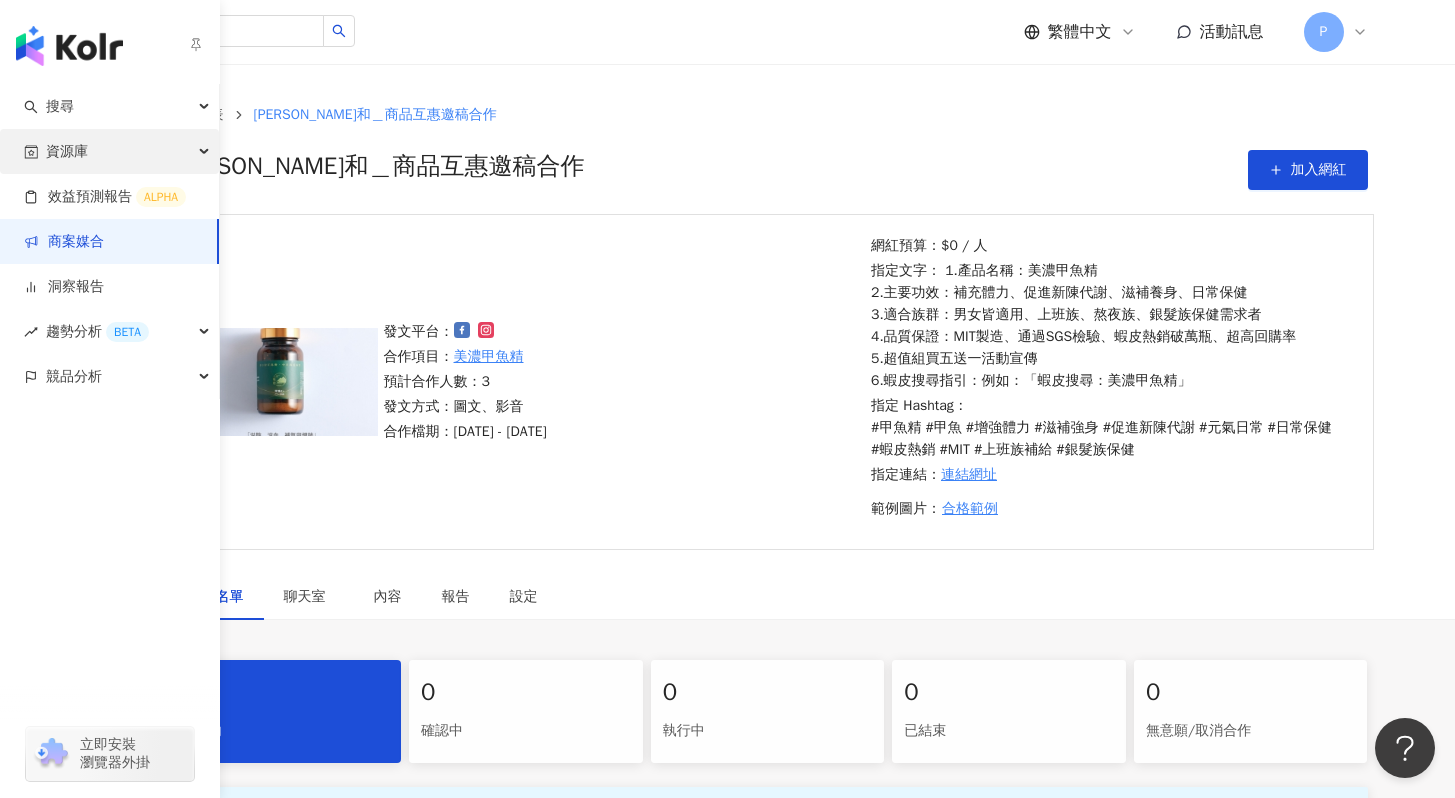 click on "資源庫" at bounding box center [67, 151] 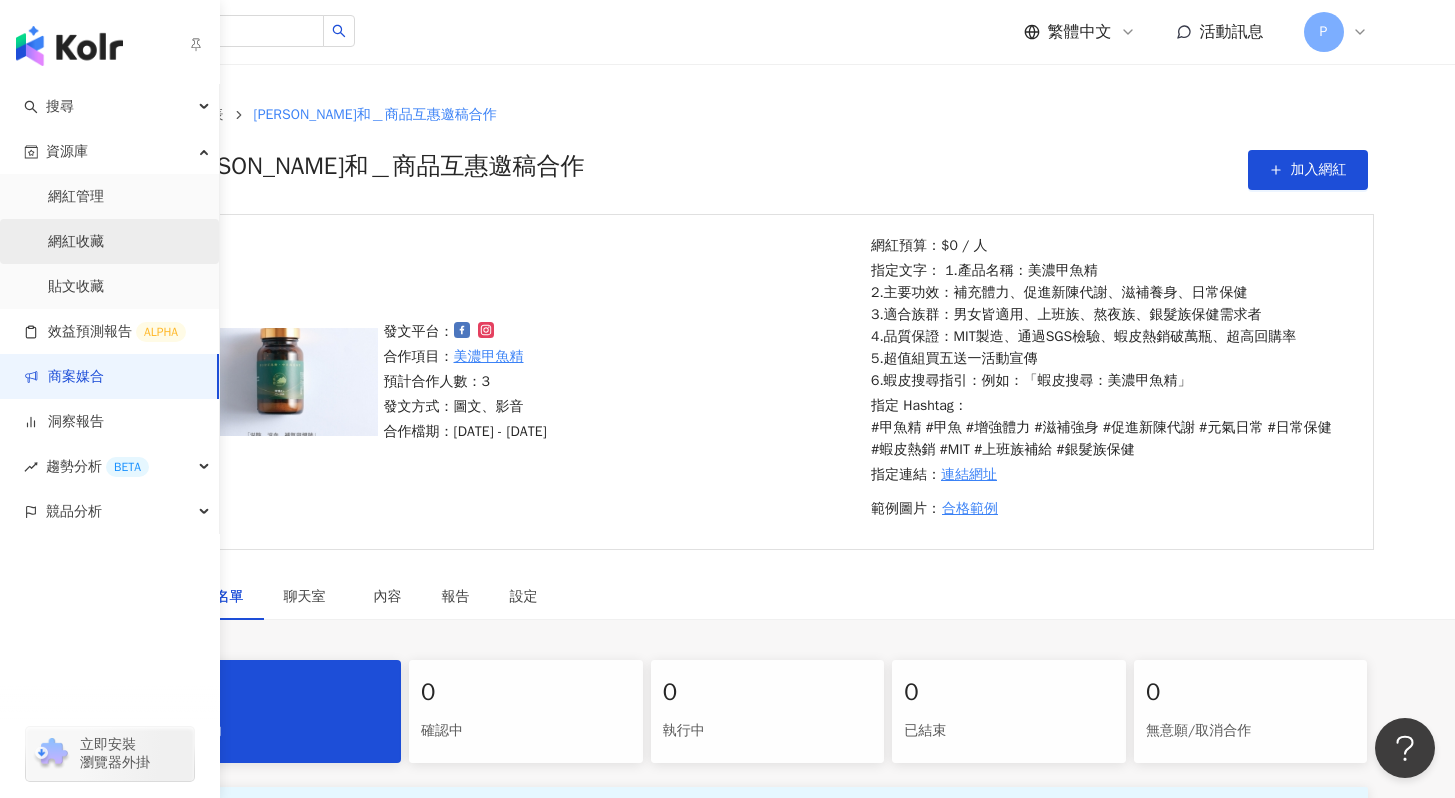 click on "網紅收藏" at bounding box center [76, 242] 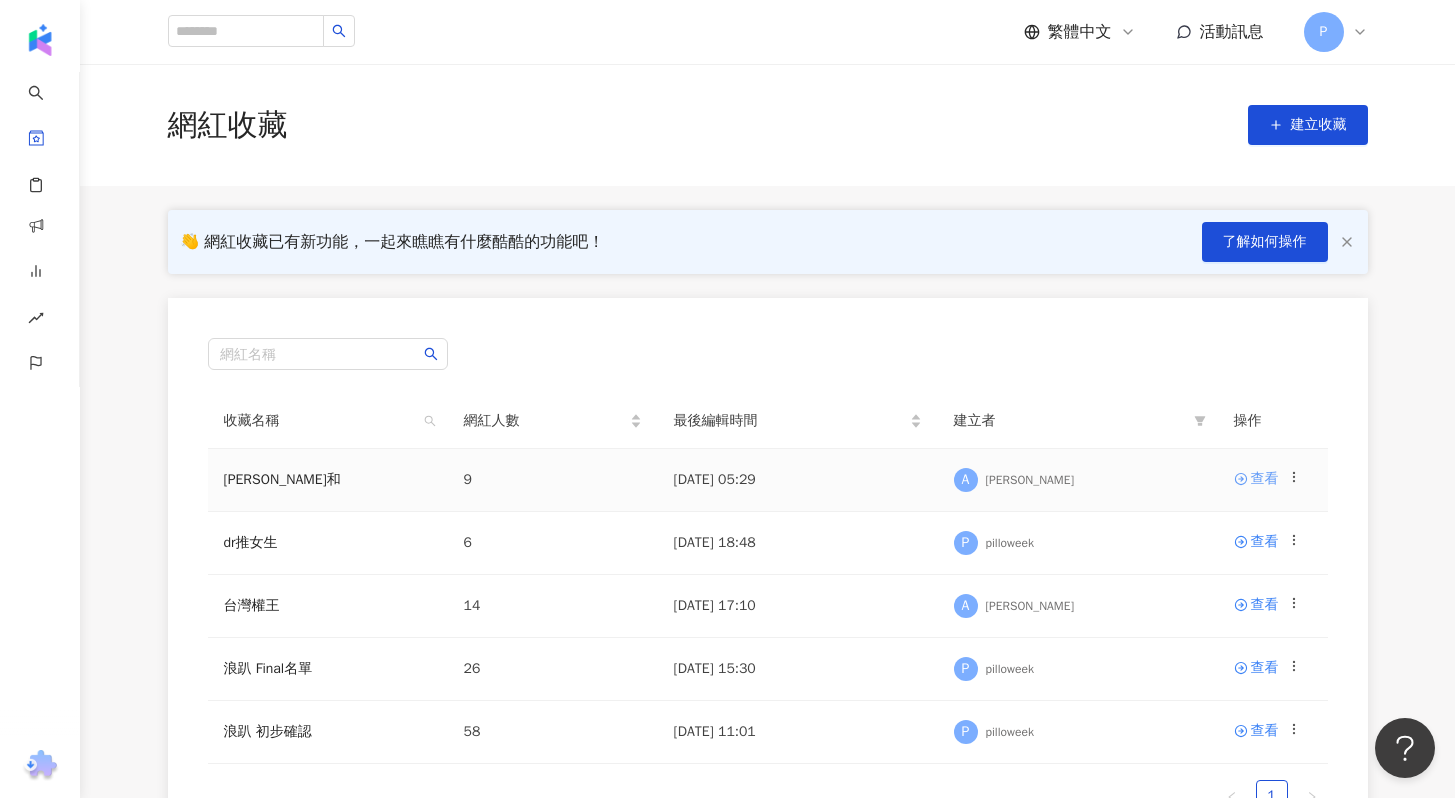 click on "查看" at bounding box center [1265, 479] 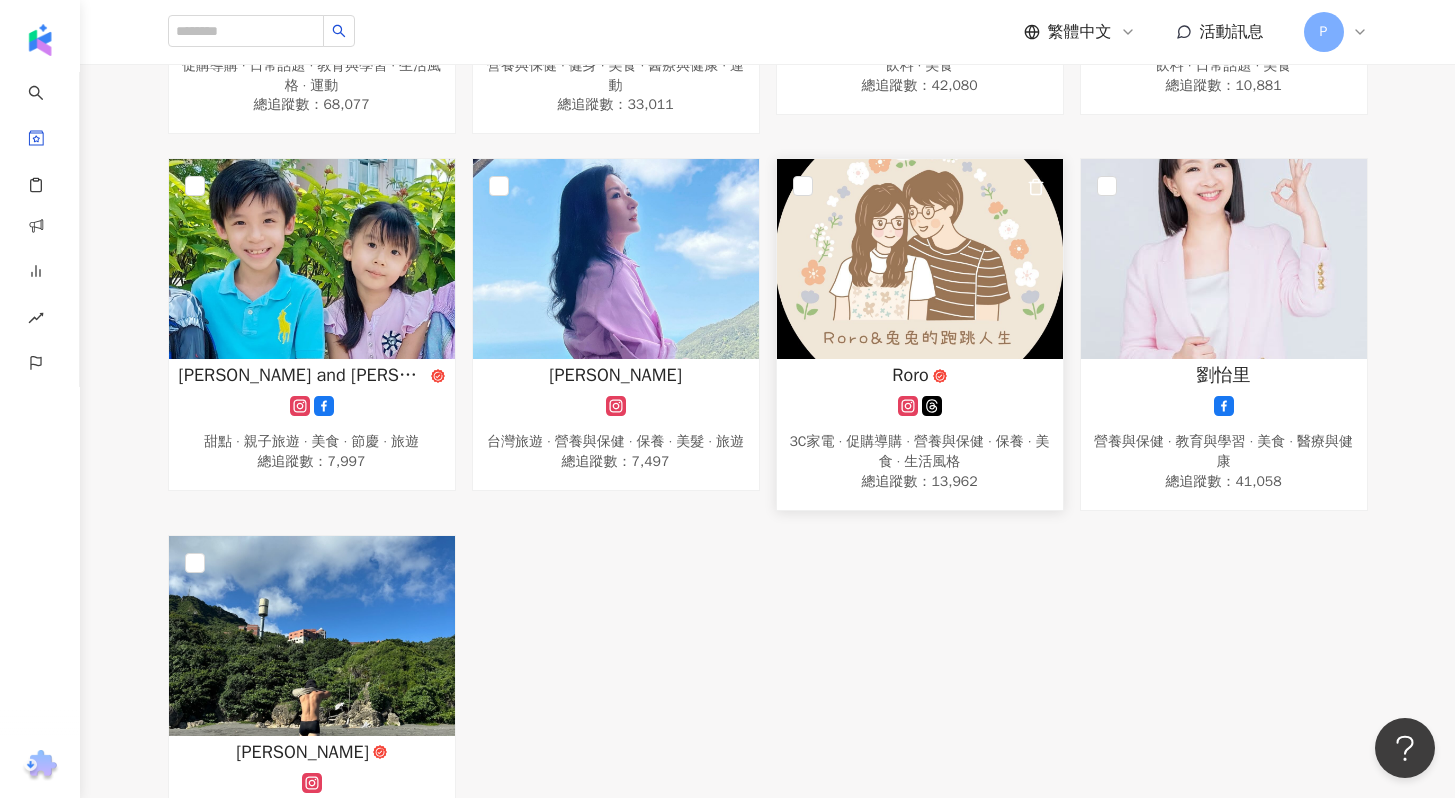 scroll, scrollTop: 686, scrollLeft: 0, axis: vertical 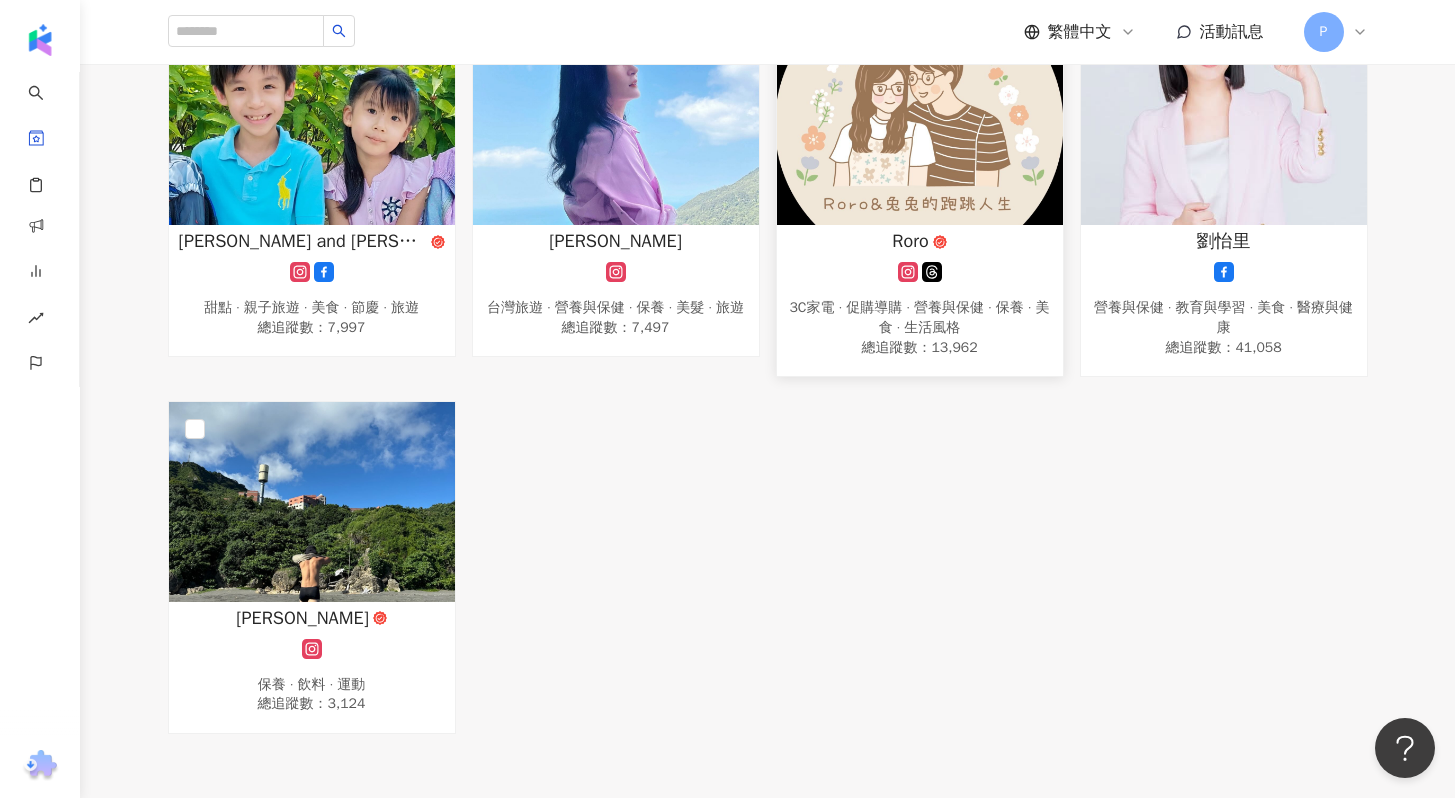 click on "Roro" at bounding box center (920, 241) 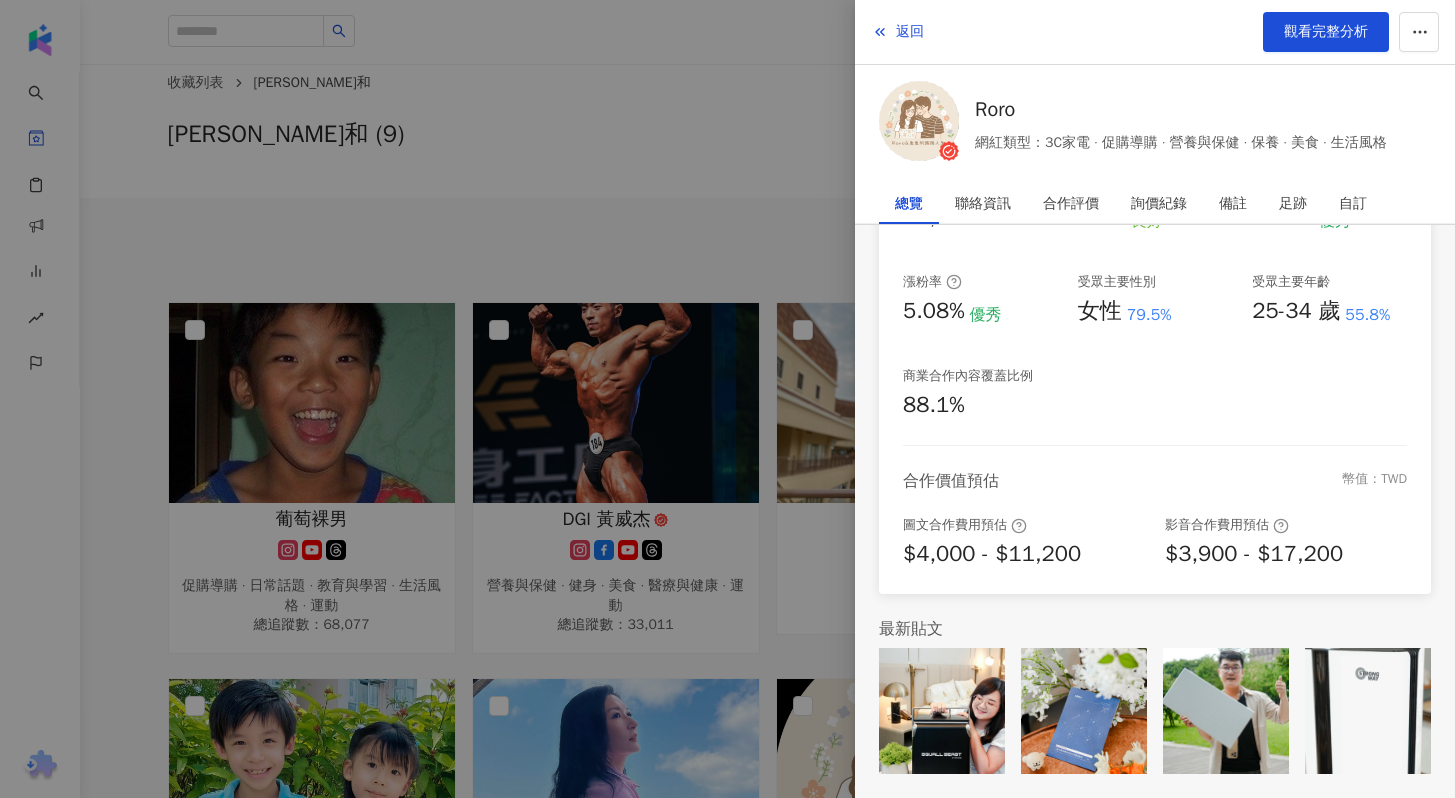 scroll, scrollTop: 0, scrollLeft: 0, axis: both 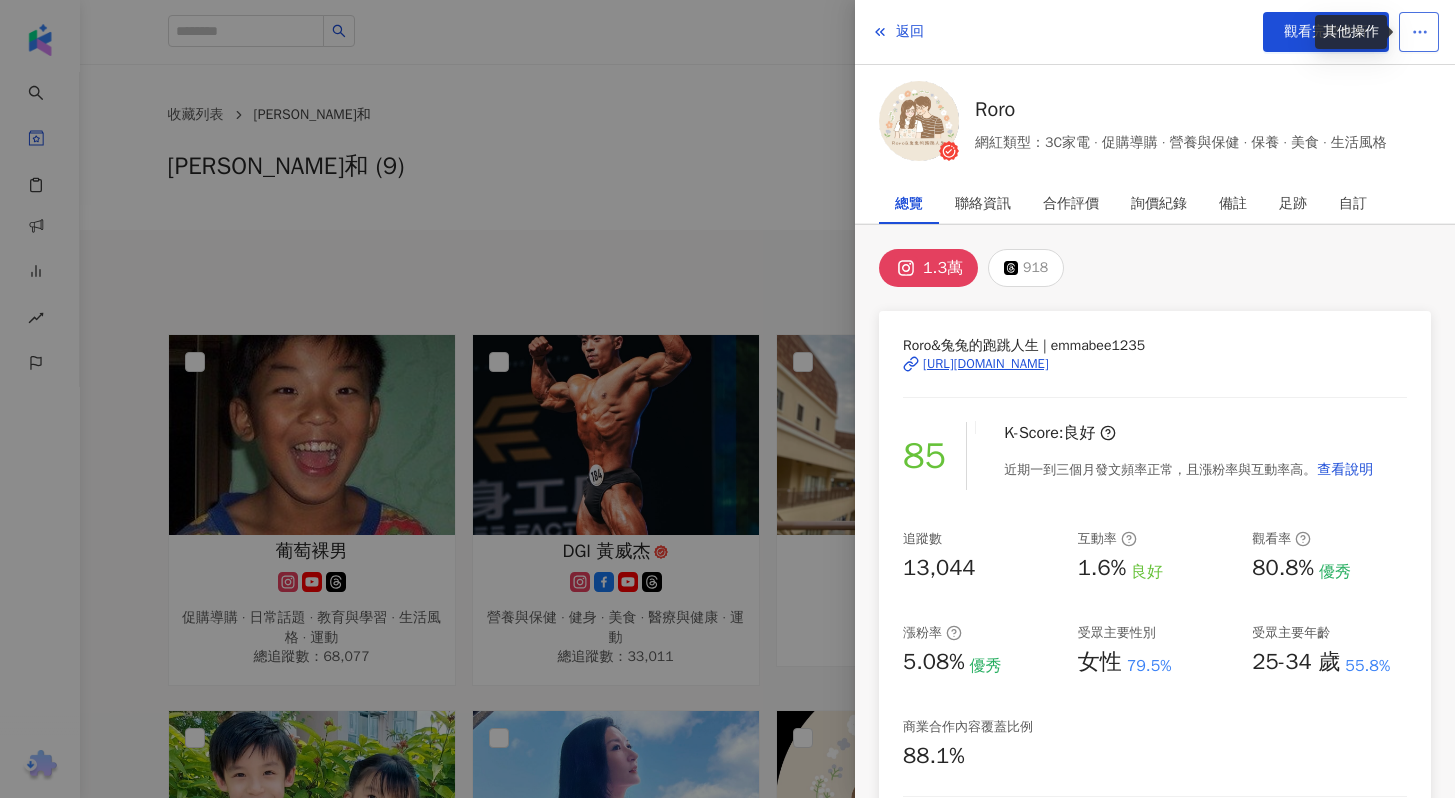 click 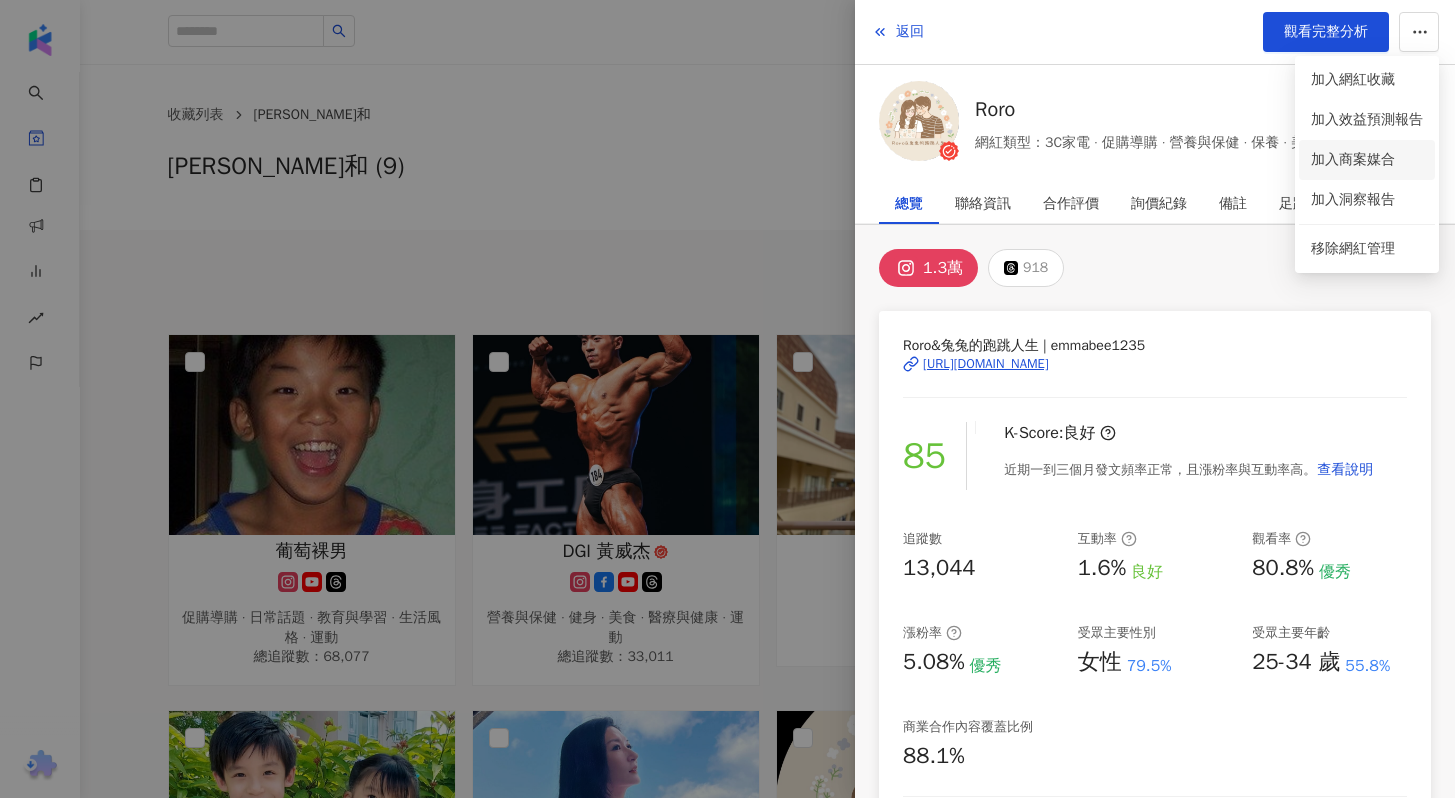click on "加入商案媒合" at bounding box center (1353, 159) 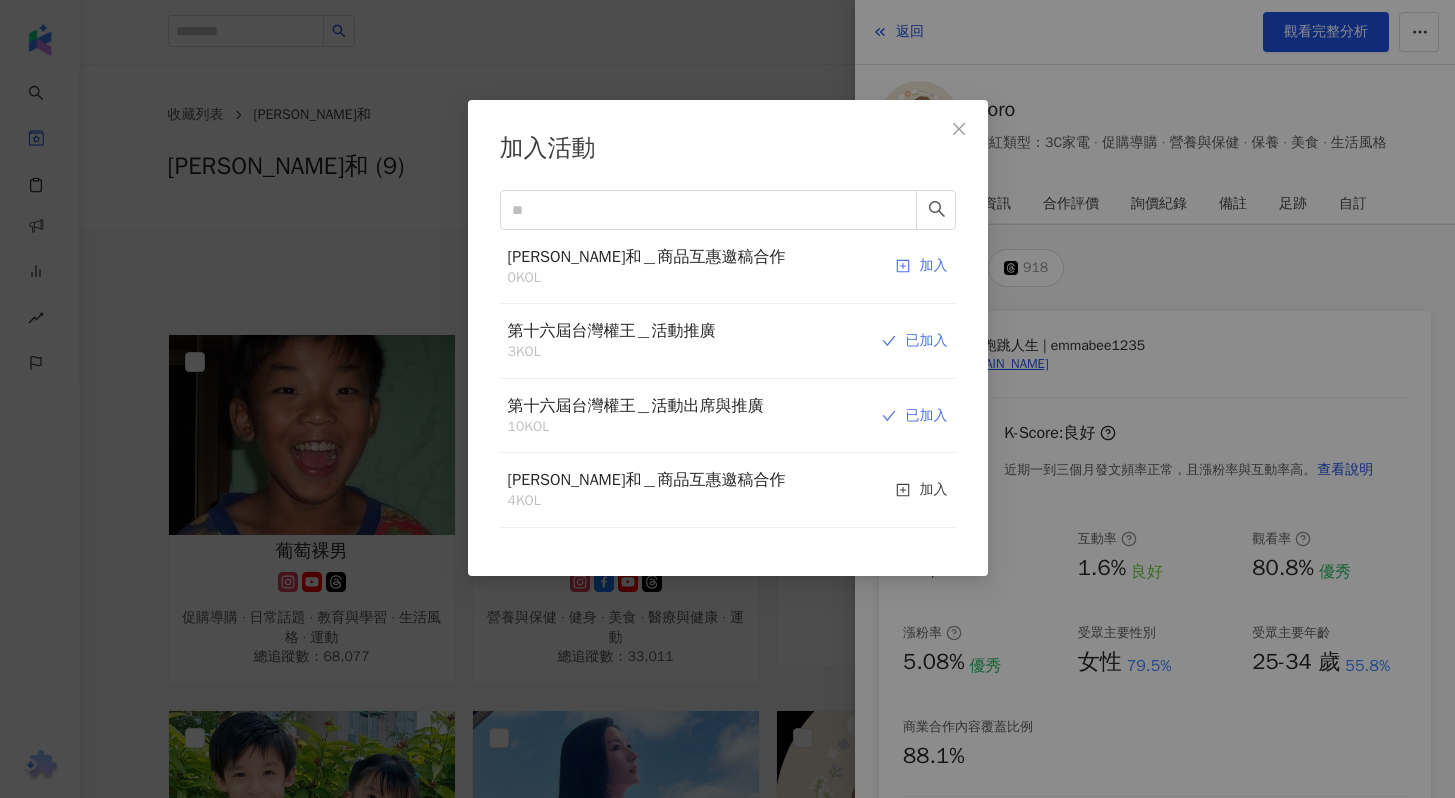 click on "加入" at bounding box center (922, 267) 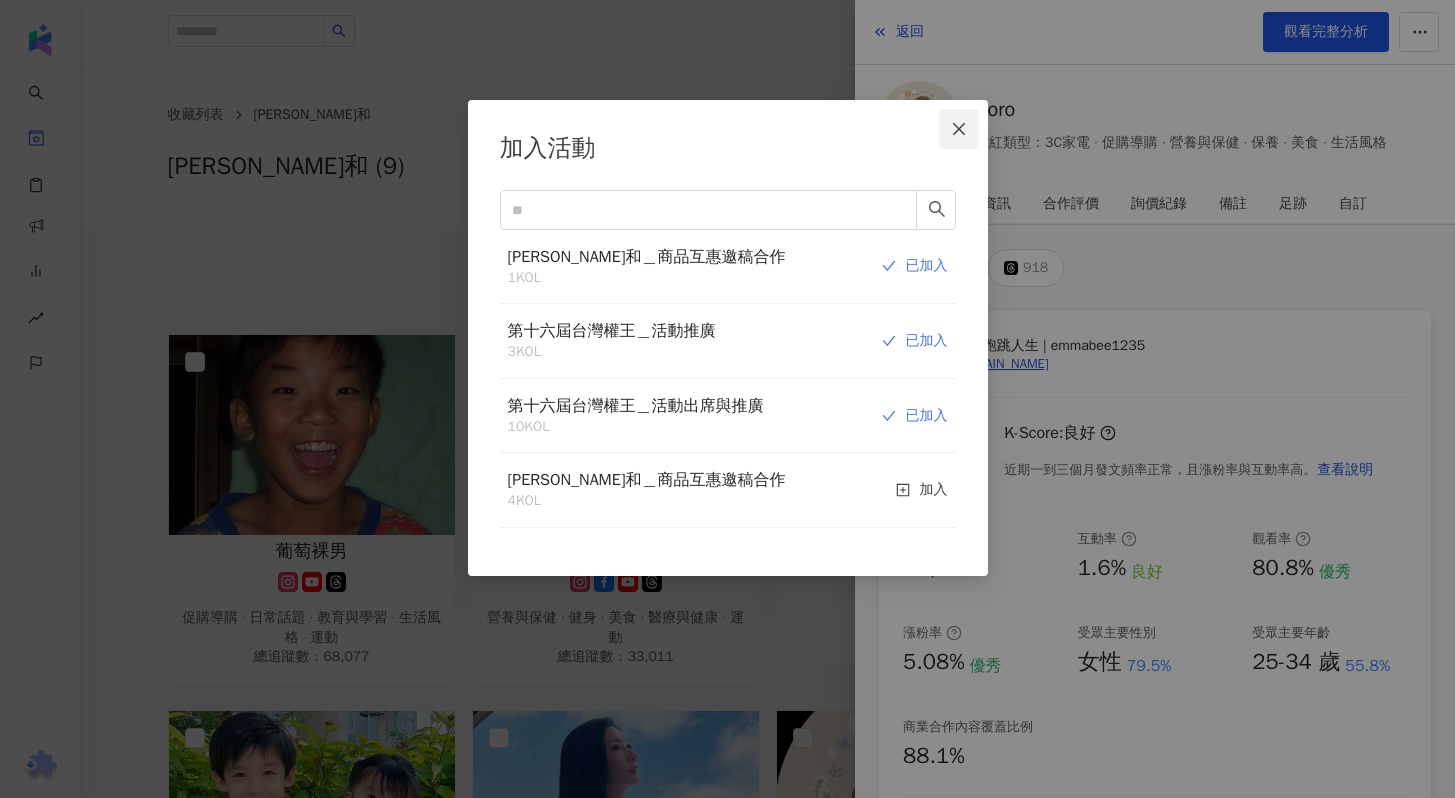 click 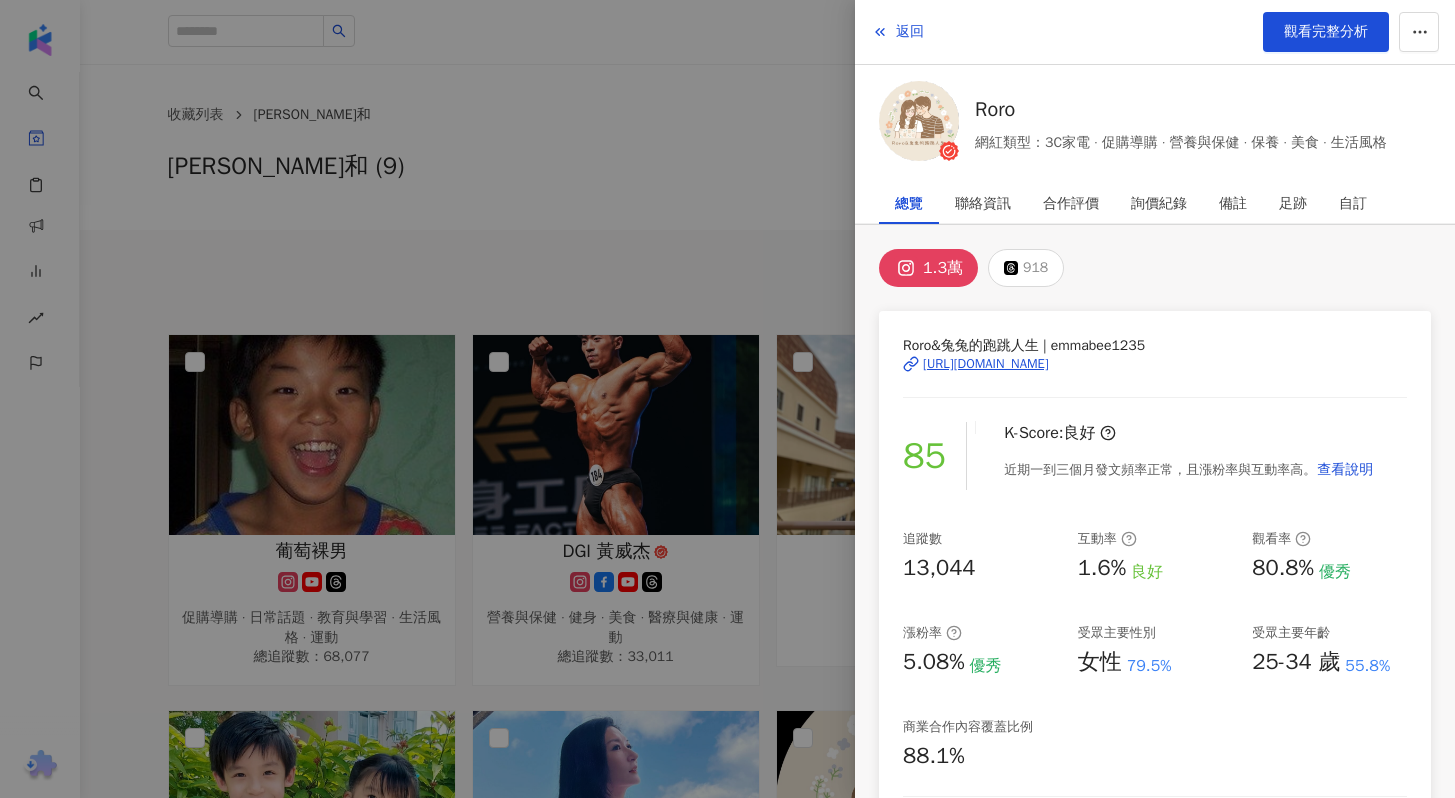 click at bounding box center (727, 399) 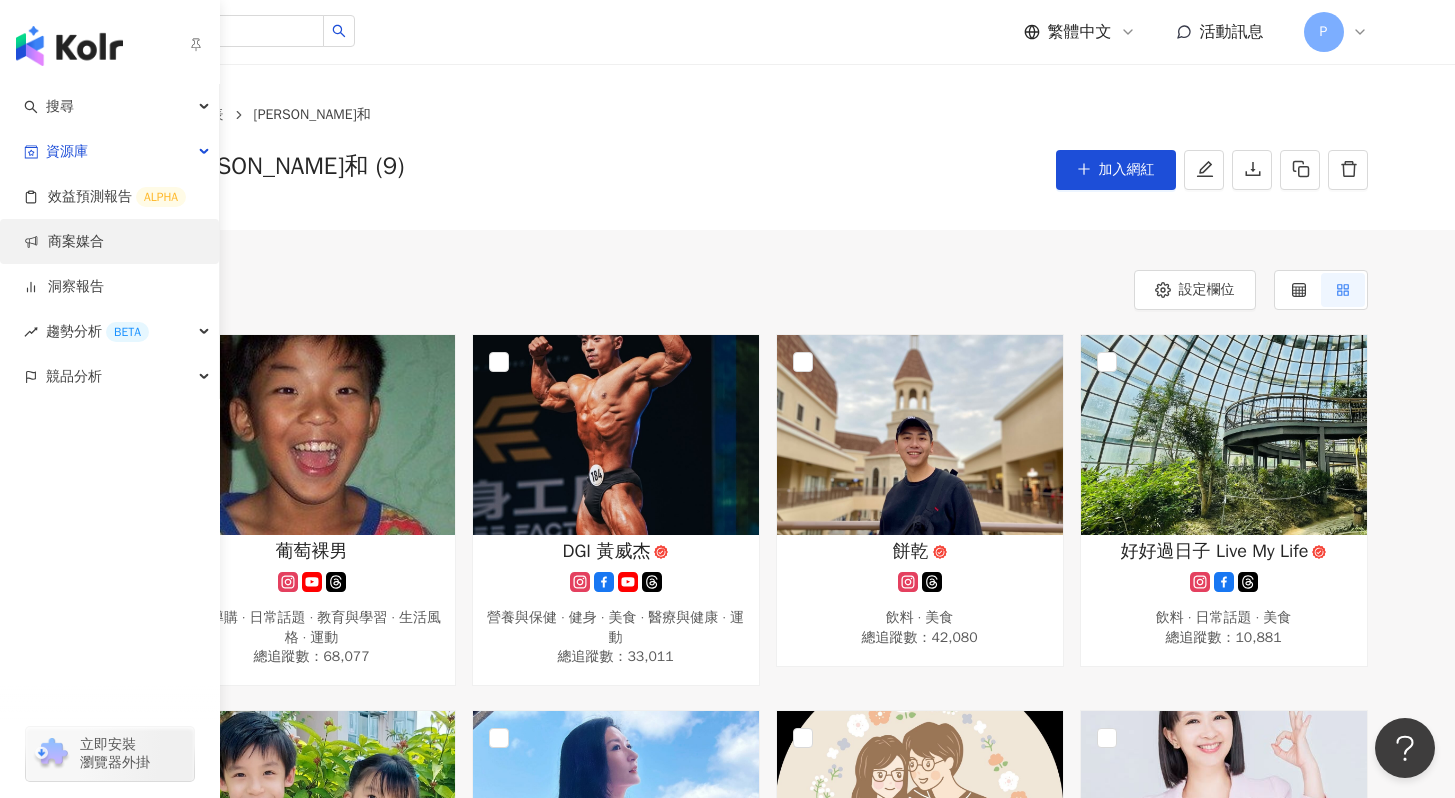 click on "商案媒合" at bounding box center [64, 242] 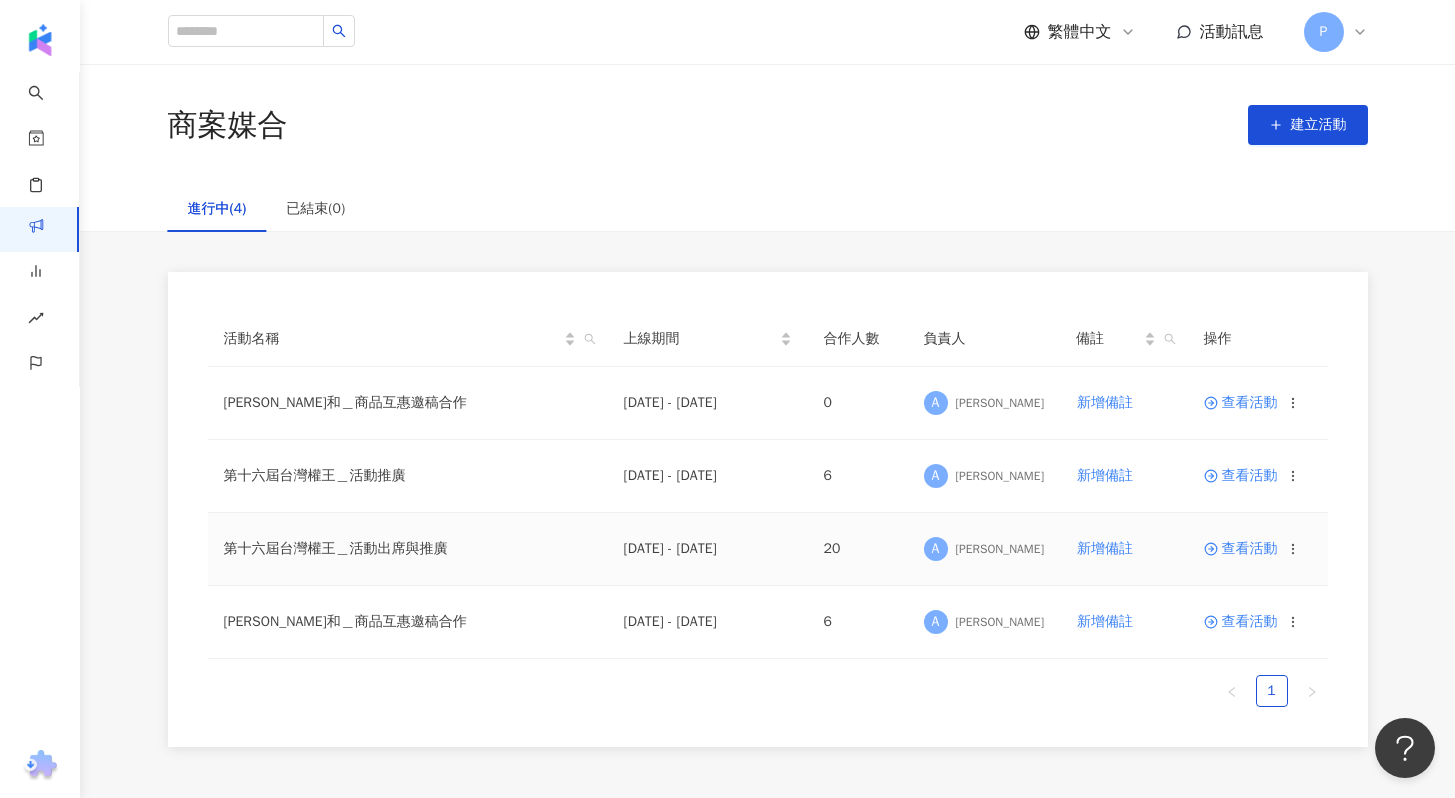click on "查看活動" at bounding box center [1241, 549] 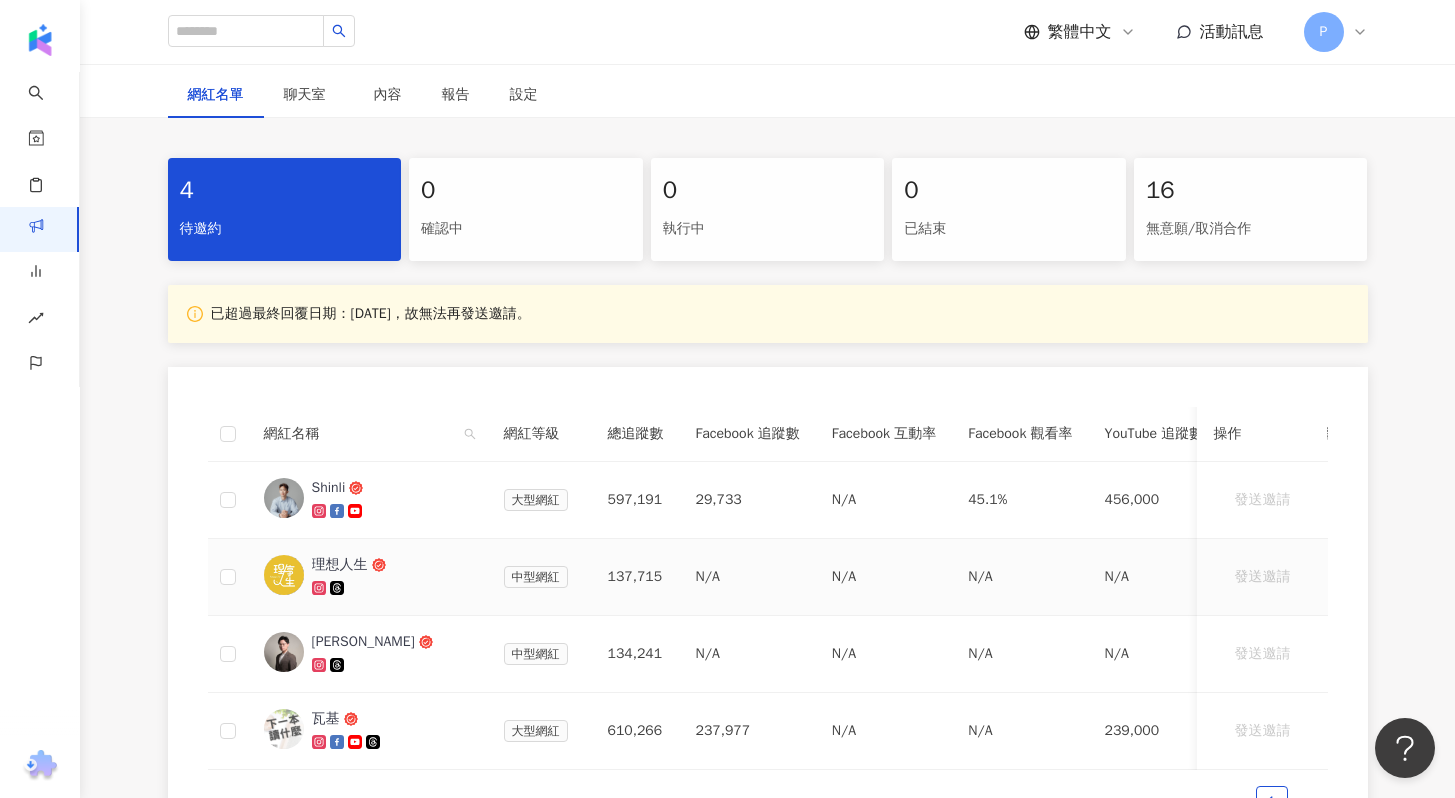 scroll, scrollTop: 301, scrollLeft: 0, axis: vertical 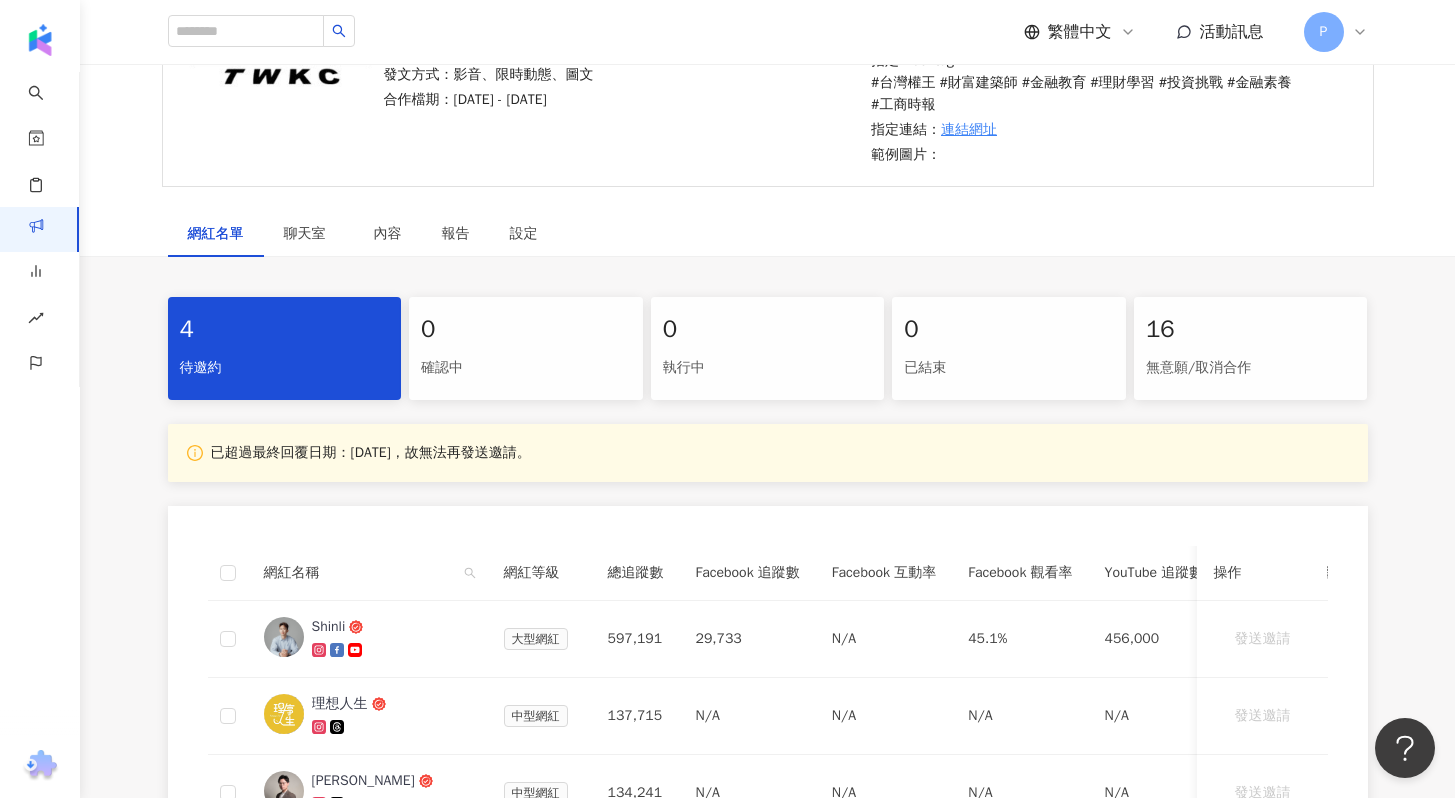click on "無意願/取消合作" at bounding box center (1251, 368) 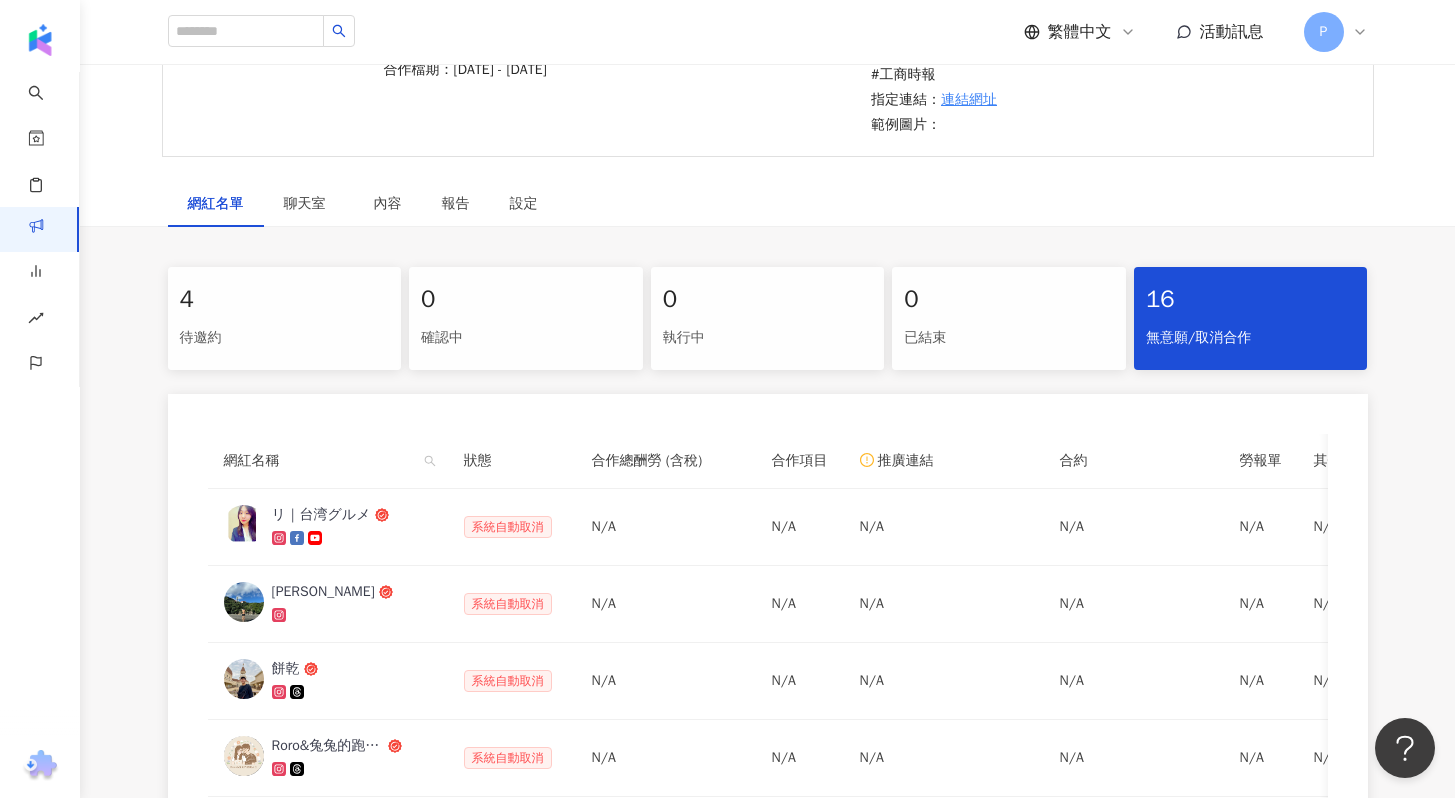 scroll, scrollTop: 177, scrollLeft: 0, axis: vertical 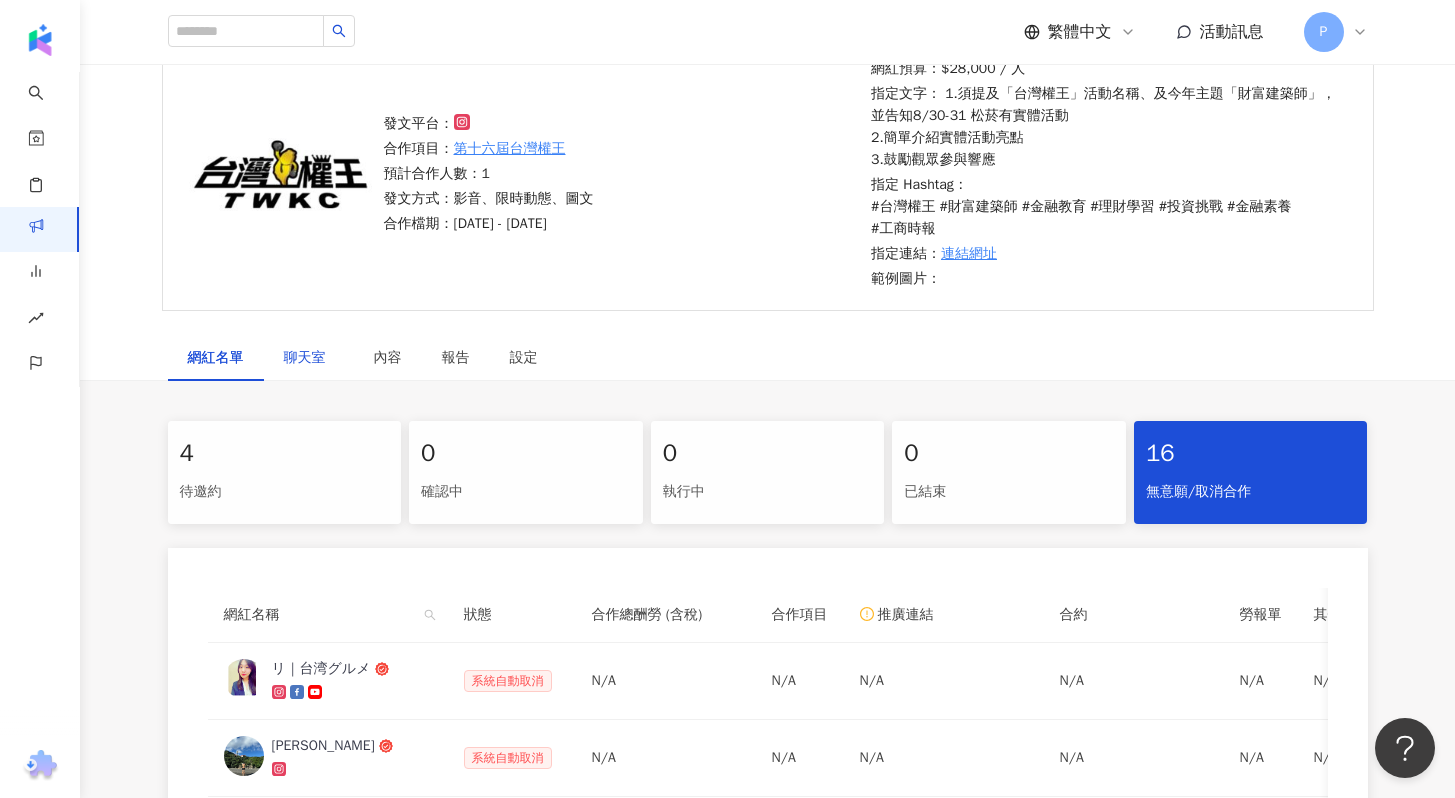 click on "聊天室" at bounding box center (309, 358) 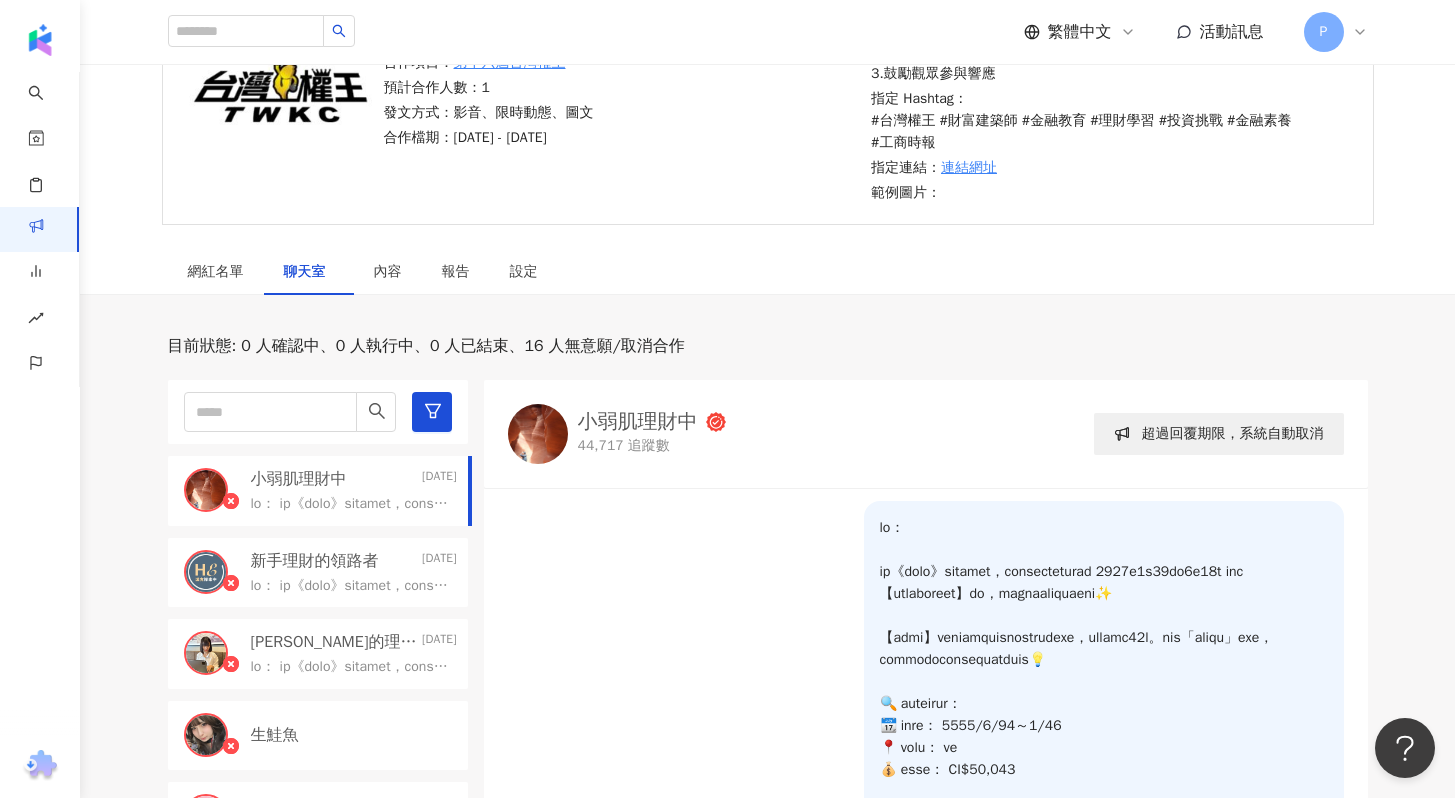 scroll, scrollTop: 265, scrollLeft: 0, axis: vertical 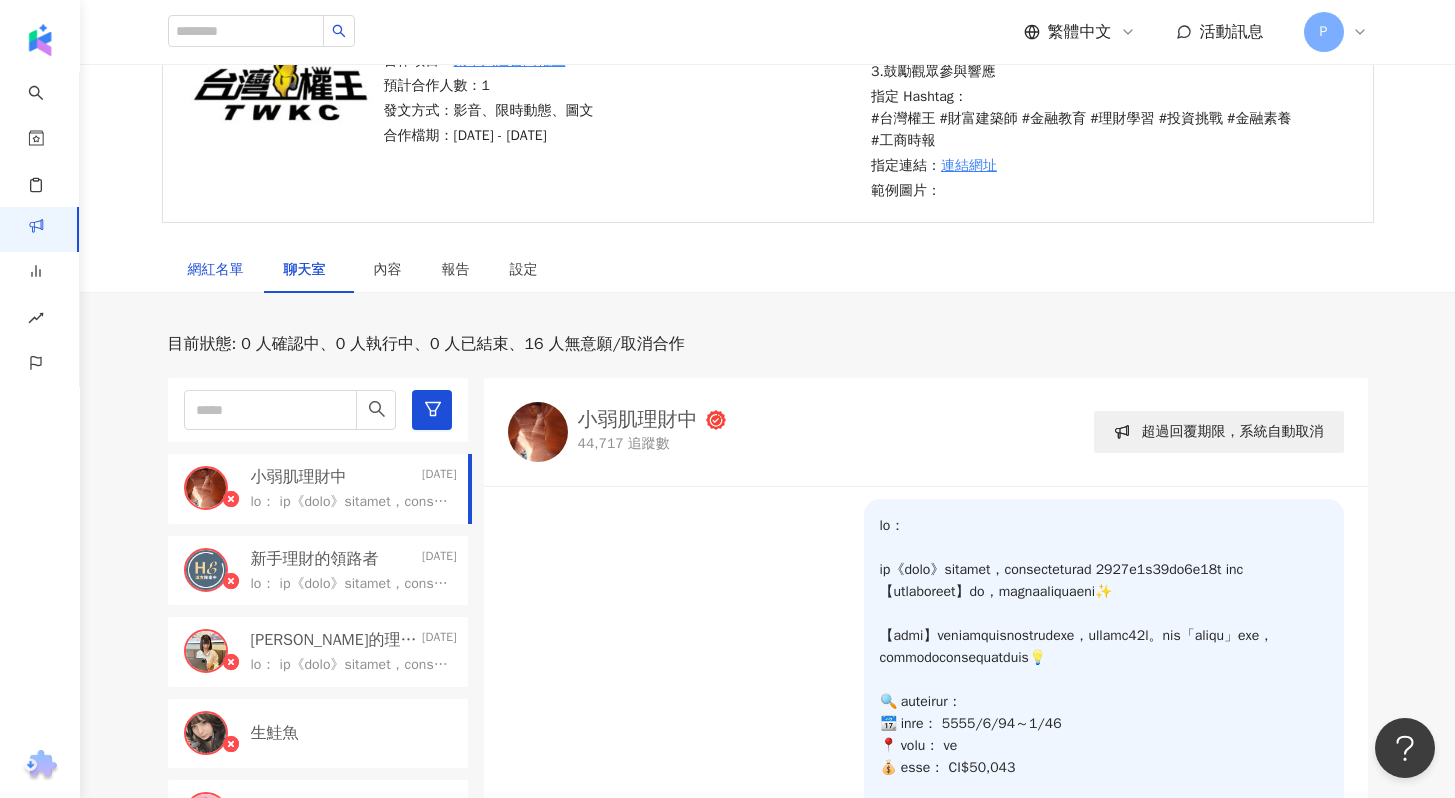 click on "網紅名單" at bounding box center [216, 270] 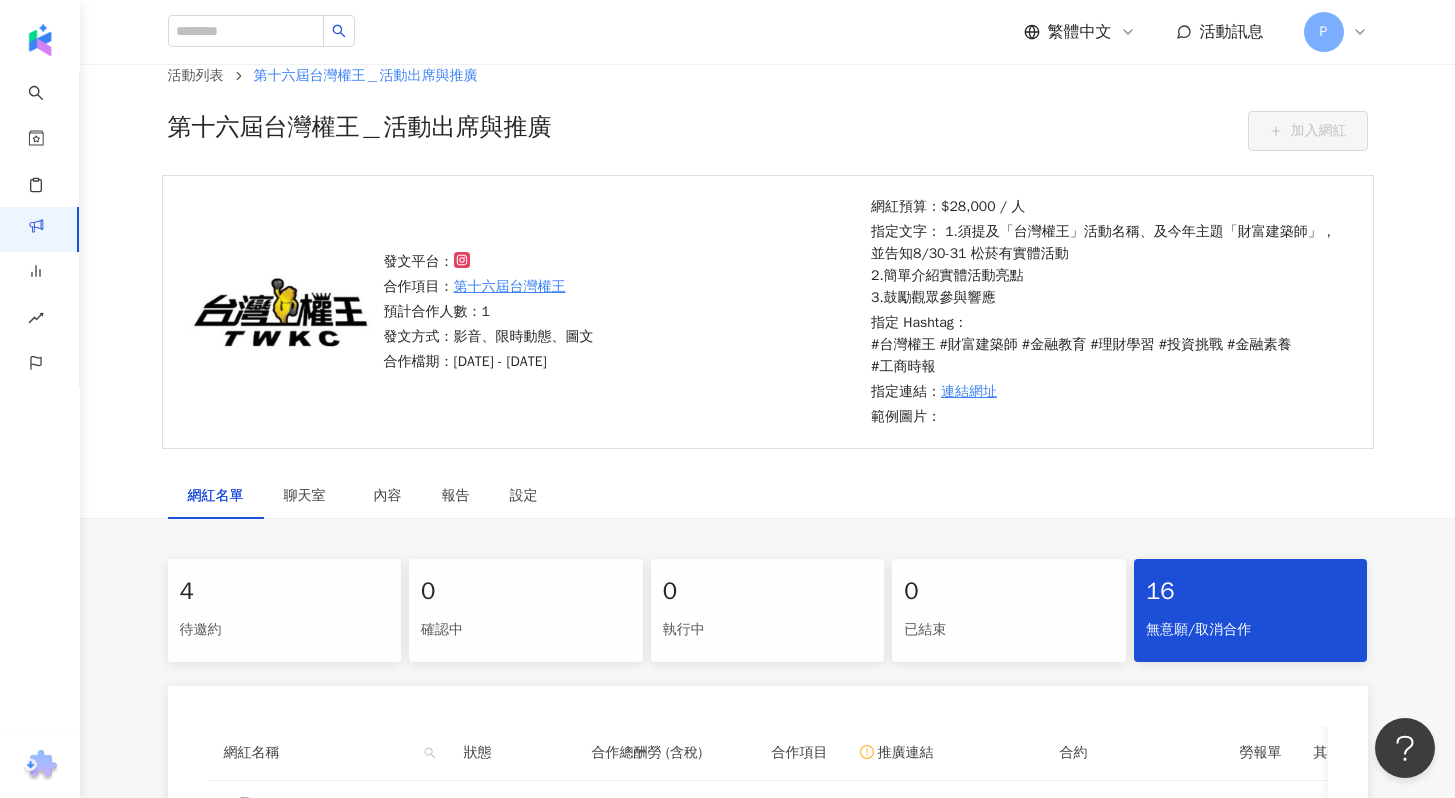 scroll, scrollTop: 0, scrollLeft: 0, axis: both 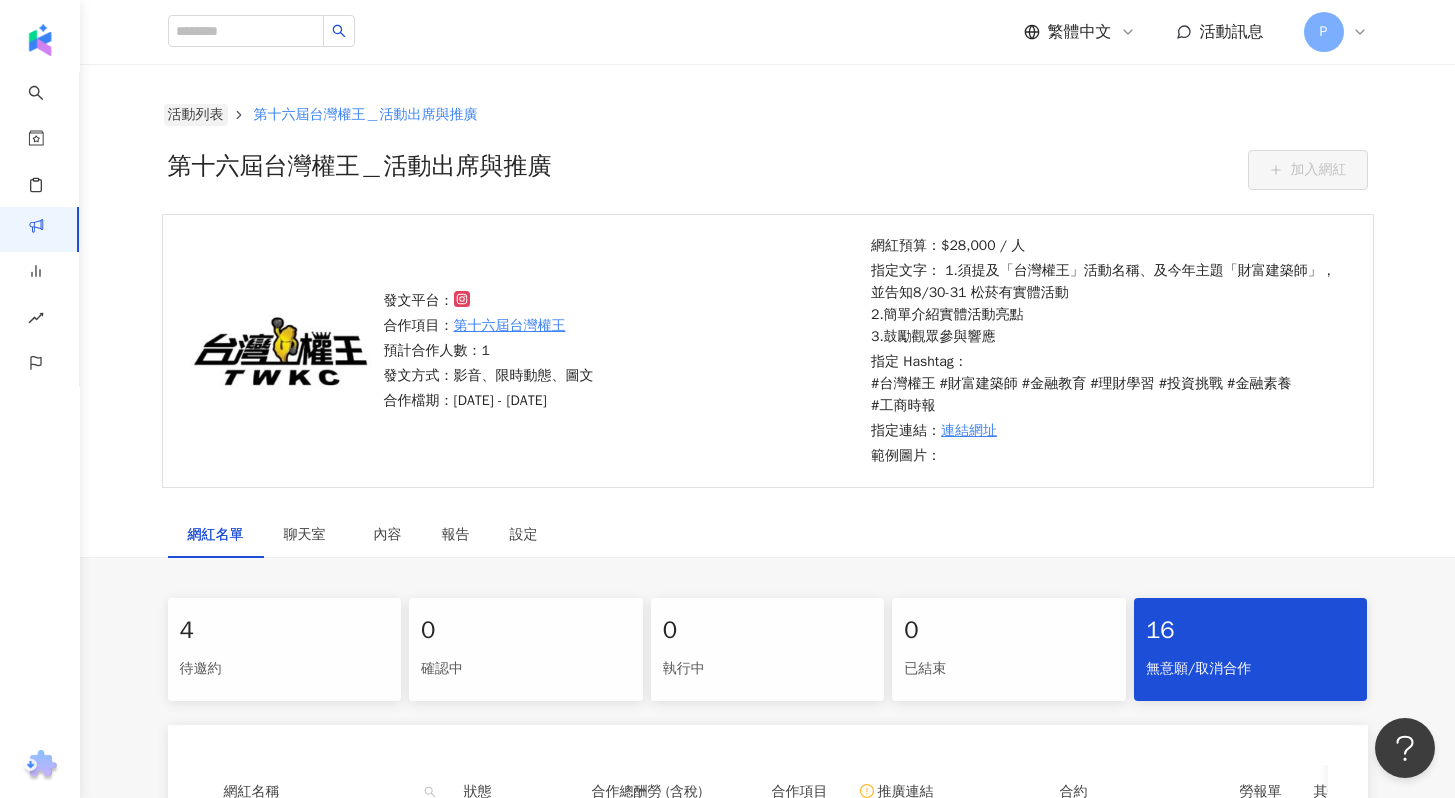 click on "活動列表" at bounding box center [196, 115] 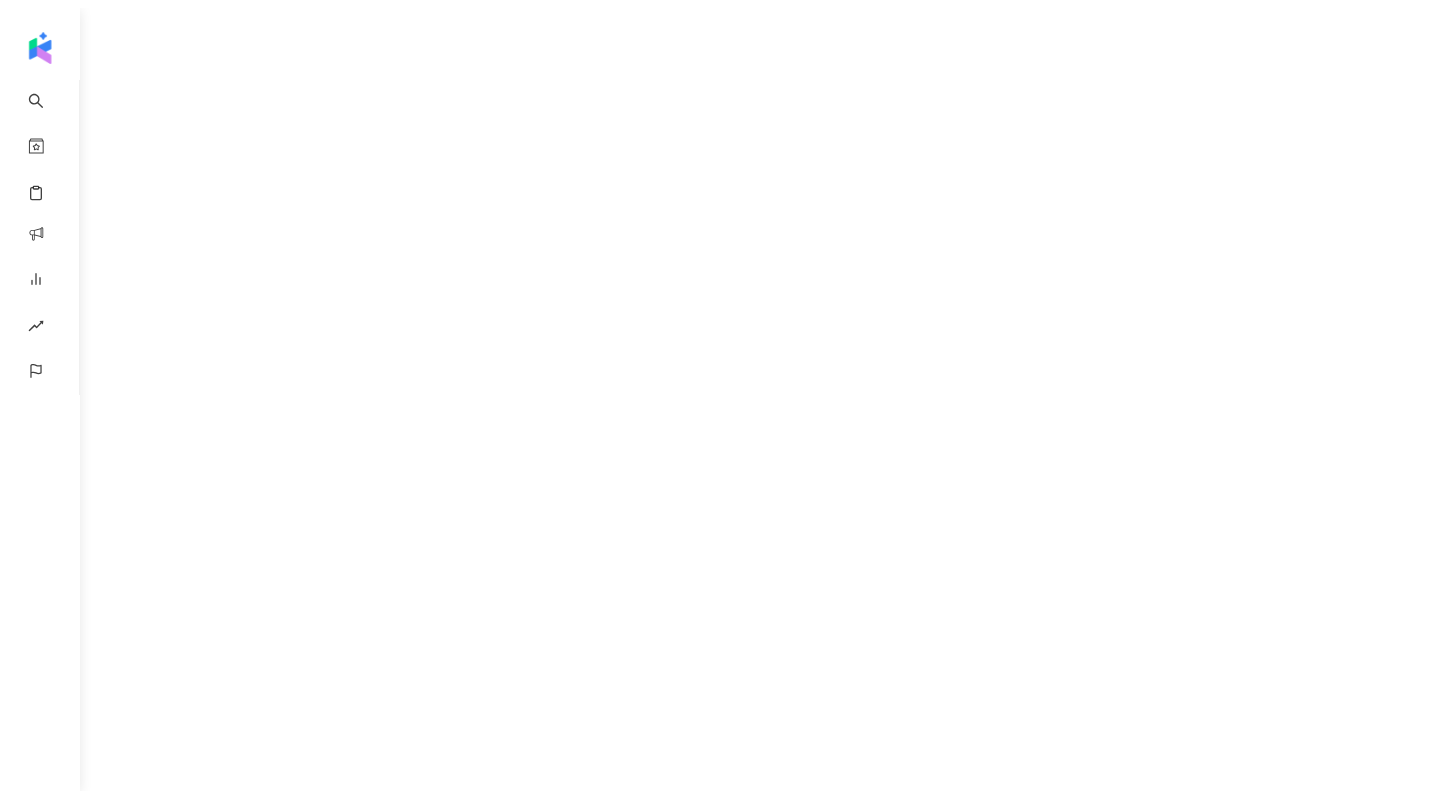 scroll, scrollTop: 0, scrollLeft: 0, axis: both 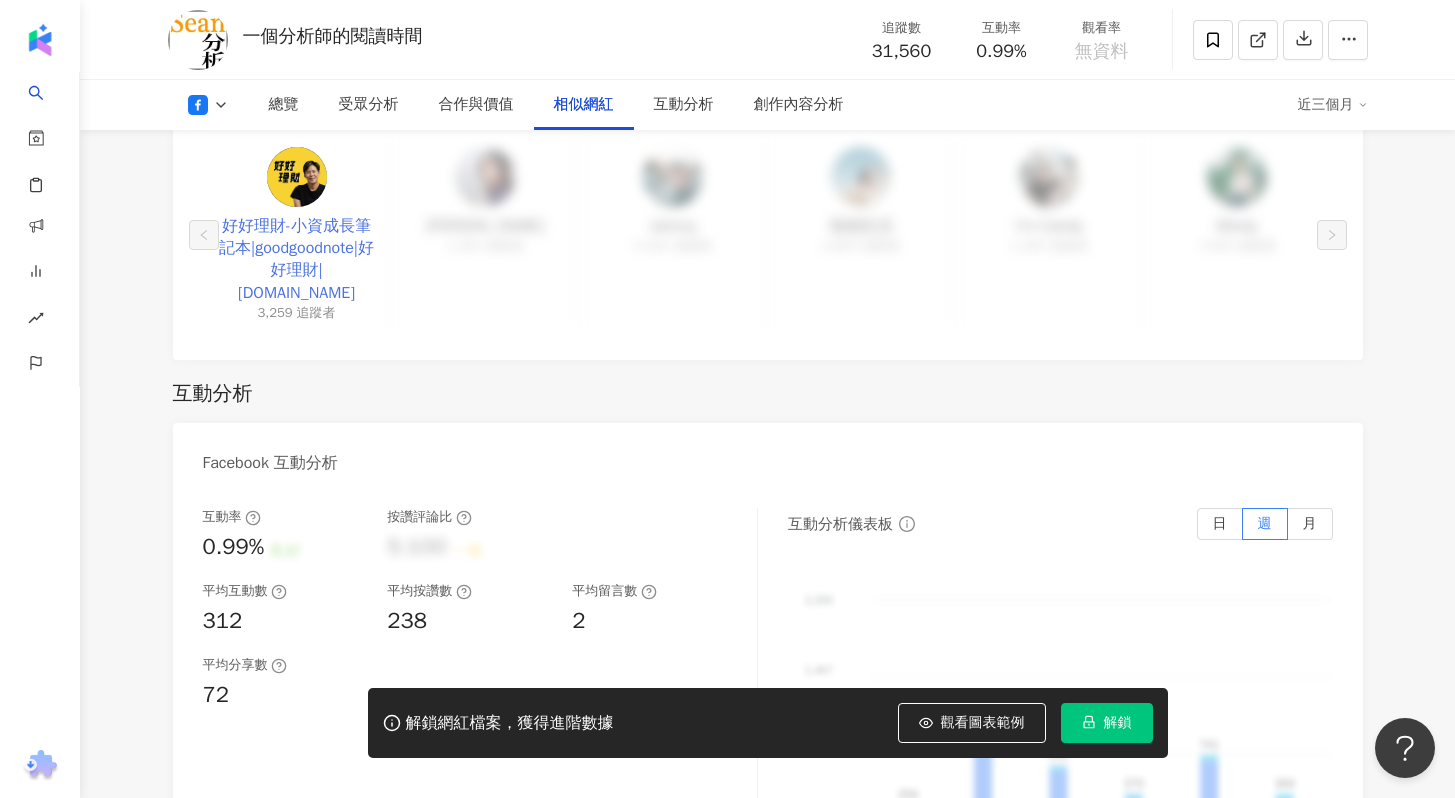 click on "好好理財-小資成長筆記本|goodgoodnote|好好理財|goodgood.tw" at bounding box center (297, 260) 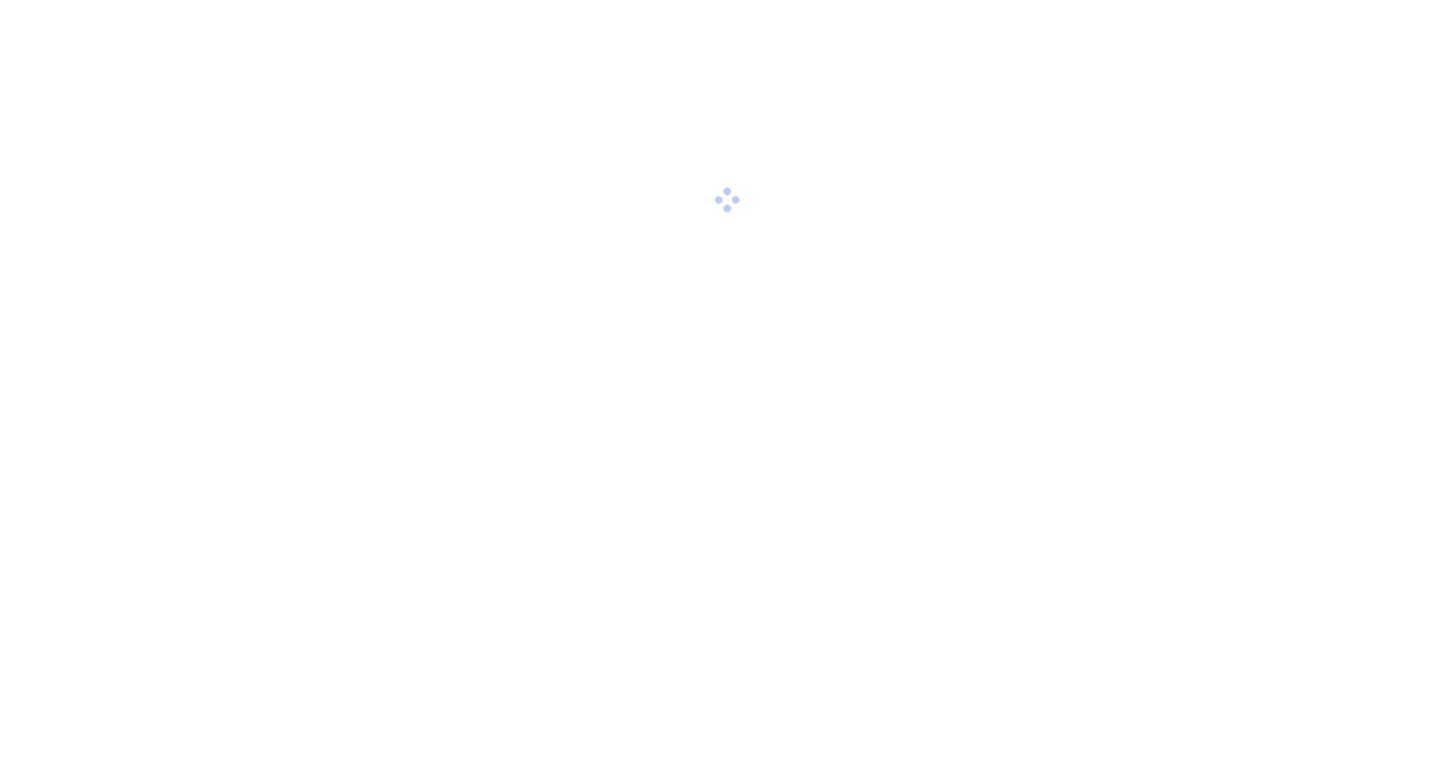 scroll, scrollTop: 0, scrollLeft: 0, axis: both 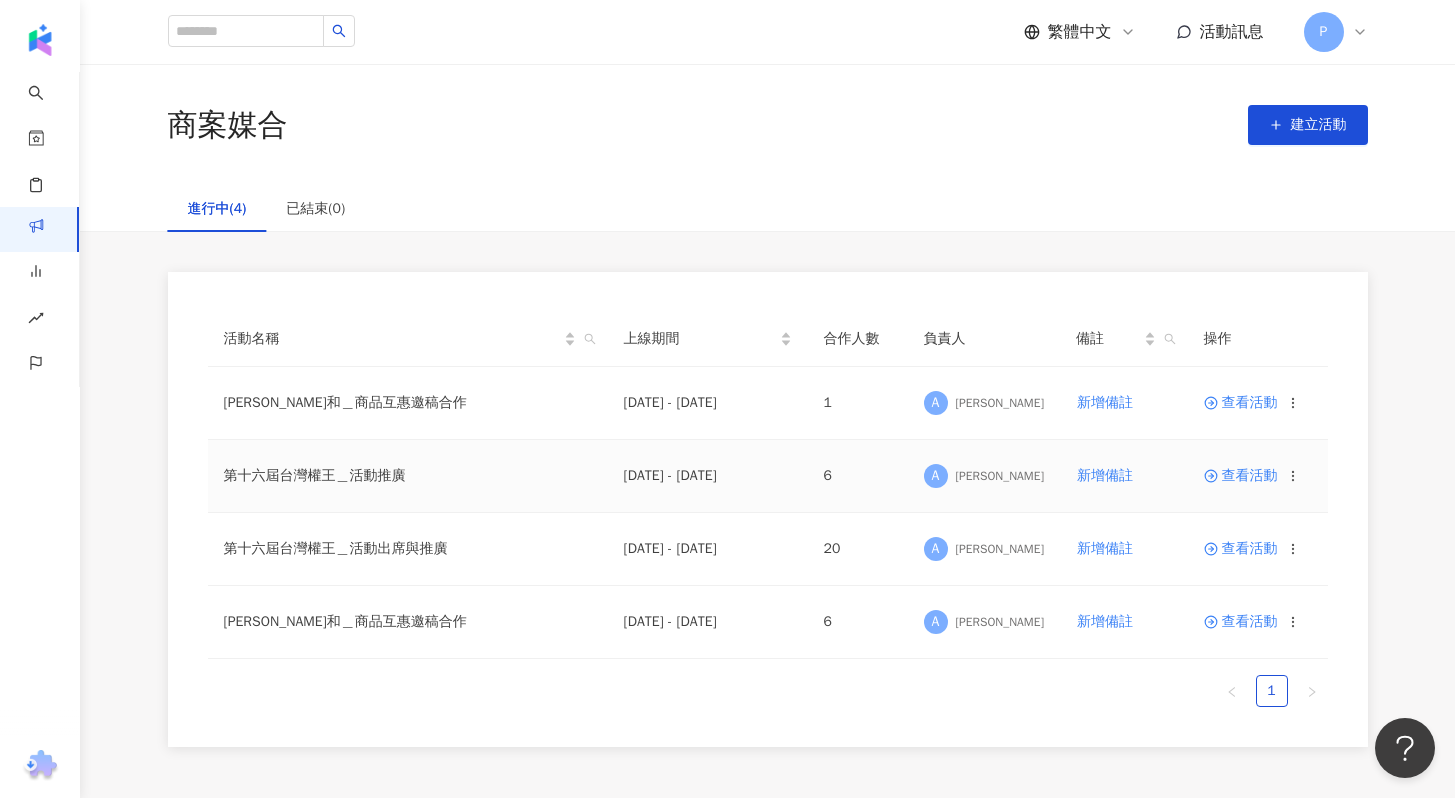 click on "查看活動" at bounding box center [1241, 476] 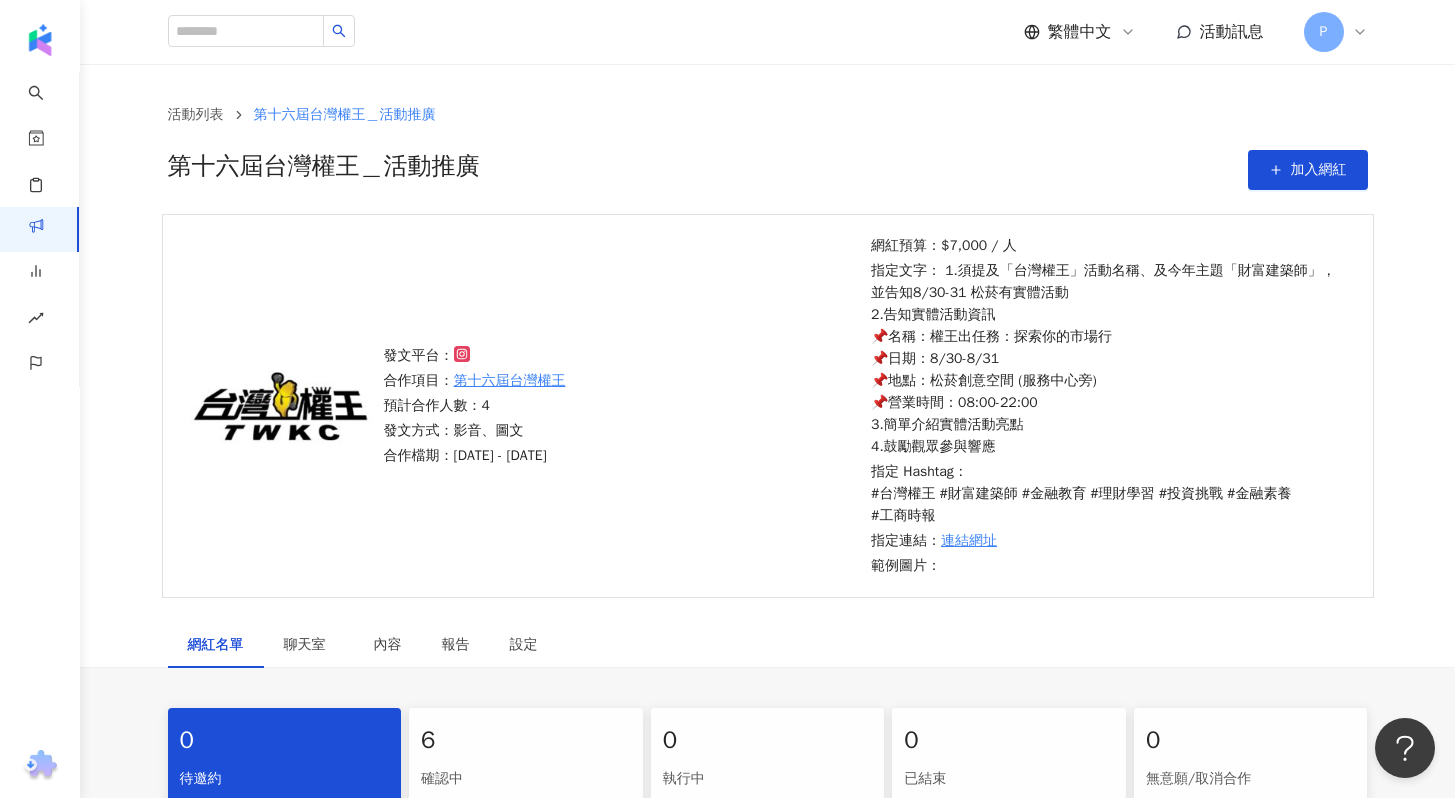 scroll, scrollTop: 659, scrollLeft: 0, axis: vertical 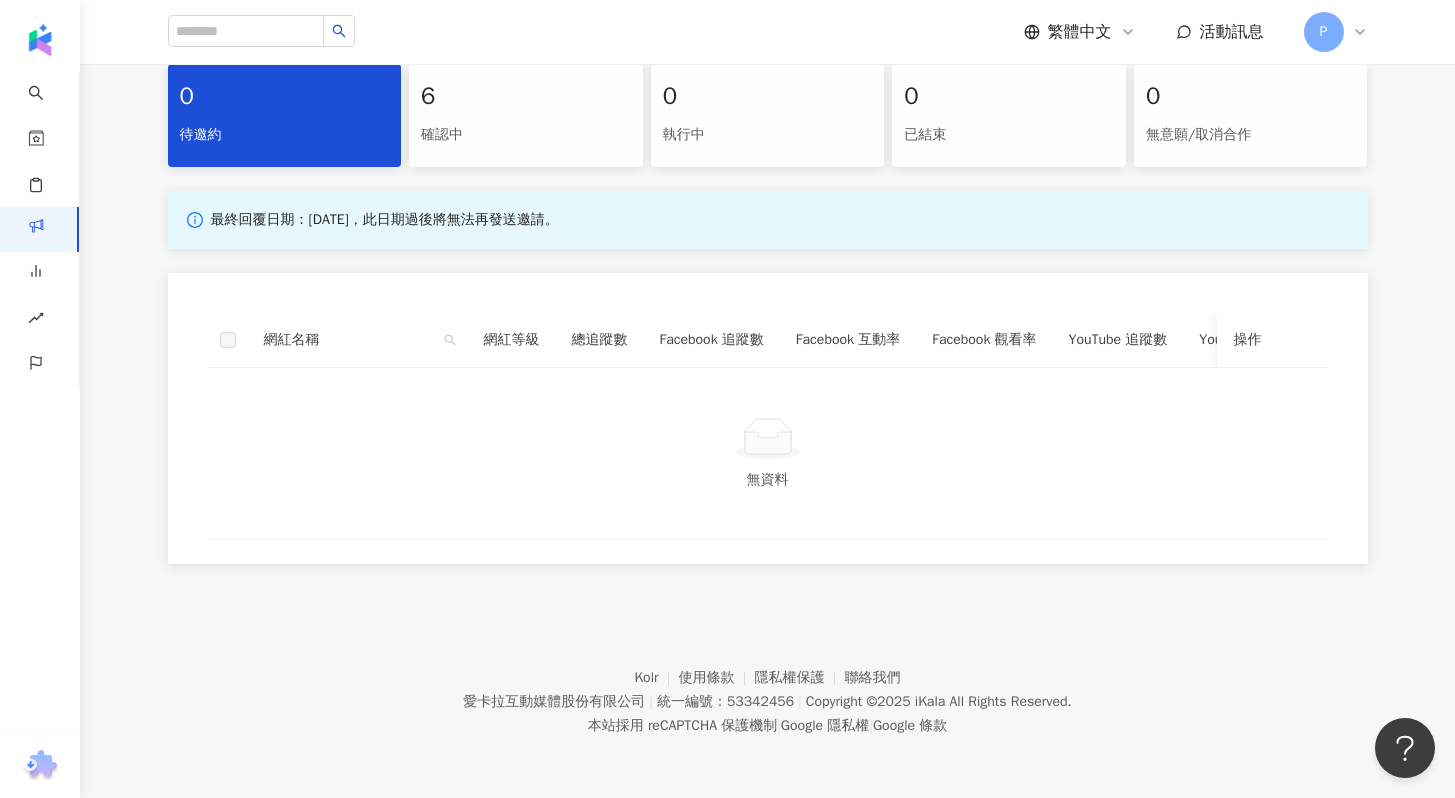 click on "6" at bounding box center (526, 97) 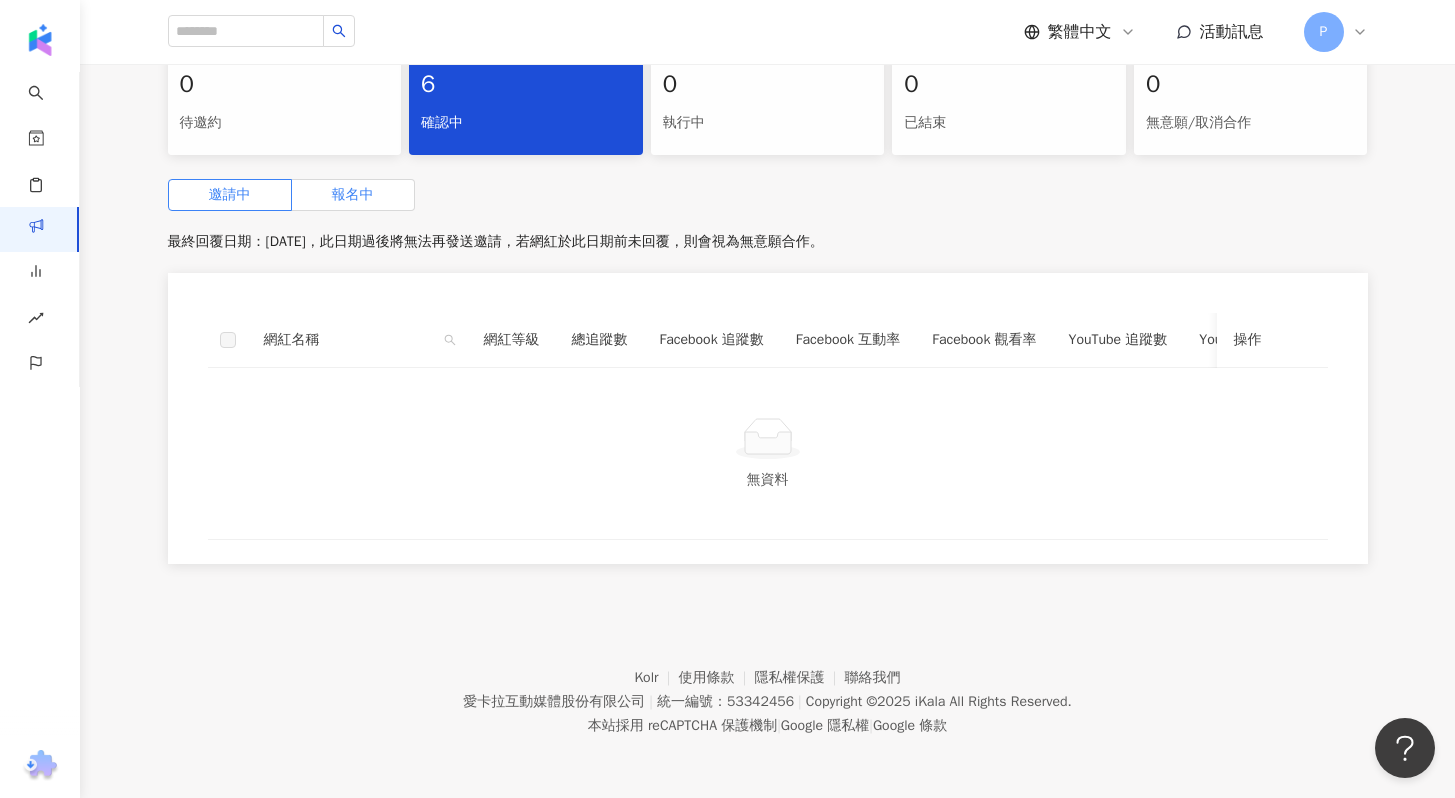 click on "報名中" at bounding box center (353, 195) 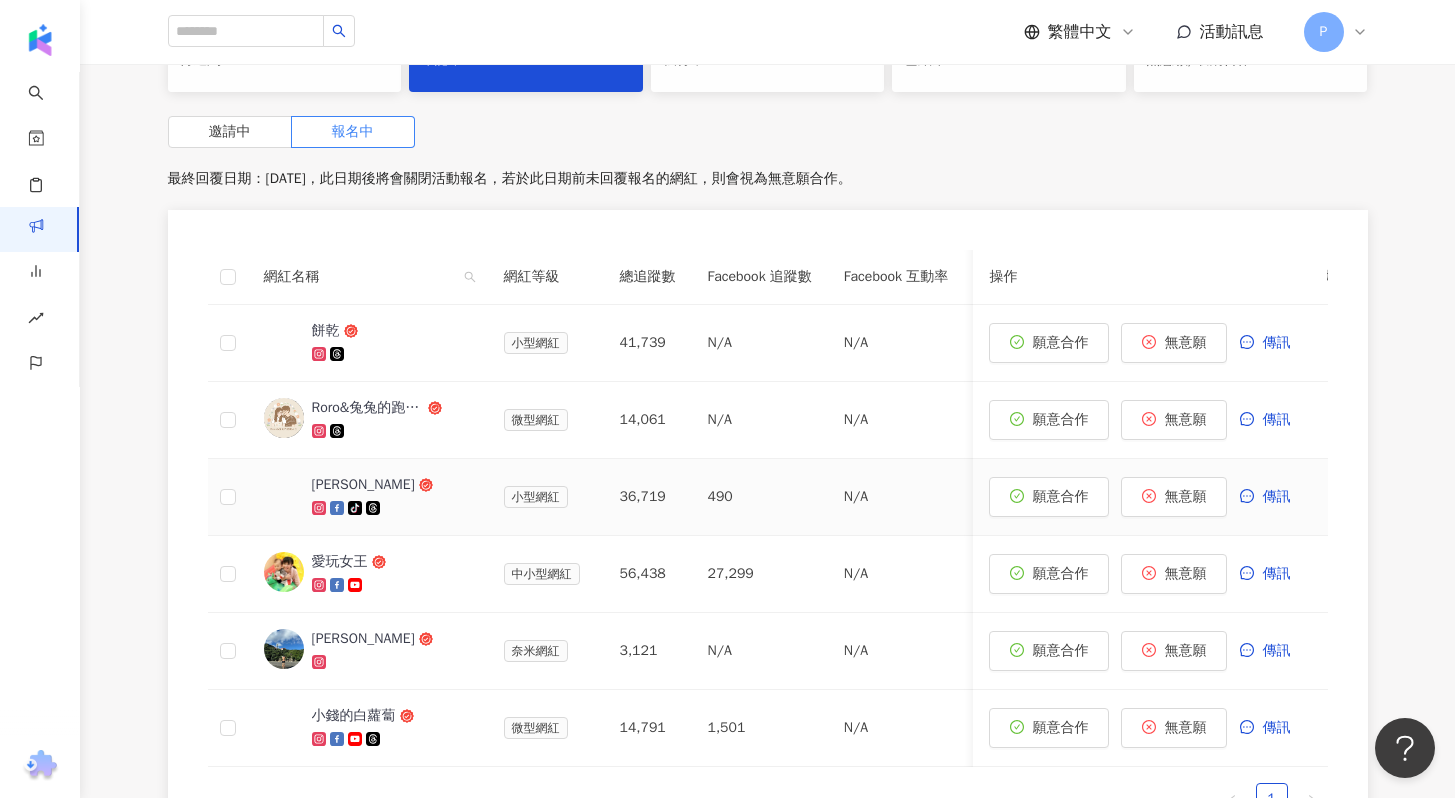 scroll, scrollTop: 716, scrollLeft: 0, axis: vertical 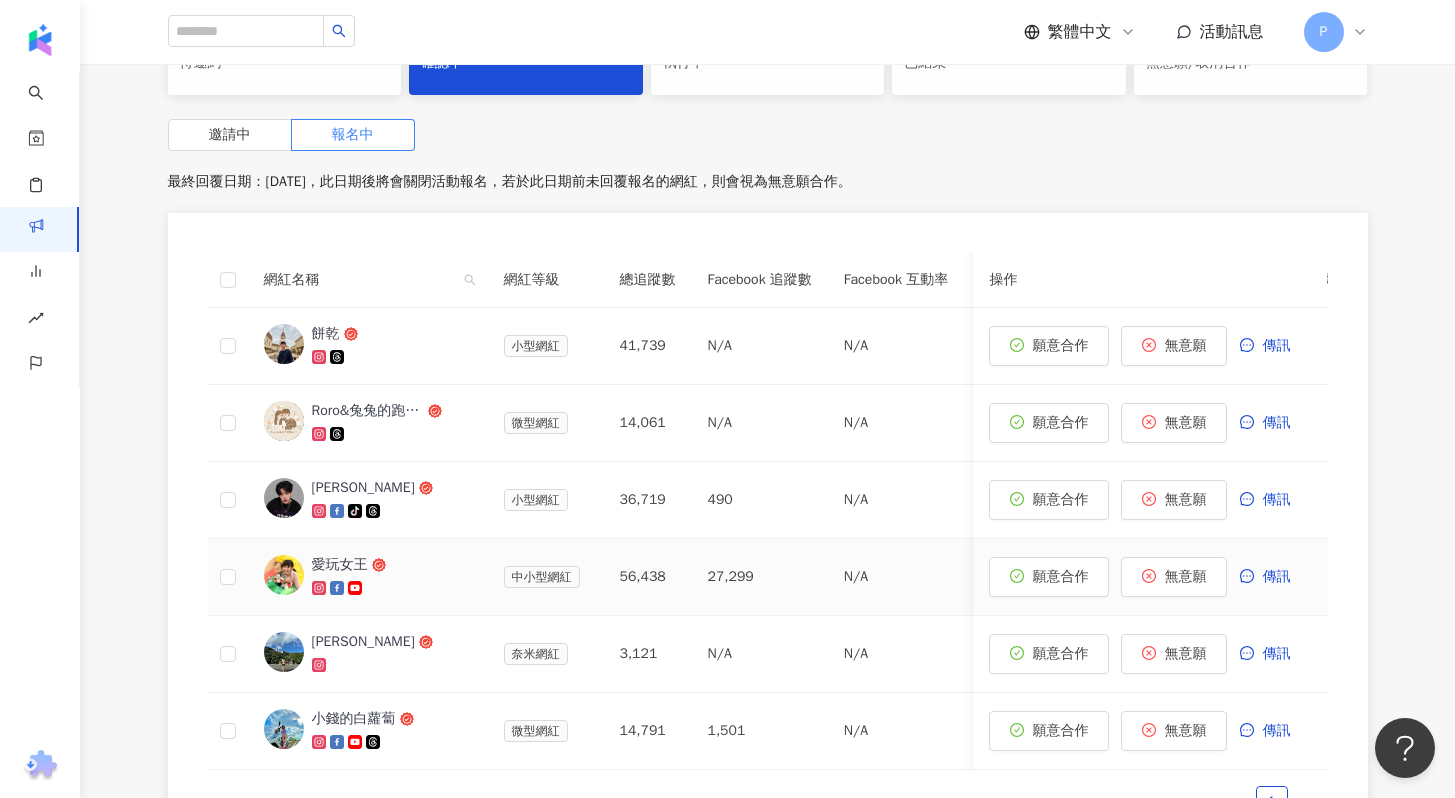 click on "愛玩女王" at bounding box center [340, 565] 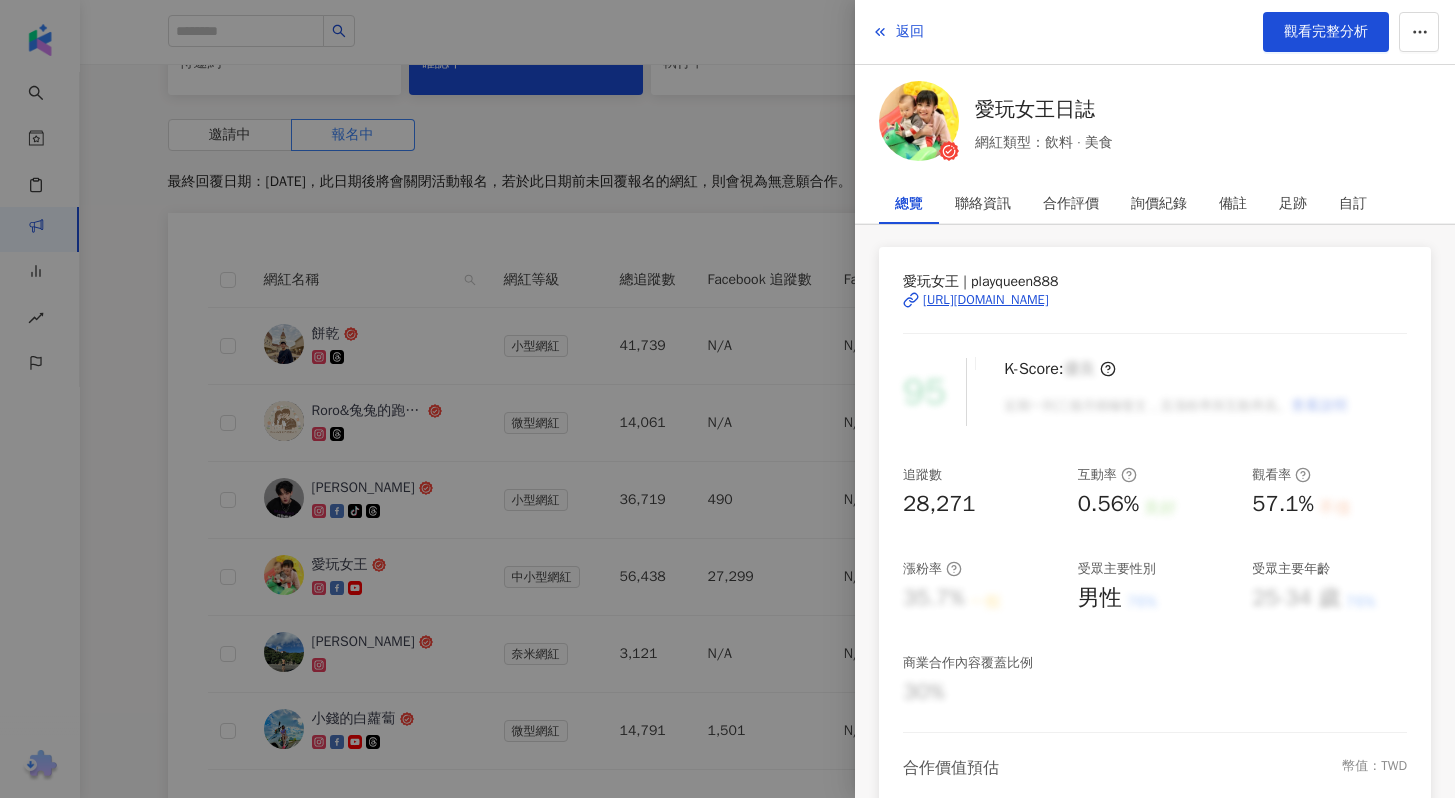 scroll, scrollTop: 0, scrollLeft: 0, axis: both 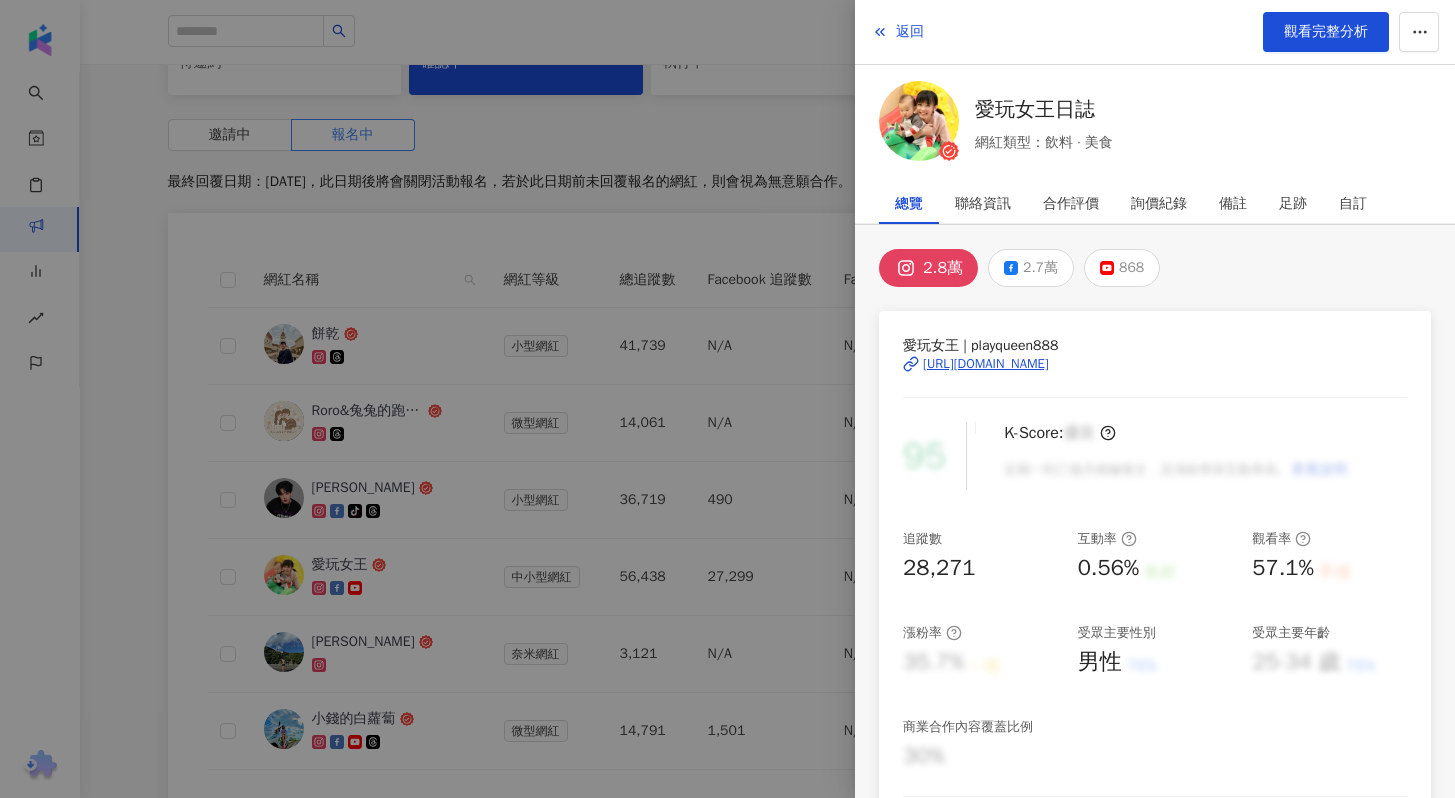 click at bounding box center [727, 399] 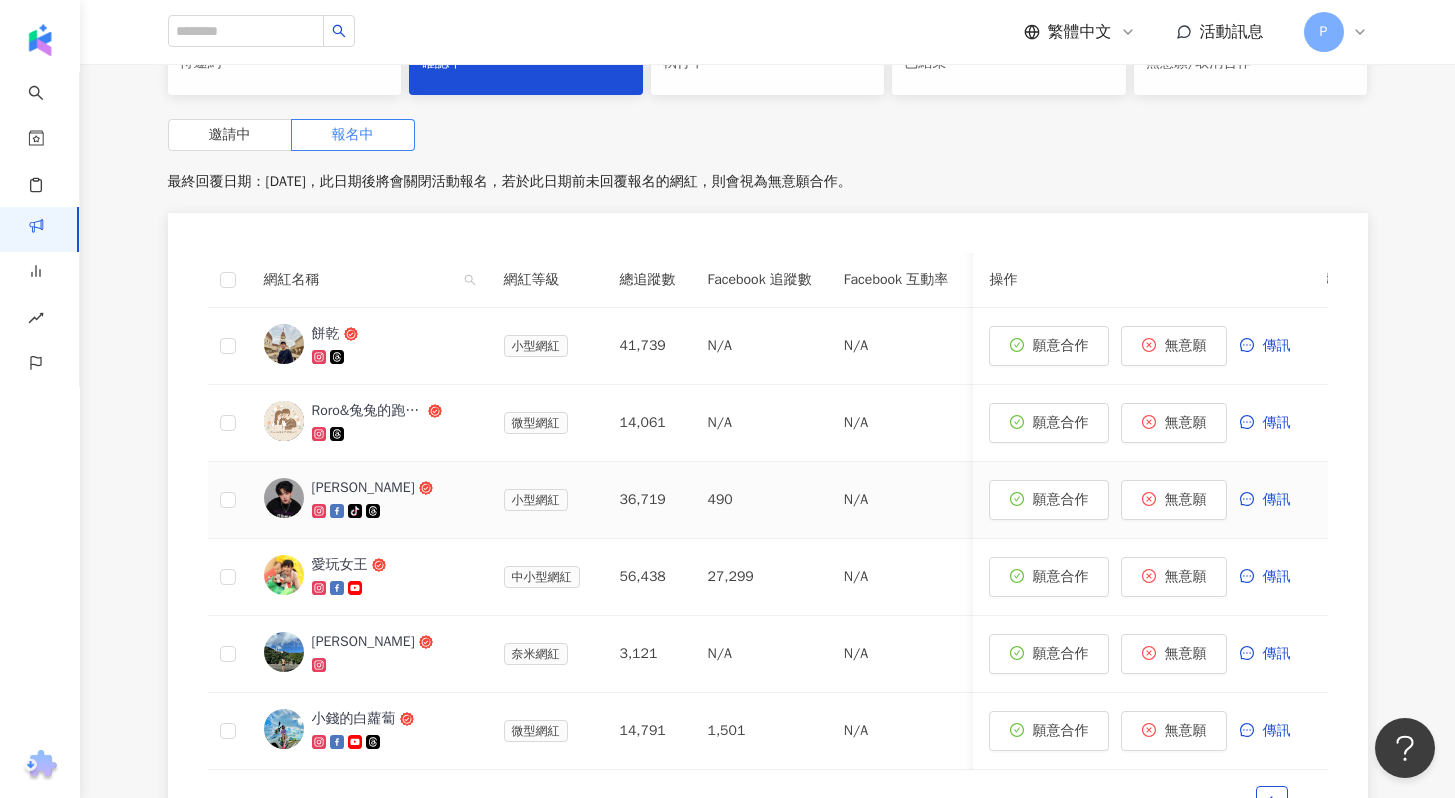 click on "[PERSON_NAME]" at bounding box center [363, 488] 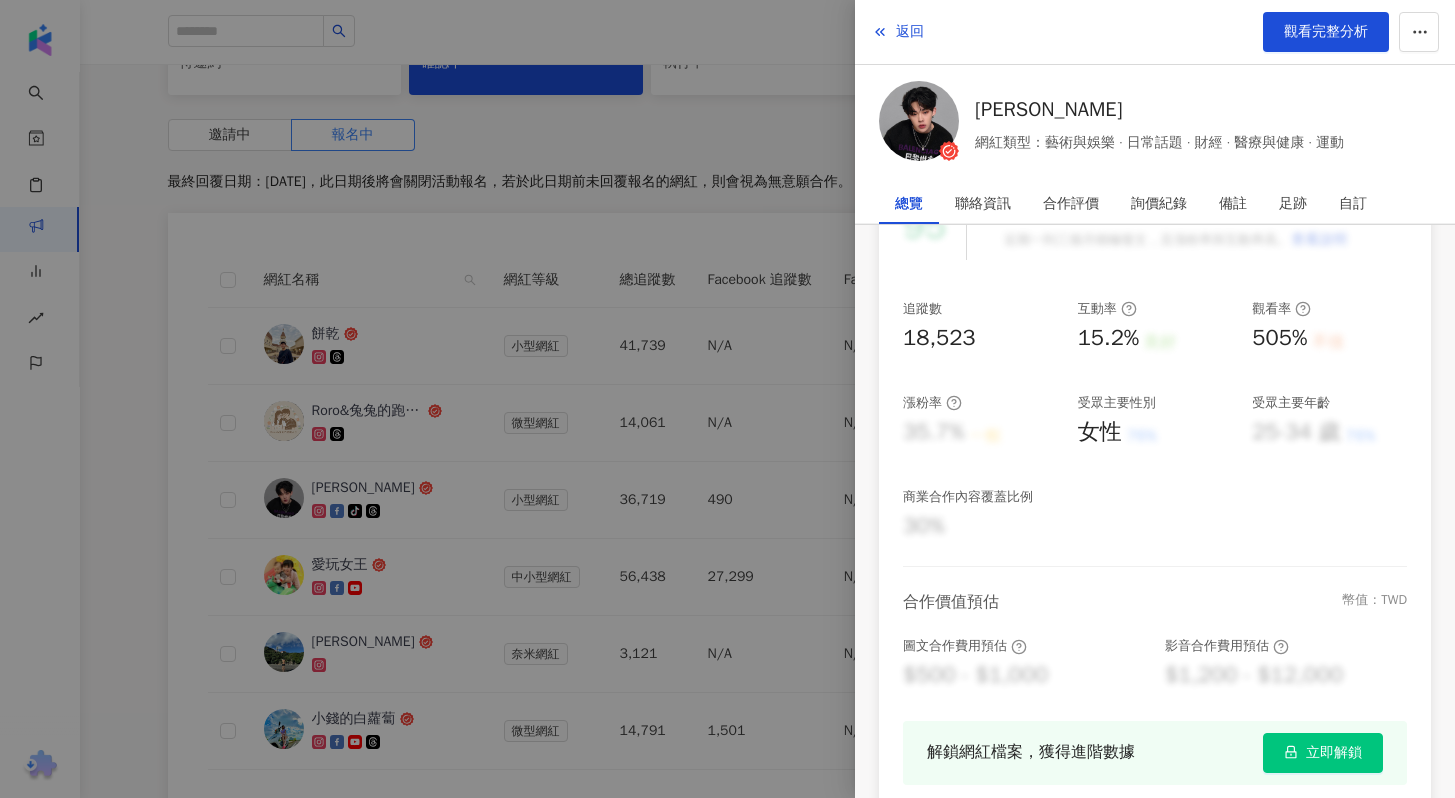 scroll, scrollTop: 0, scrollLeft: 0, axis: both 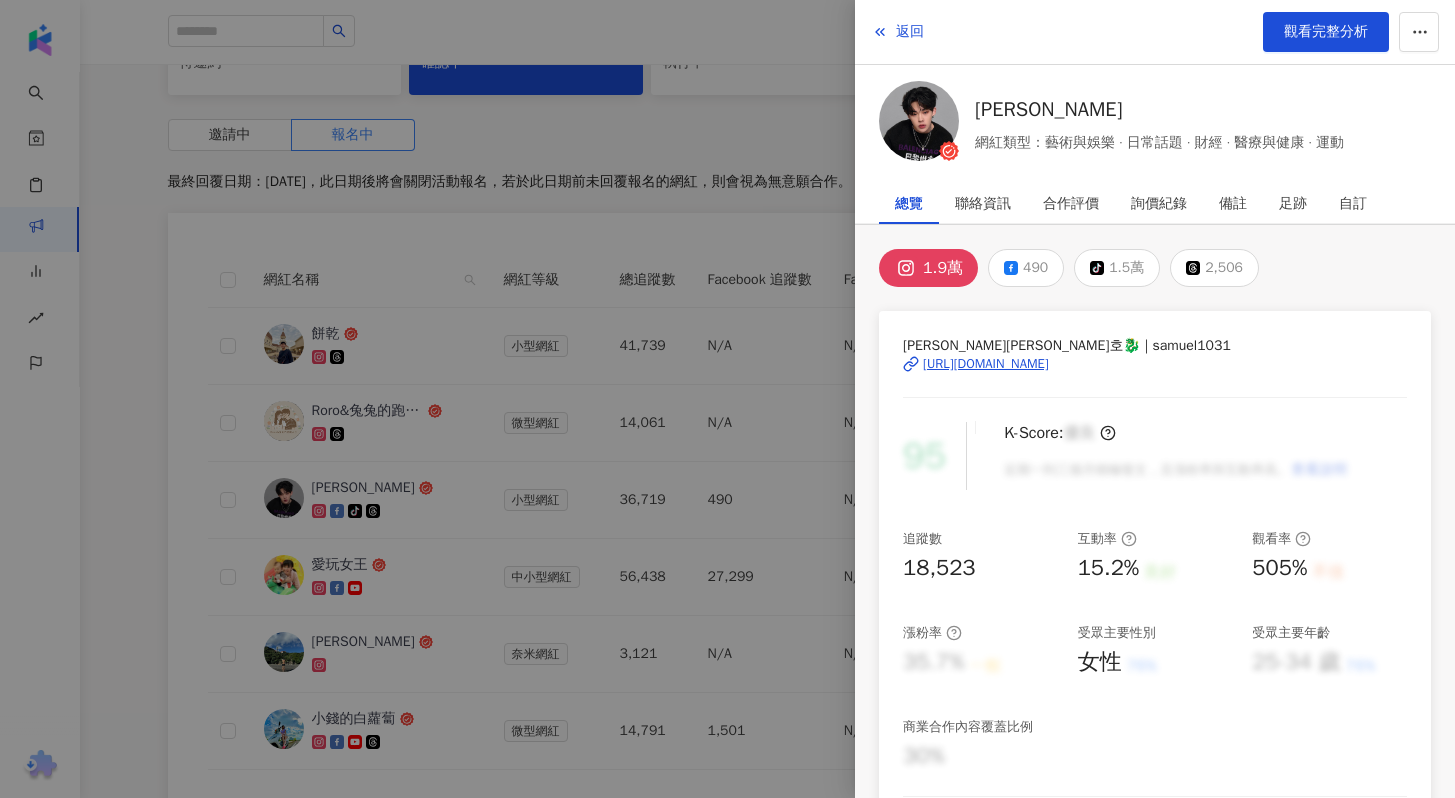 click at bounding box center (727, 399) 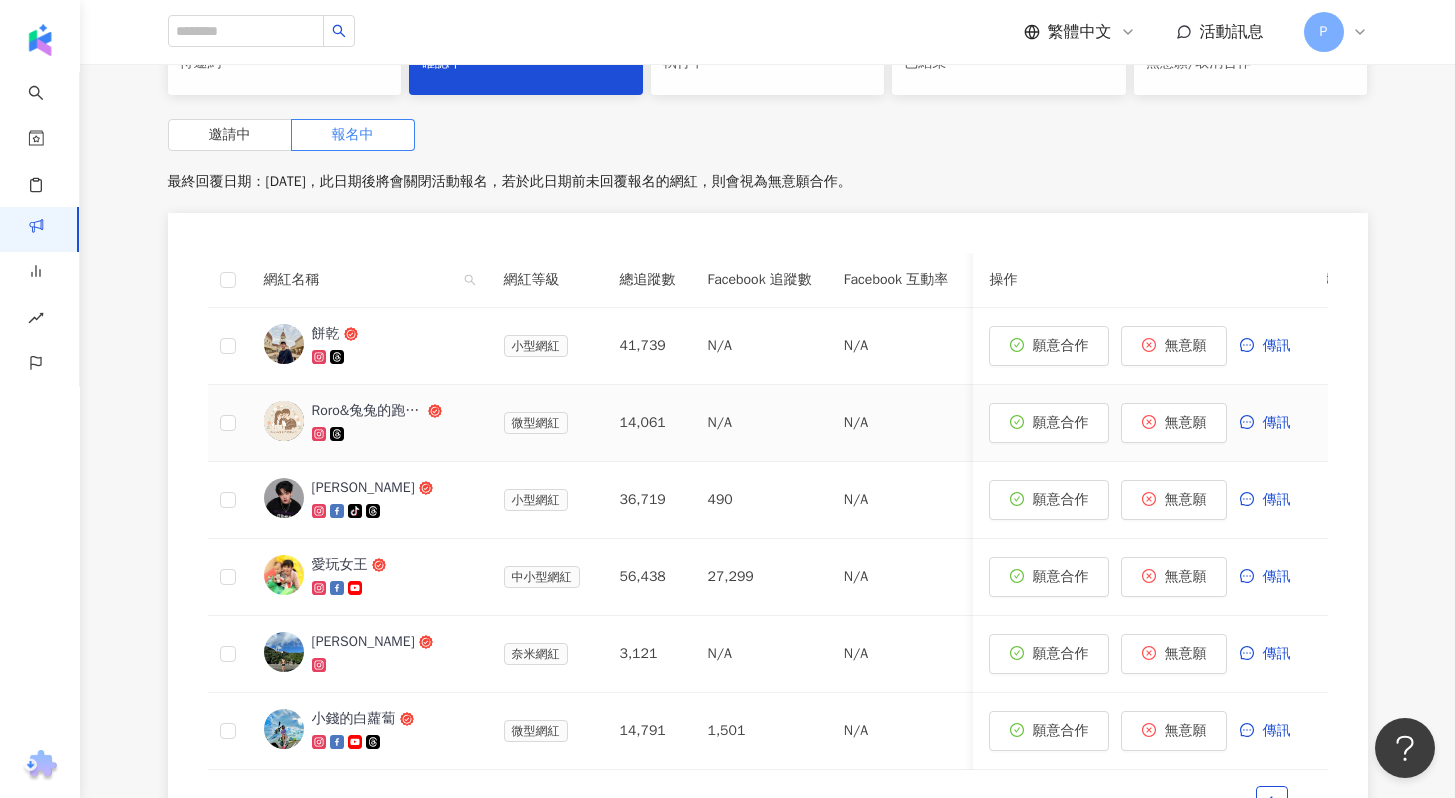 click on "Roro&兔兔的跑跳人生" at bounding box center (368, 411) 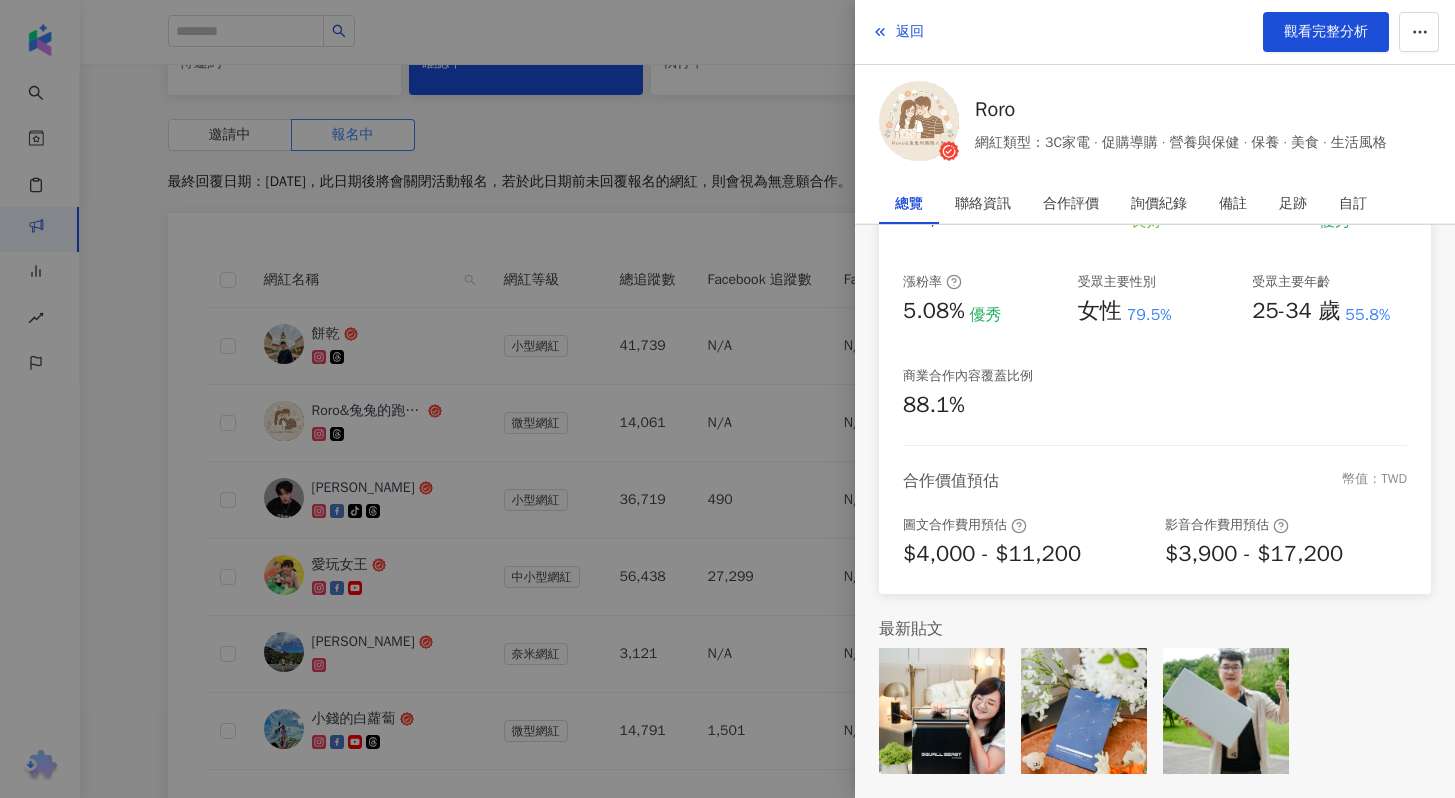 scroll, scrollTop: 0, scrollLeft: 0, axis: both 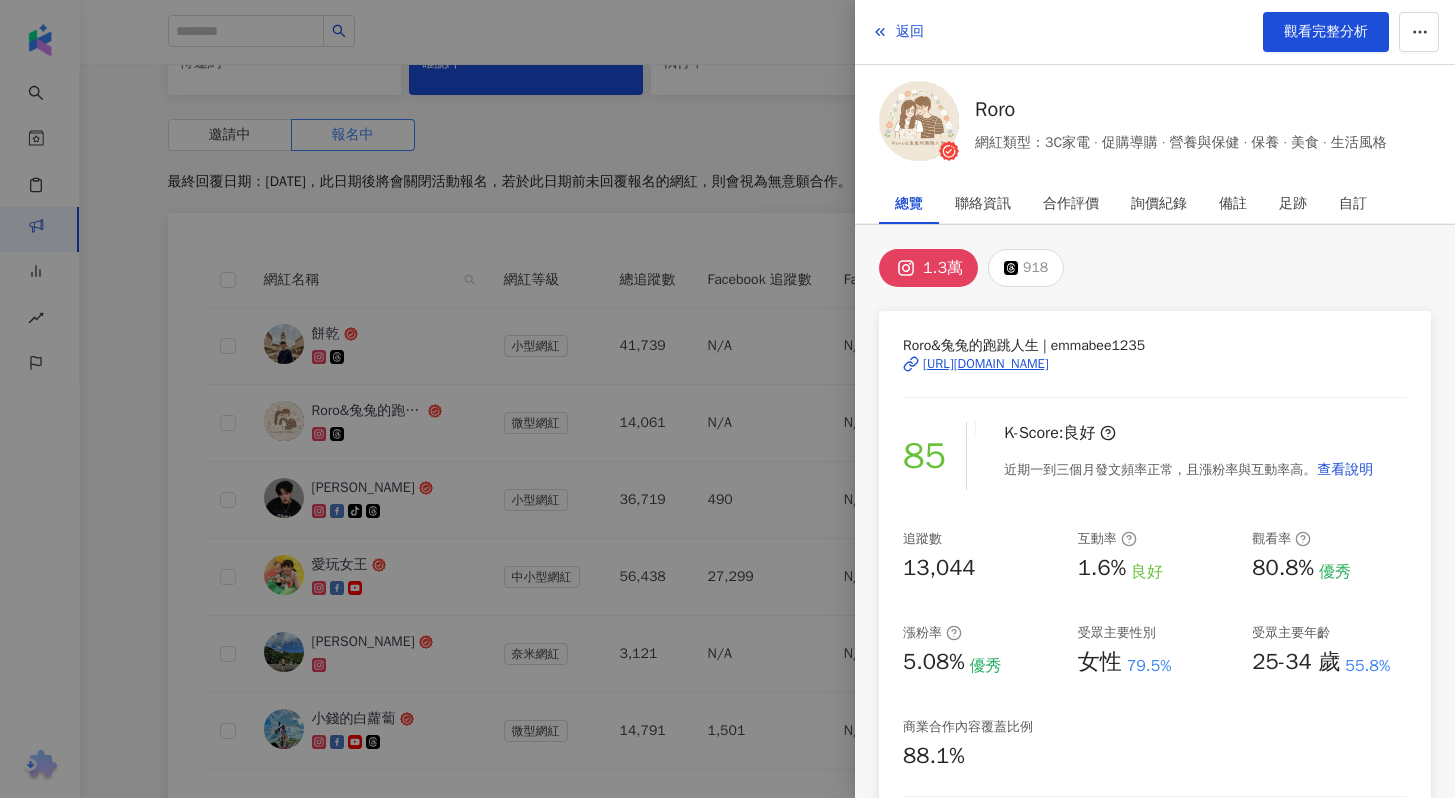 click at bounding box center (727, 399) 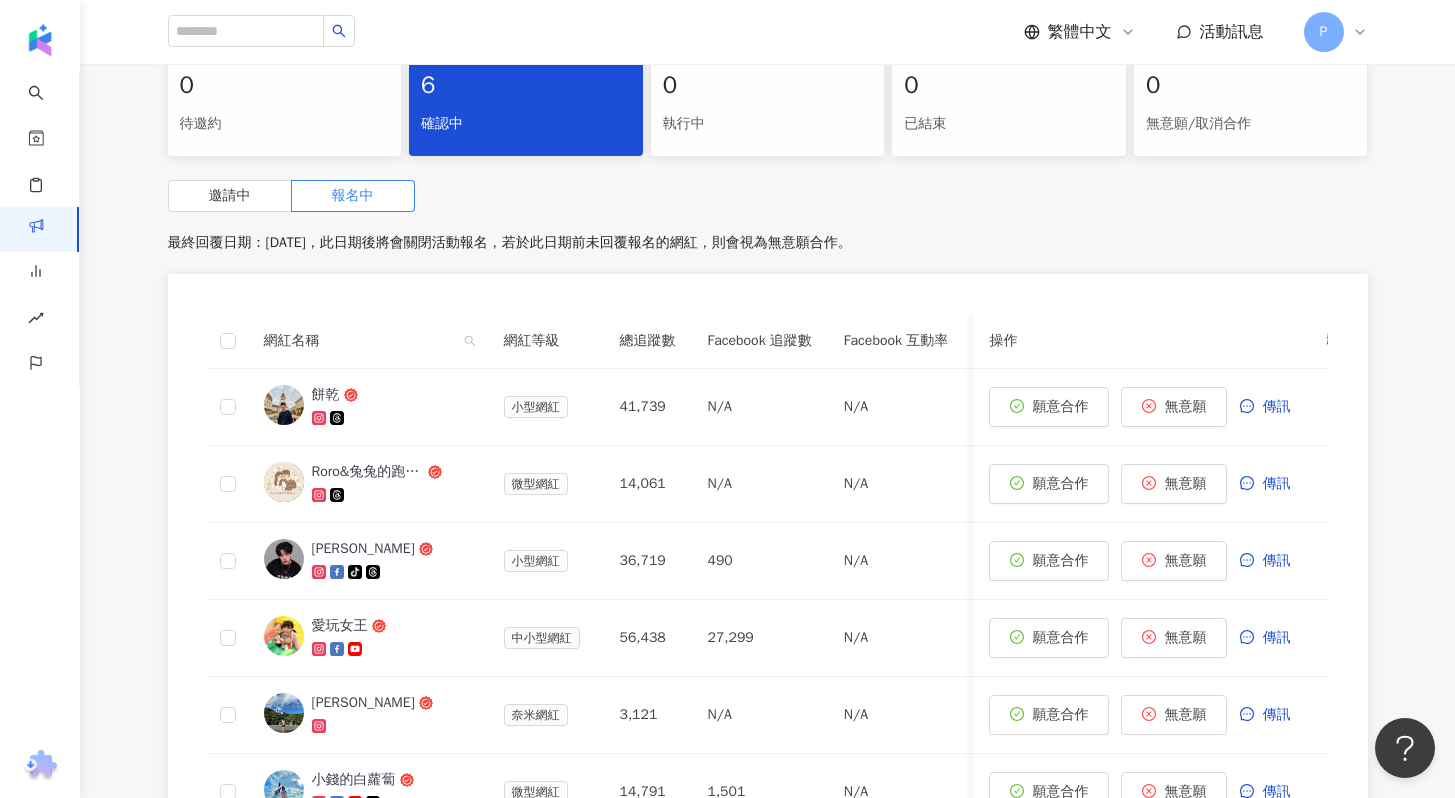 scroll, scrollTop: 361, scrollLeft: 0, axis: vertical 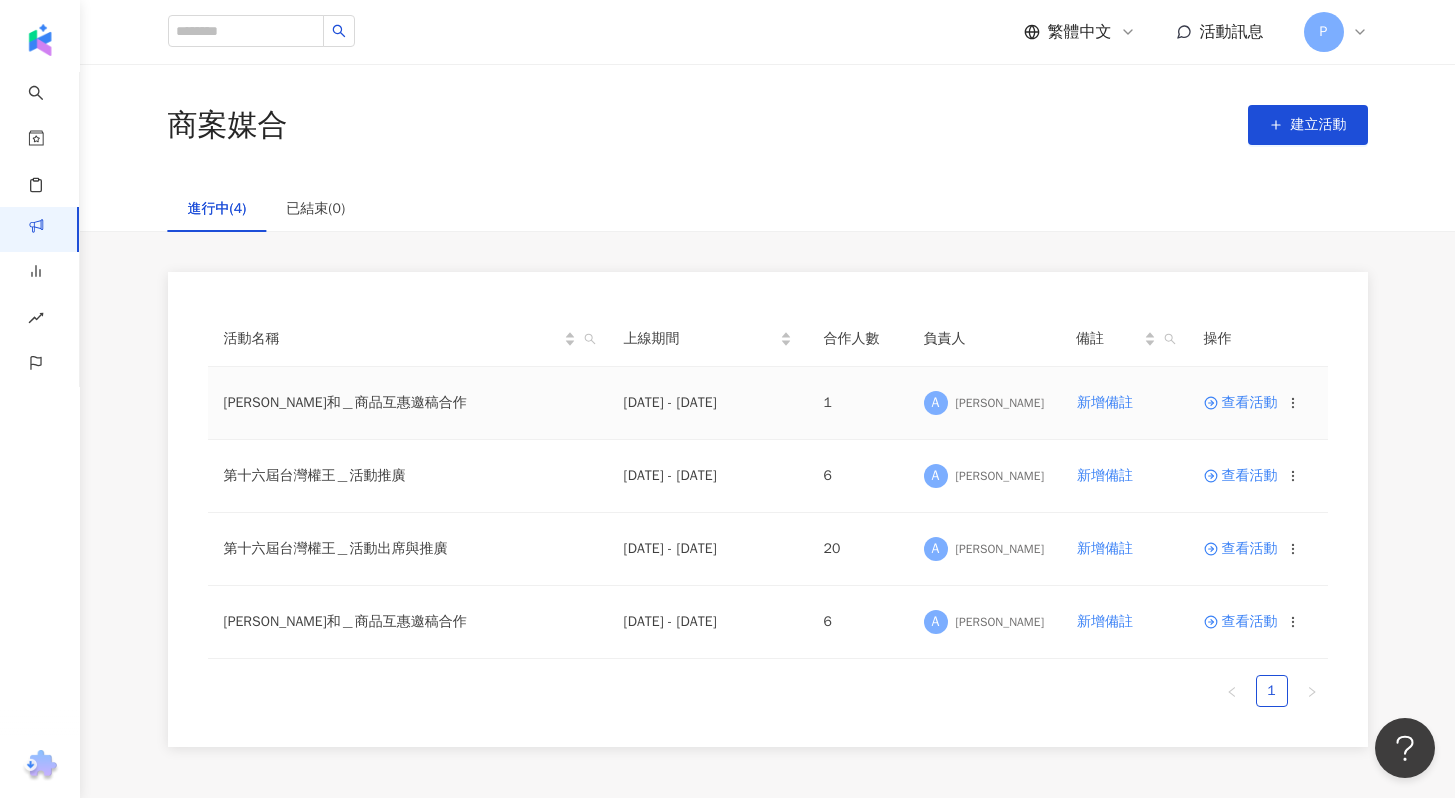 click on "[PERSON_NAME]和＿商品互惠邀稿合作" at bounding box center [408, 403] 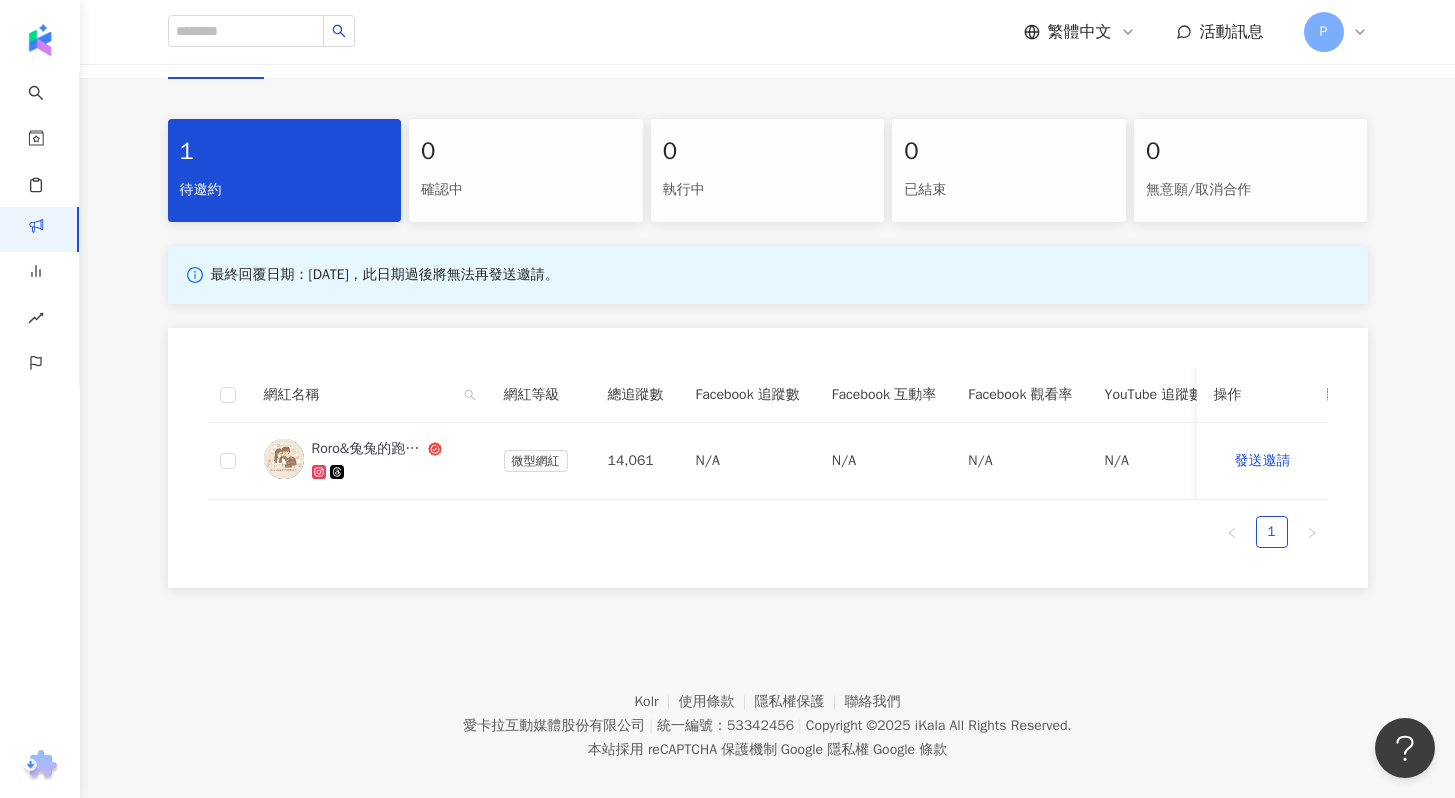 scroll, scrollTop: 580, scrollLeft: 0, axis: vertical 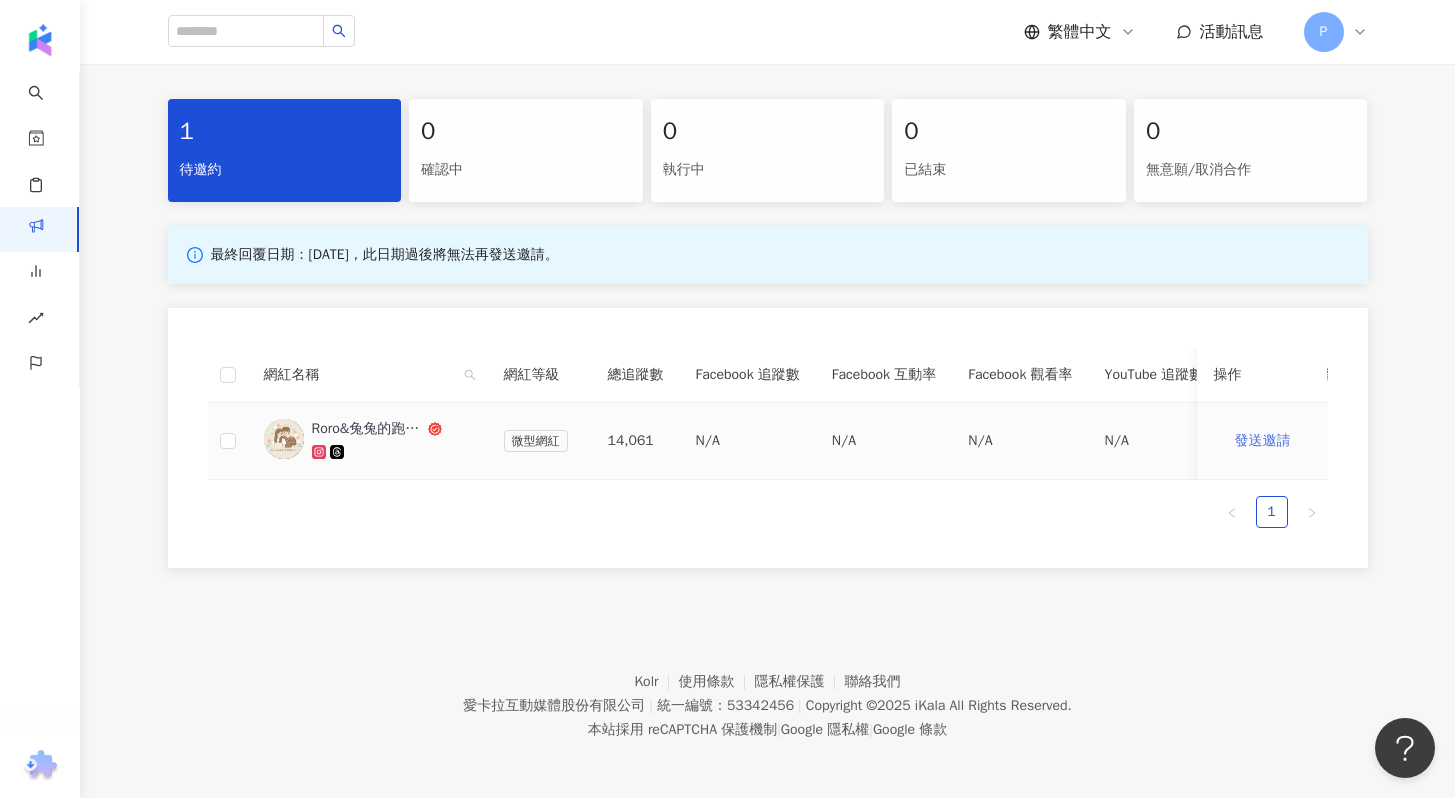 click on "發送邀請" at bounding box center (1263, 441) 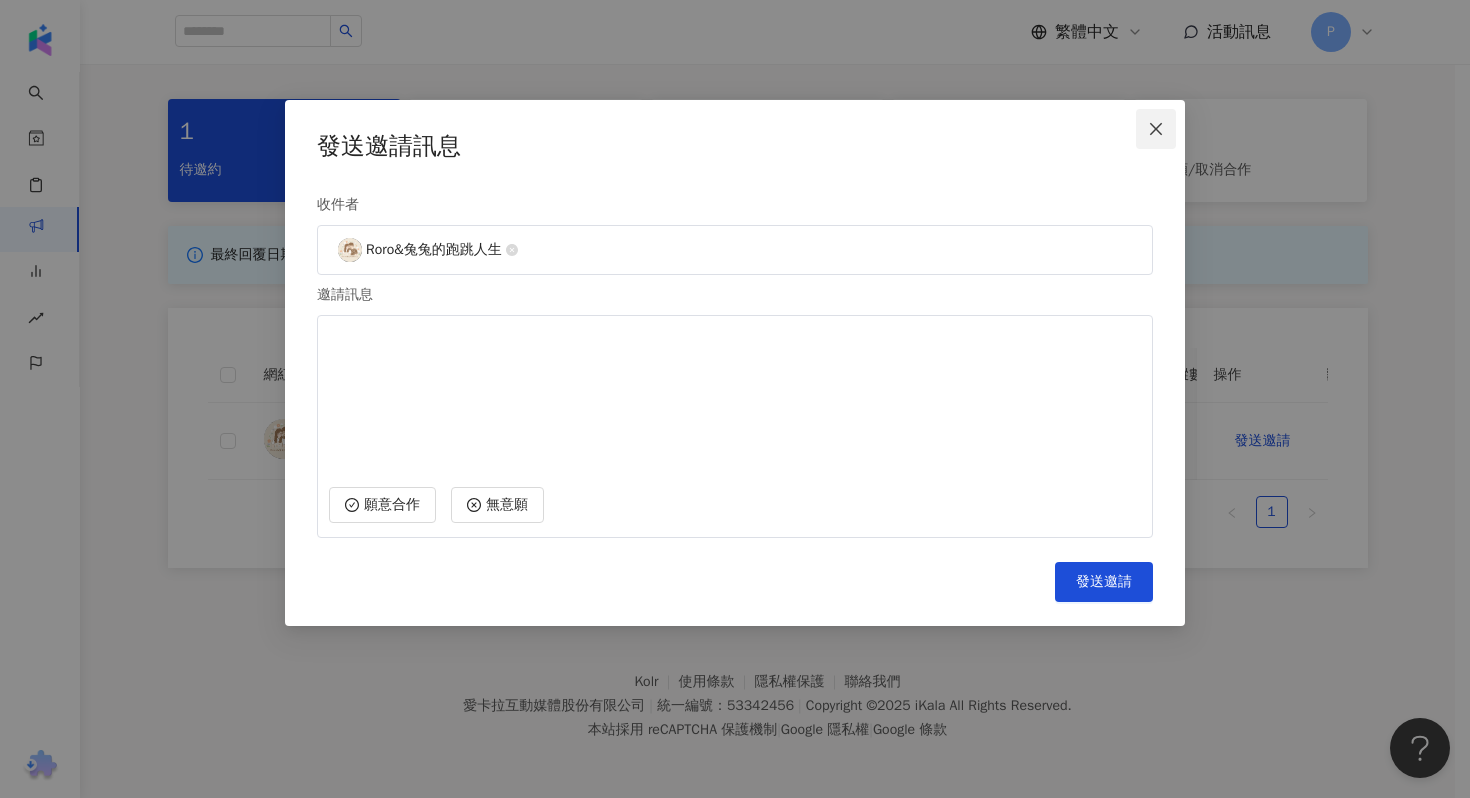 click at bounding box center (1156, 129) 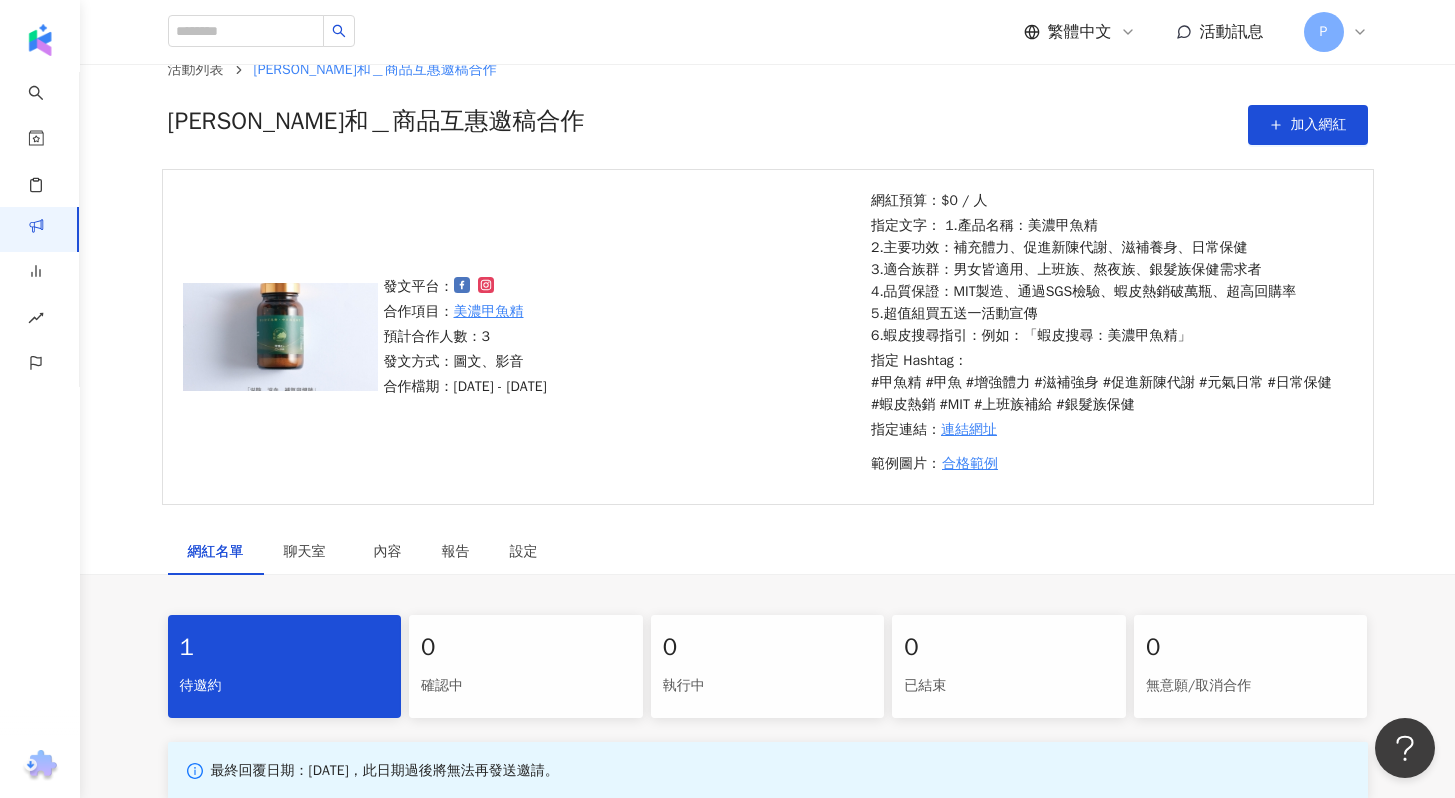 scroll, scrollTop: 0, scrollLeft: 0, axis: both 